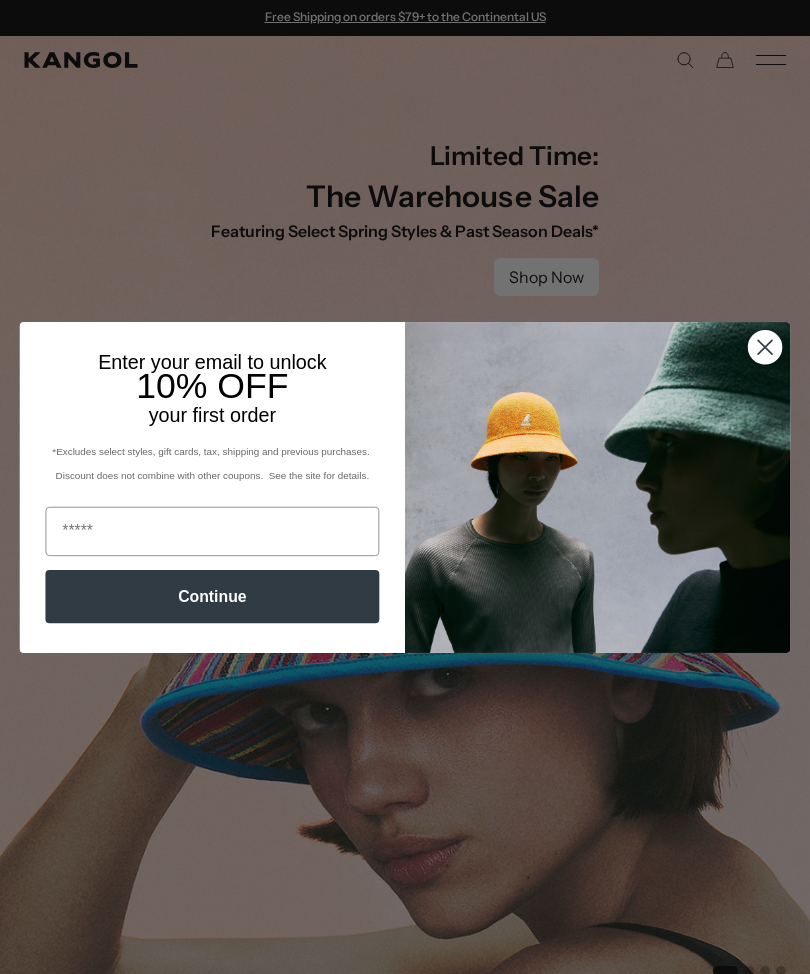 scroll, scrollTop: 0, scrollLeft: 0, axis: both 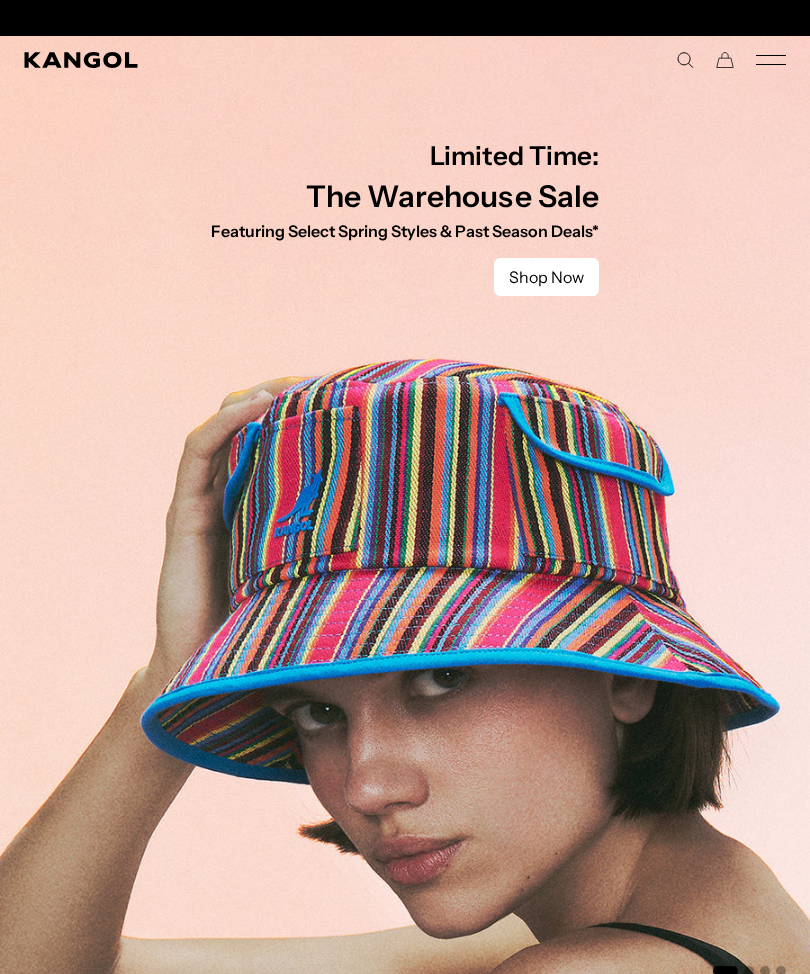 click on "Shop Now" at bounding box center (546, 277) 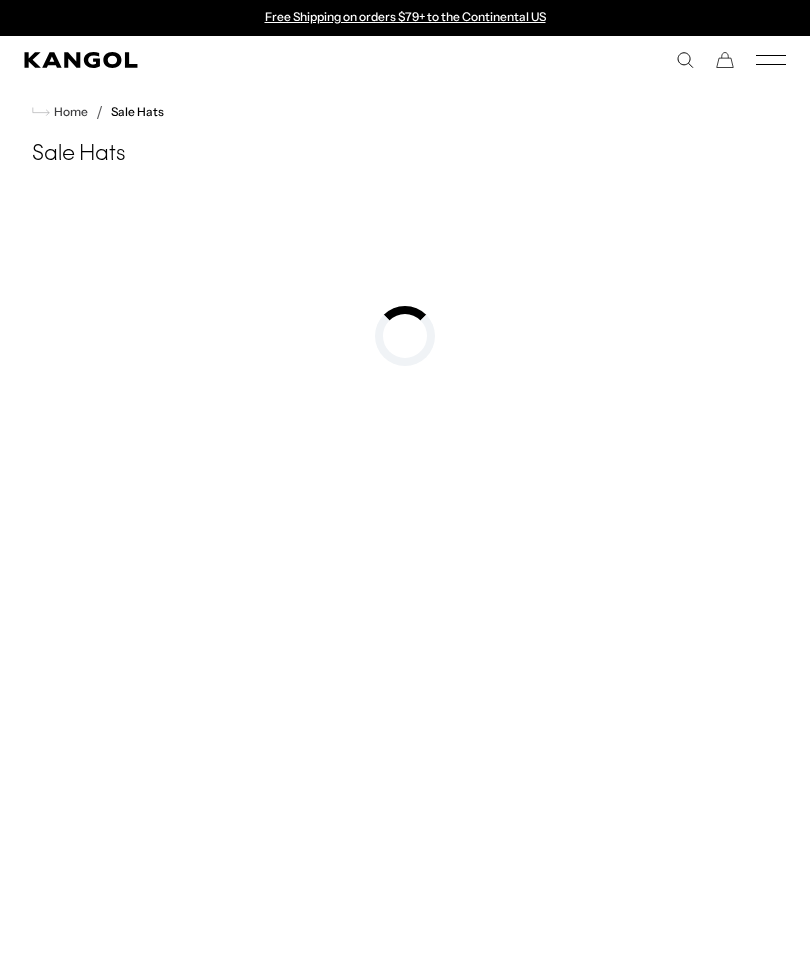 scroll, scrollTop: 0, scrollLeft: 0, axis: both 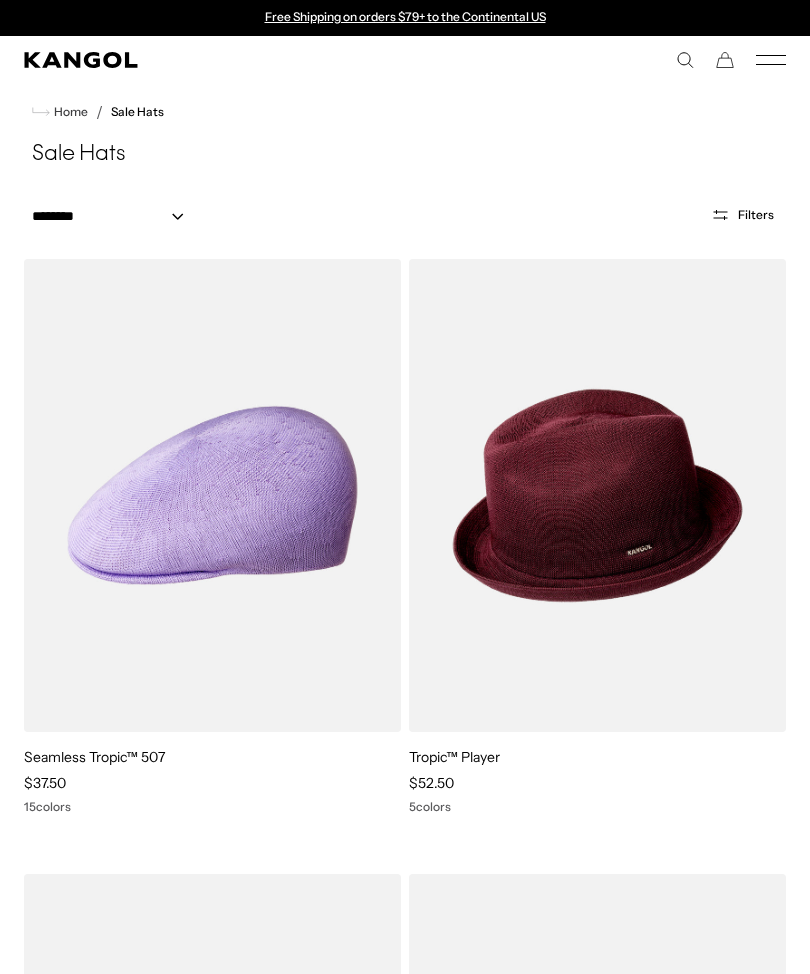 click on "Filters" at bounding box center [756, 215] 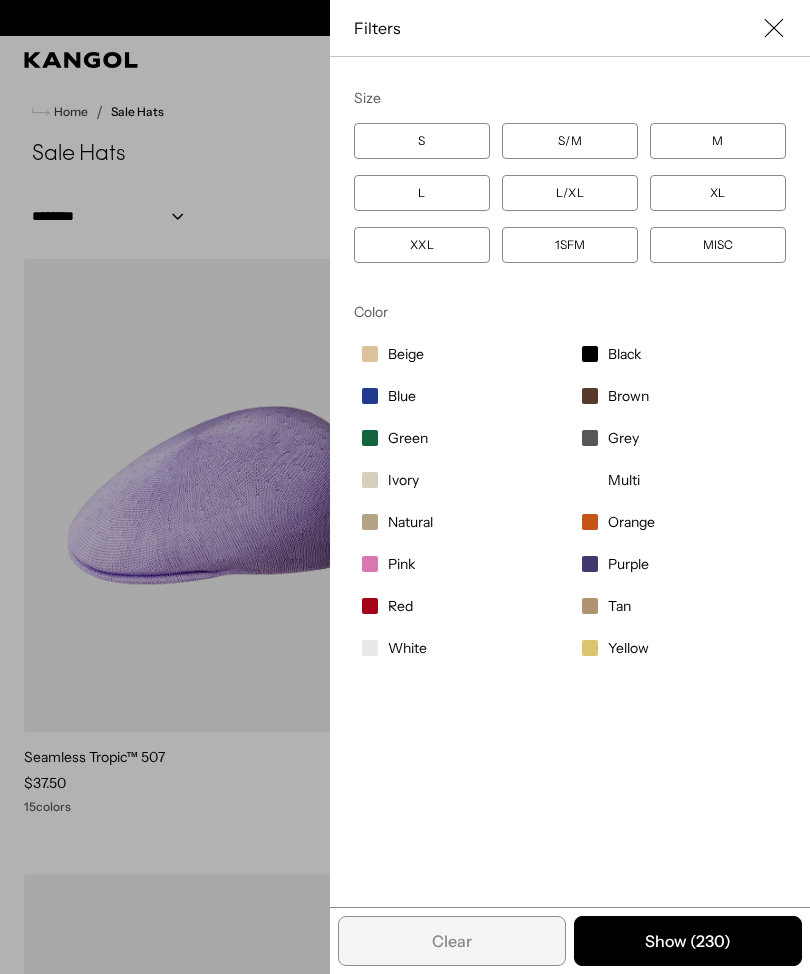 scroll, scrollTop: 0, scrollLeft: 412, axis: horizontal 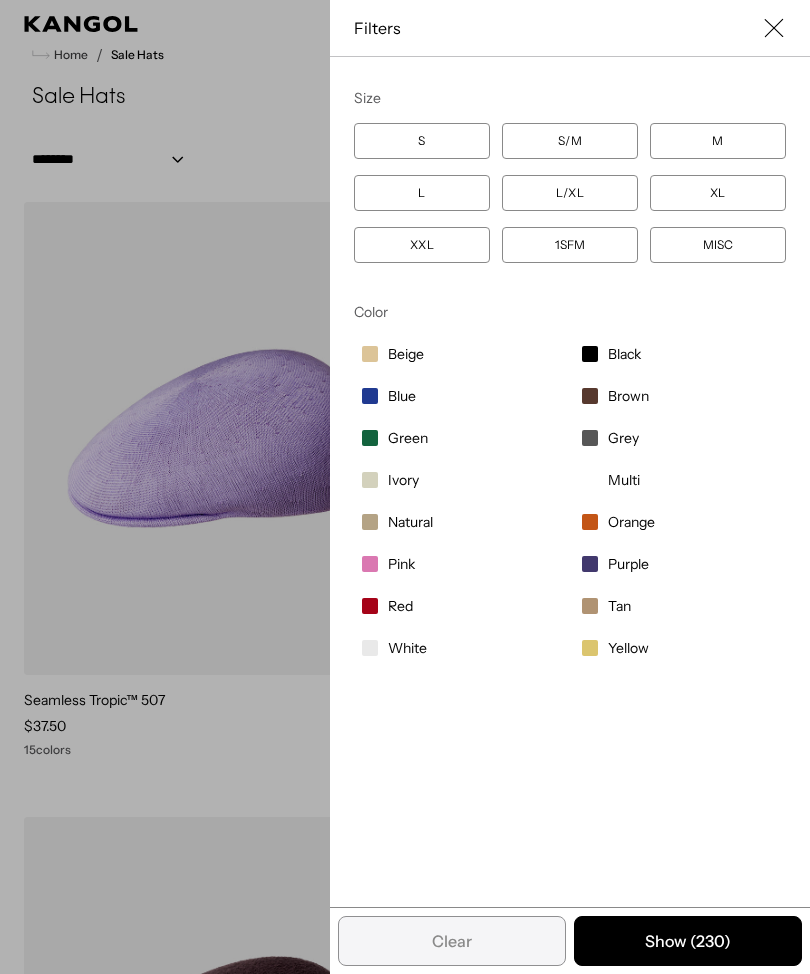 click 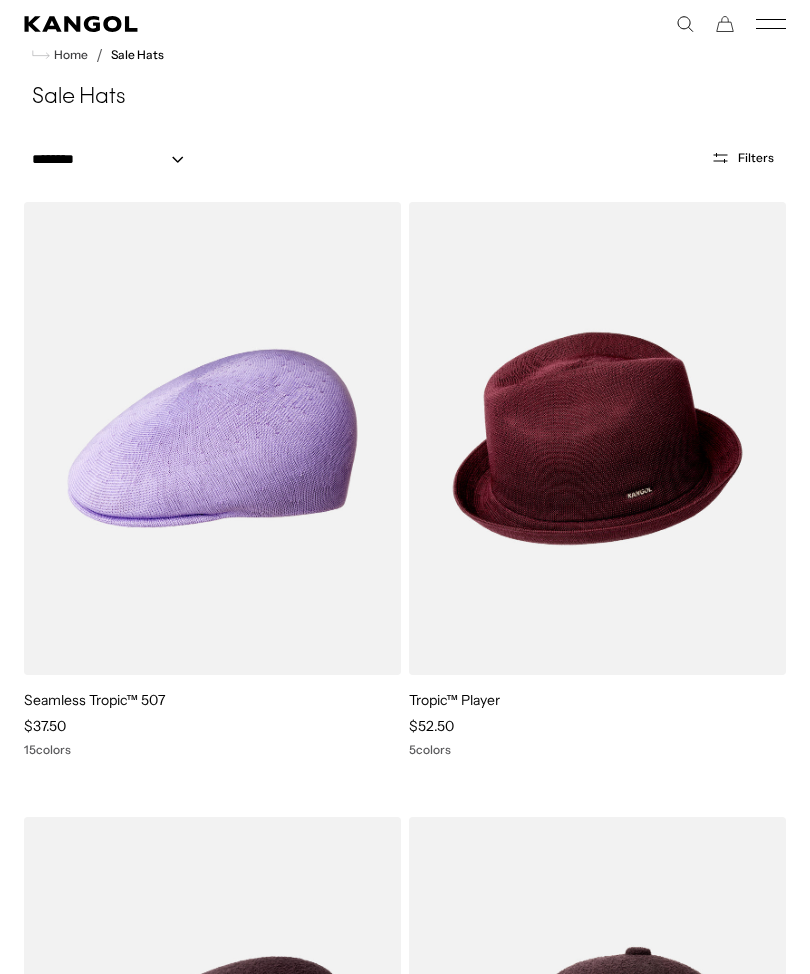 scroll, scrollTop: 0, scrollLeft: 412, axis: horizontal 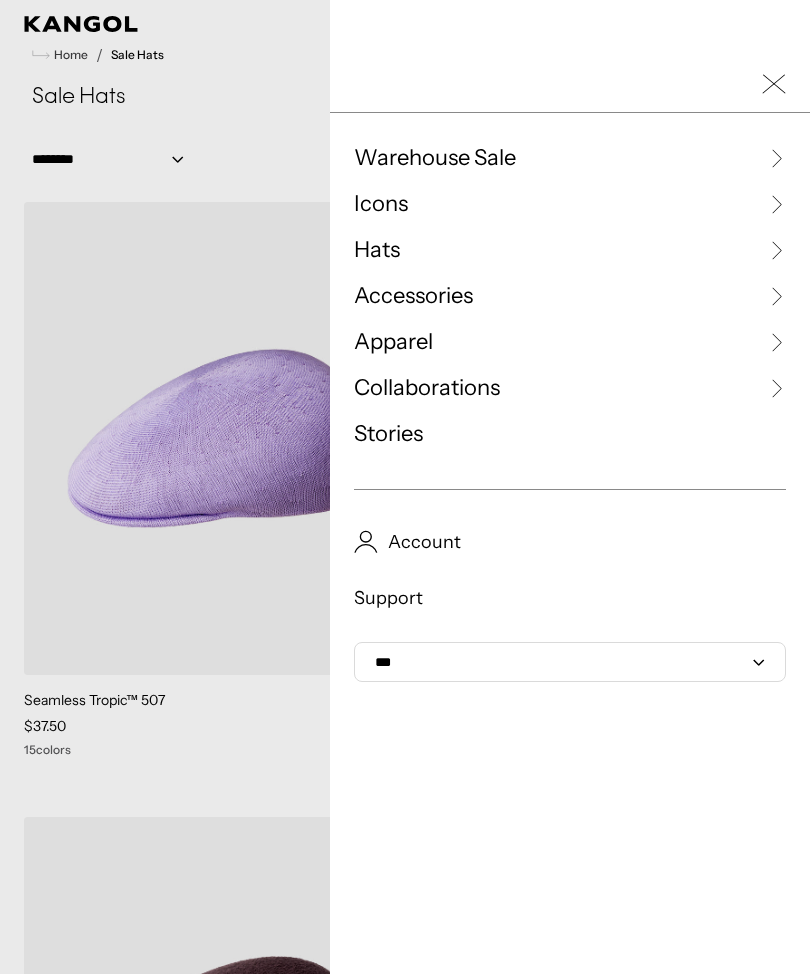 click on "Warehouse Sale" at bounding box center [570, 158] 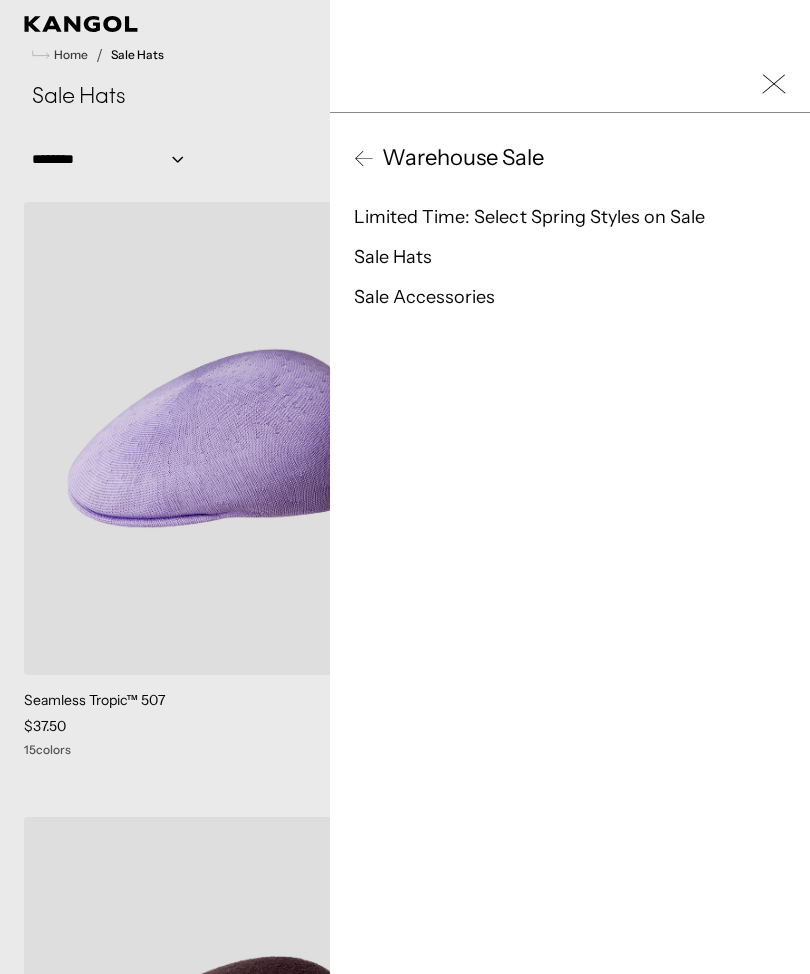 scroll, scrollTop: 0, scrollLeft: 412, axis: horizontal 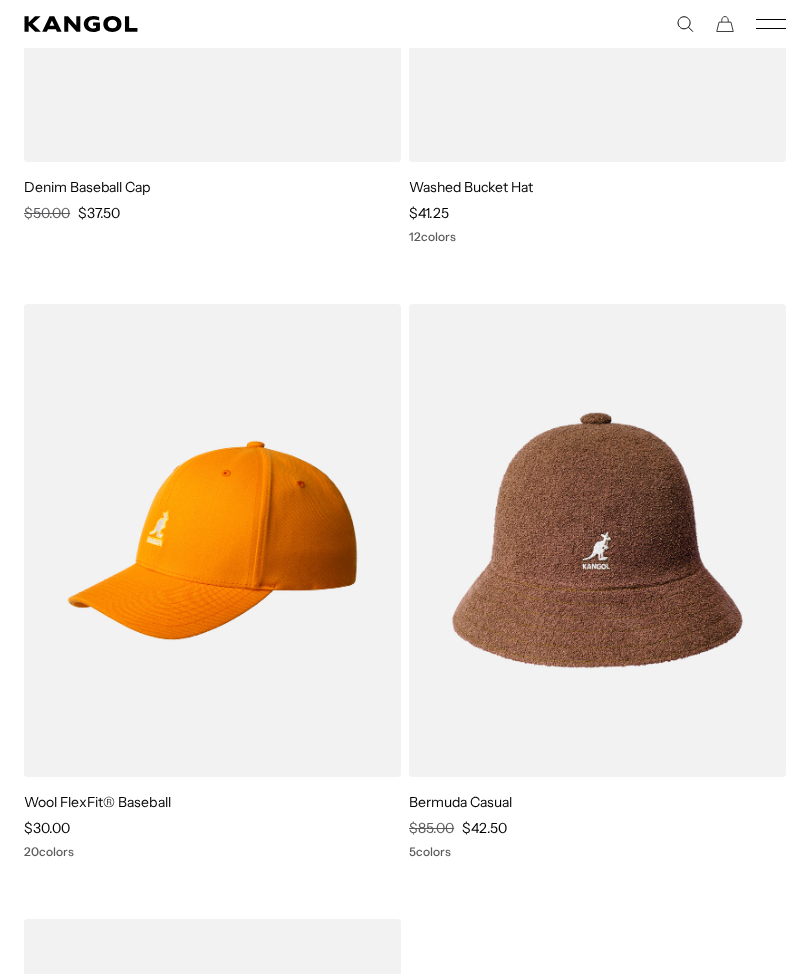 click at bounding box center [0, 0] 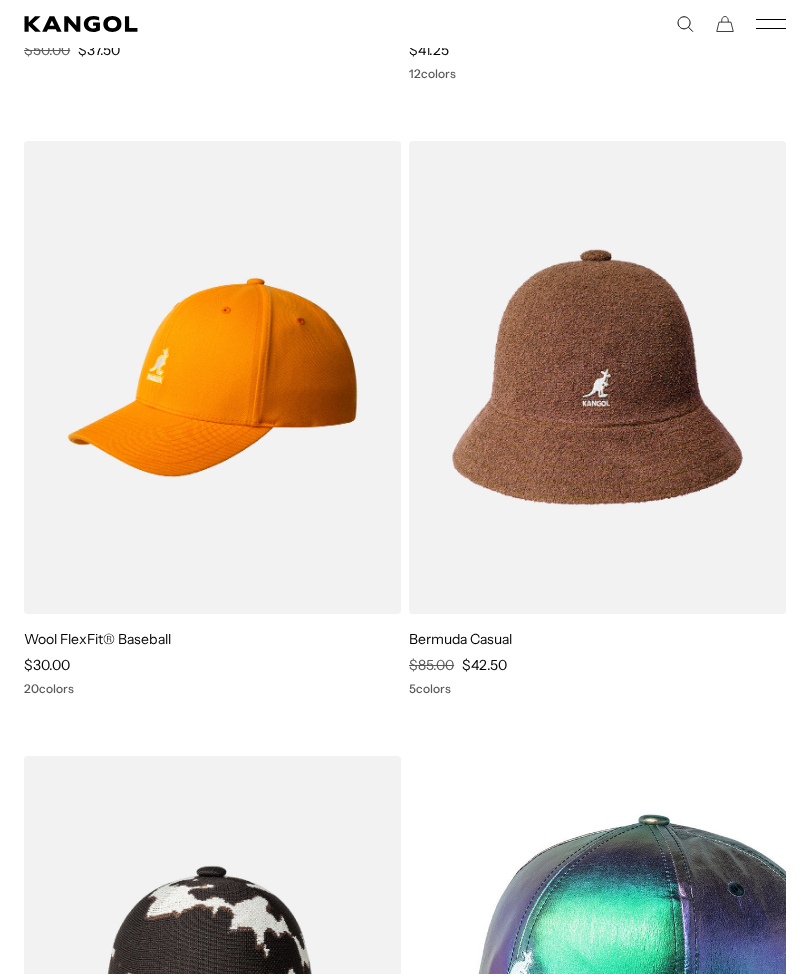 scroll, scrollTop: 18101, scrollLeft: 0, axis: vertical 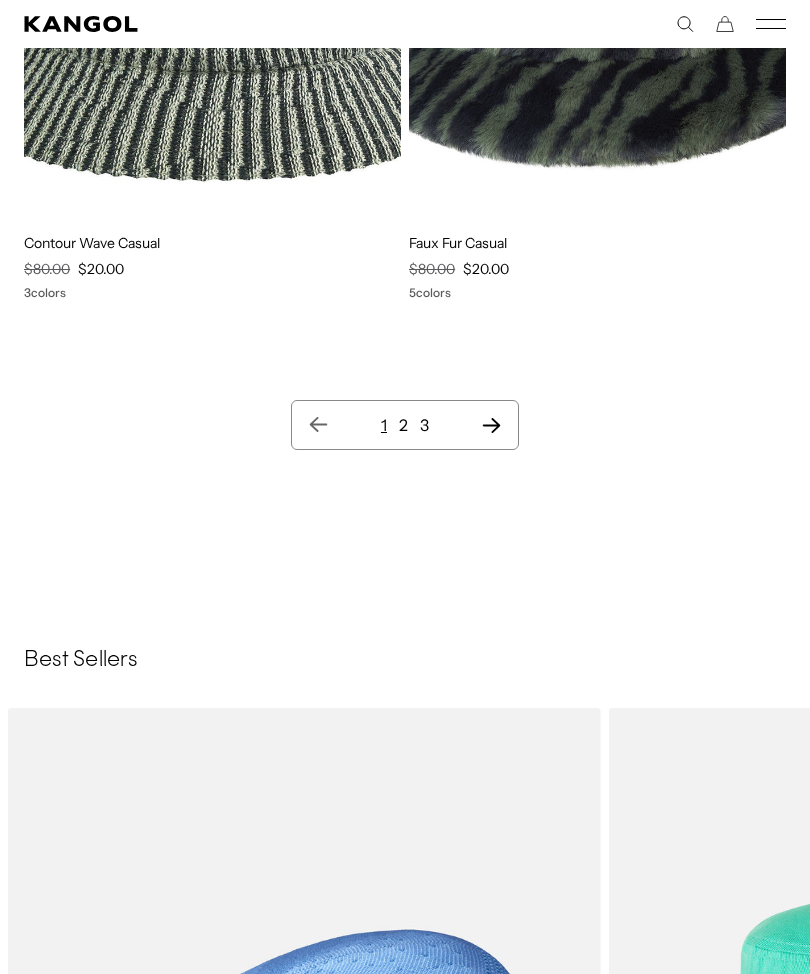 click 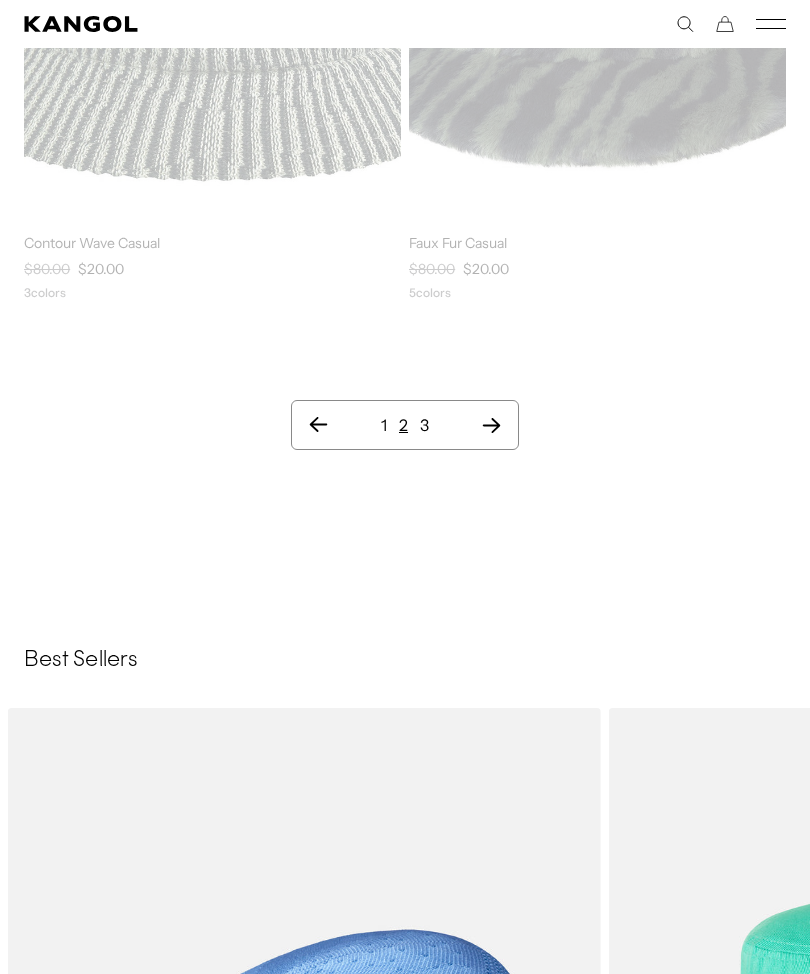 scroll, scrollTop: 0, scrollLeft: 0, axis: both 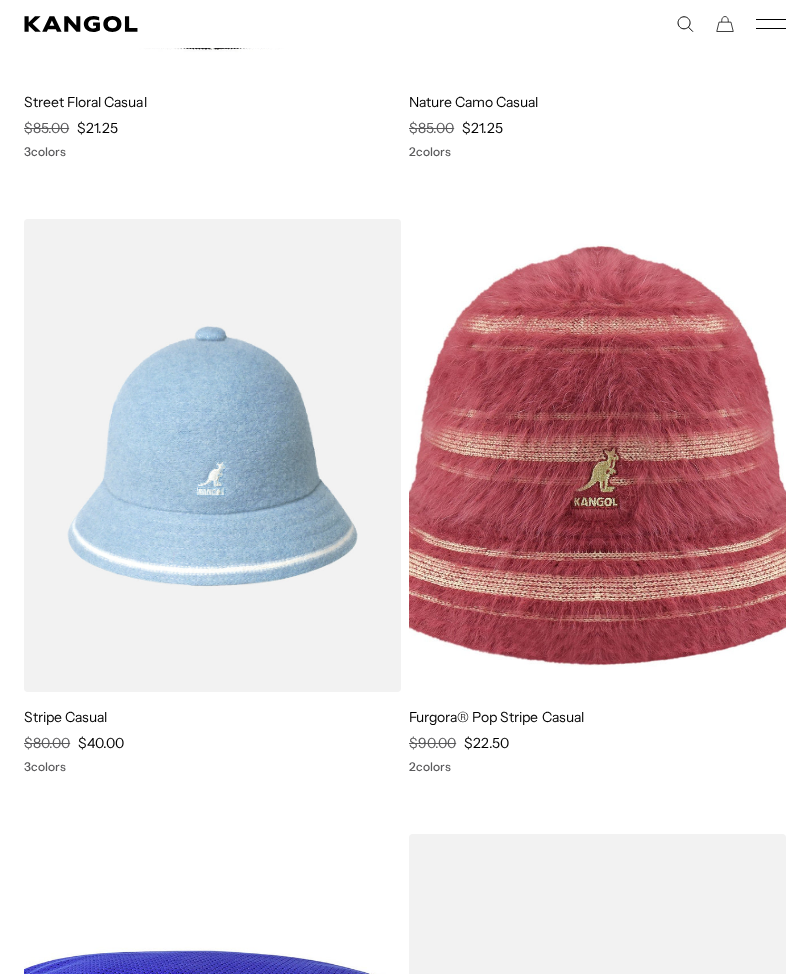 click at bounding box center [0, 0] 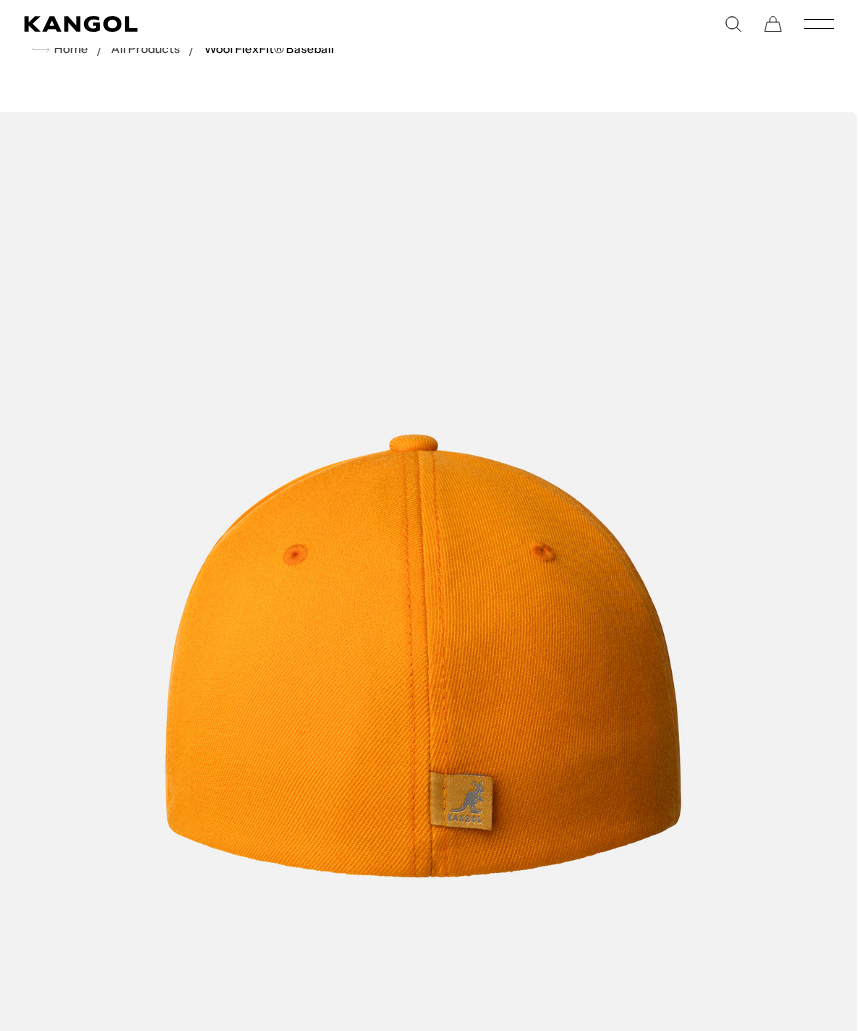scroll, scrollTop: 0, scrollLeft: 0, axis: both 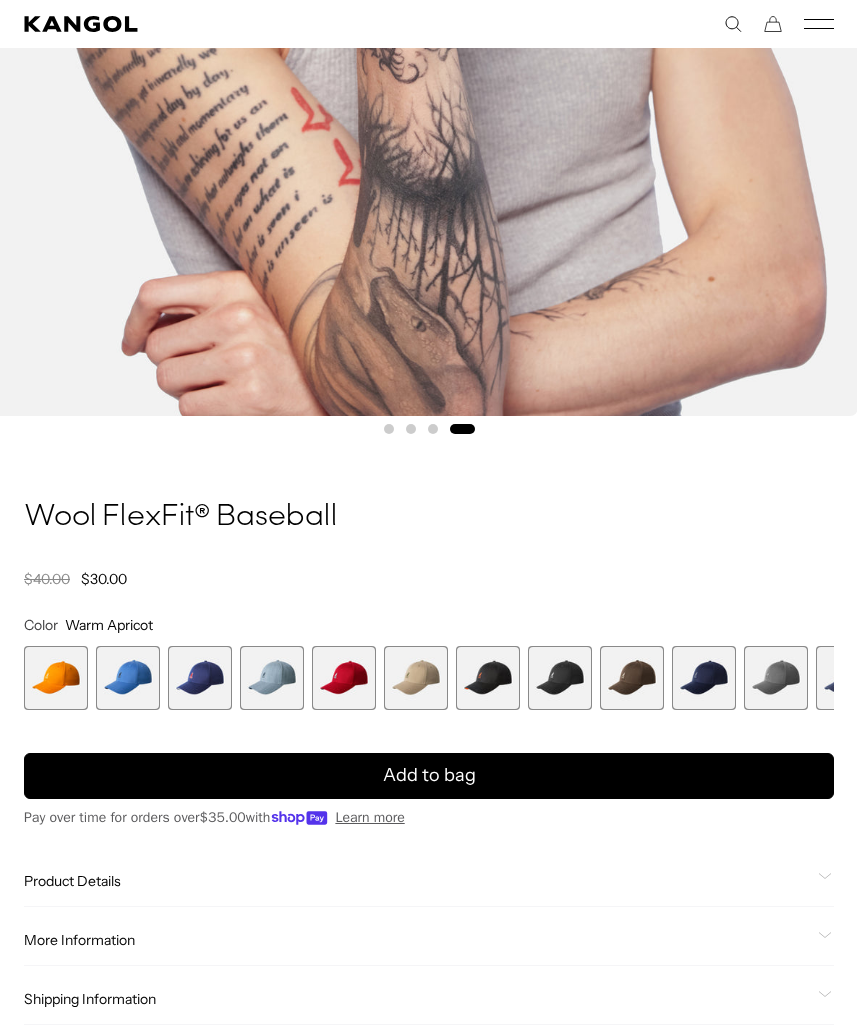 click at bounding box center [56, 678] 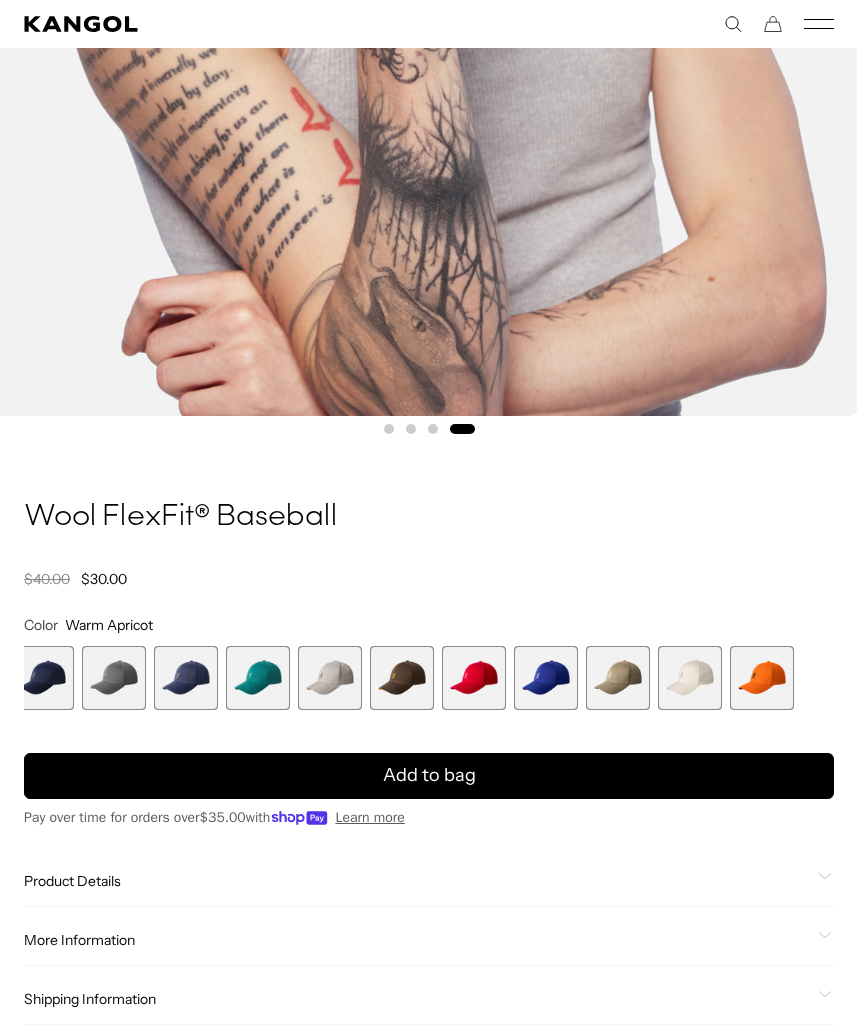 scroll, scrollTop: 0, scrollLeft: 0, axis: both 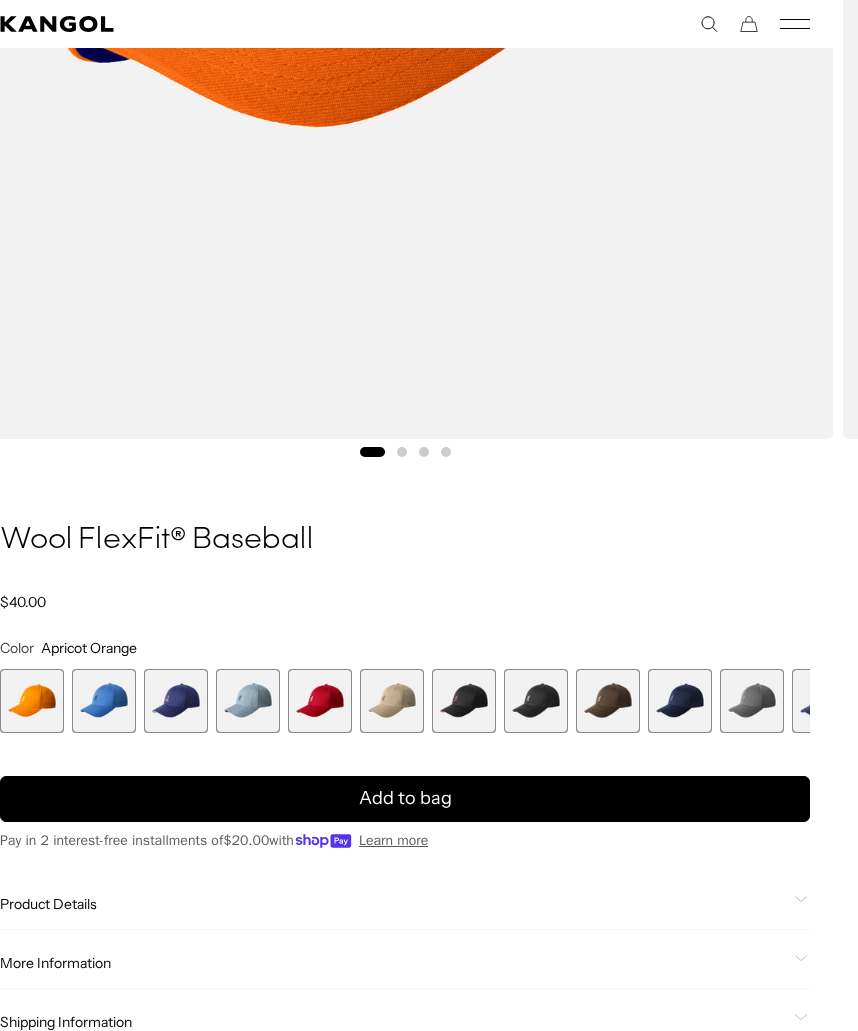 click at bounding box center [32, 701] 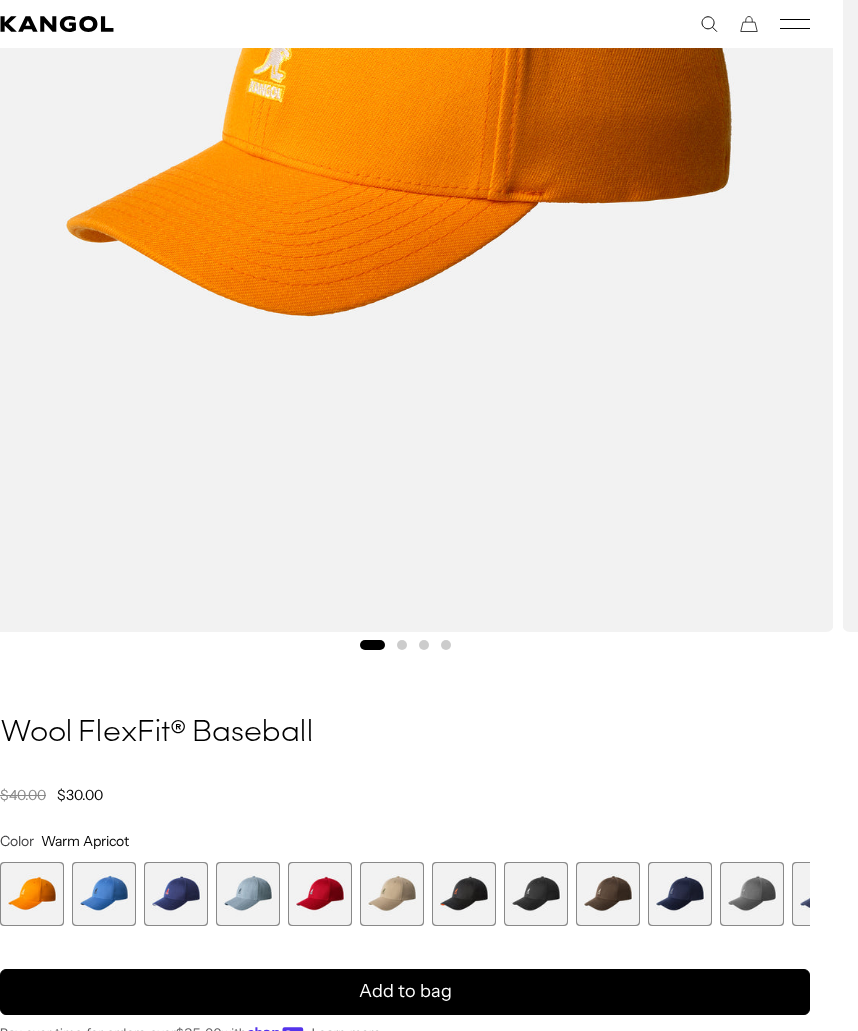 scroll, scrollTop: 529, scrollLeft: 24, axis: both 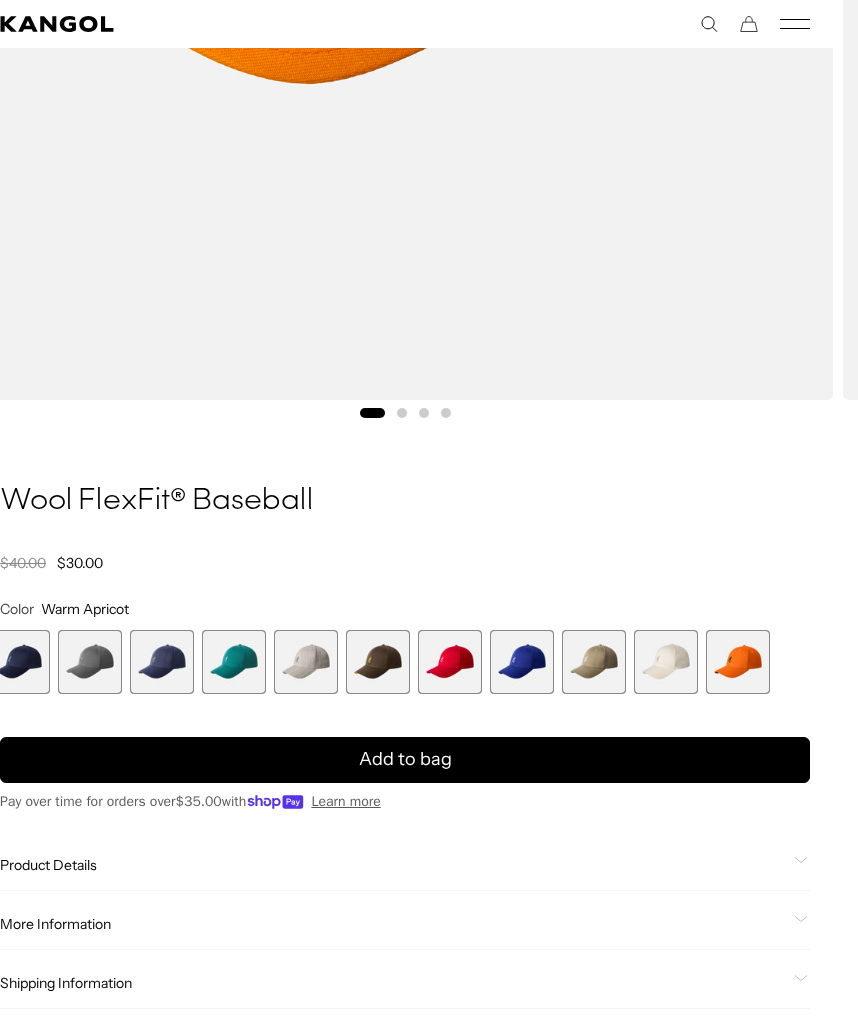 click at bounding box center (738, 662) 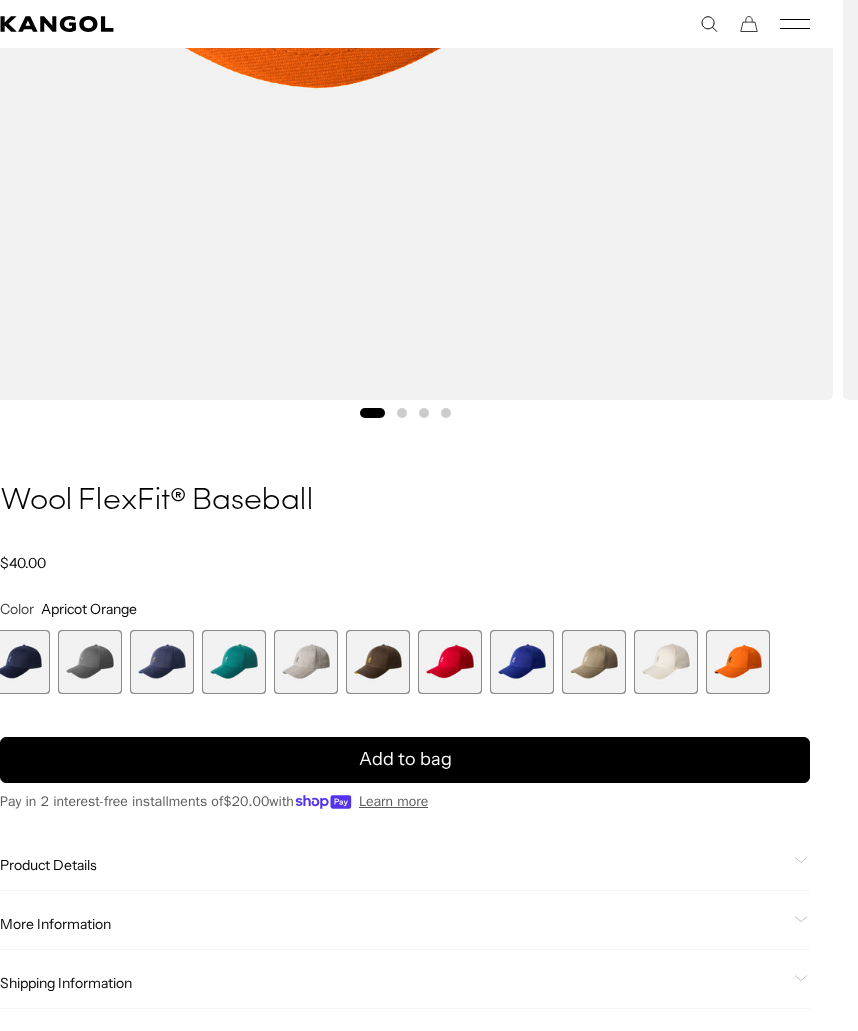 scroll, scrollTop: 0, scrollLeft: 0, axis: both 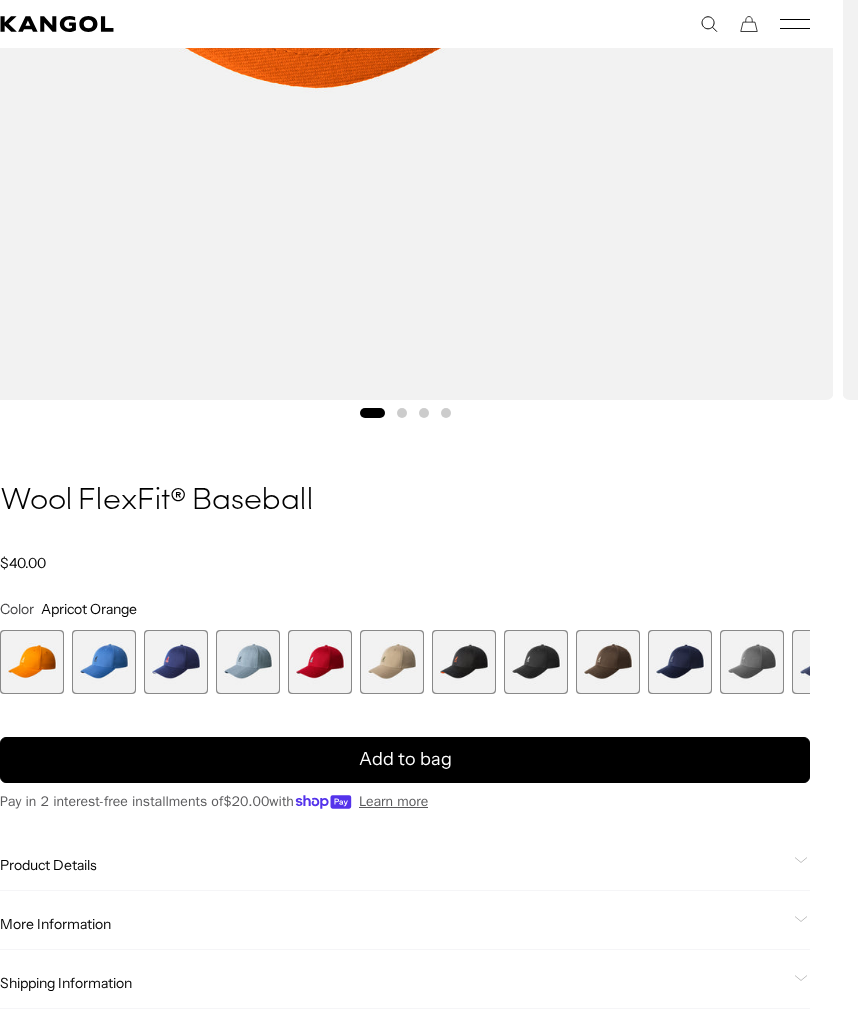 click at bounding box center [32, 662] 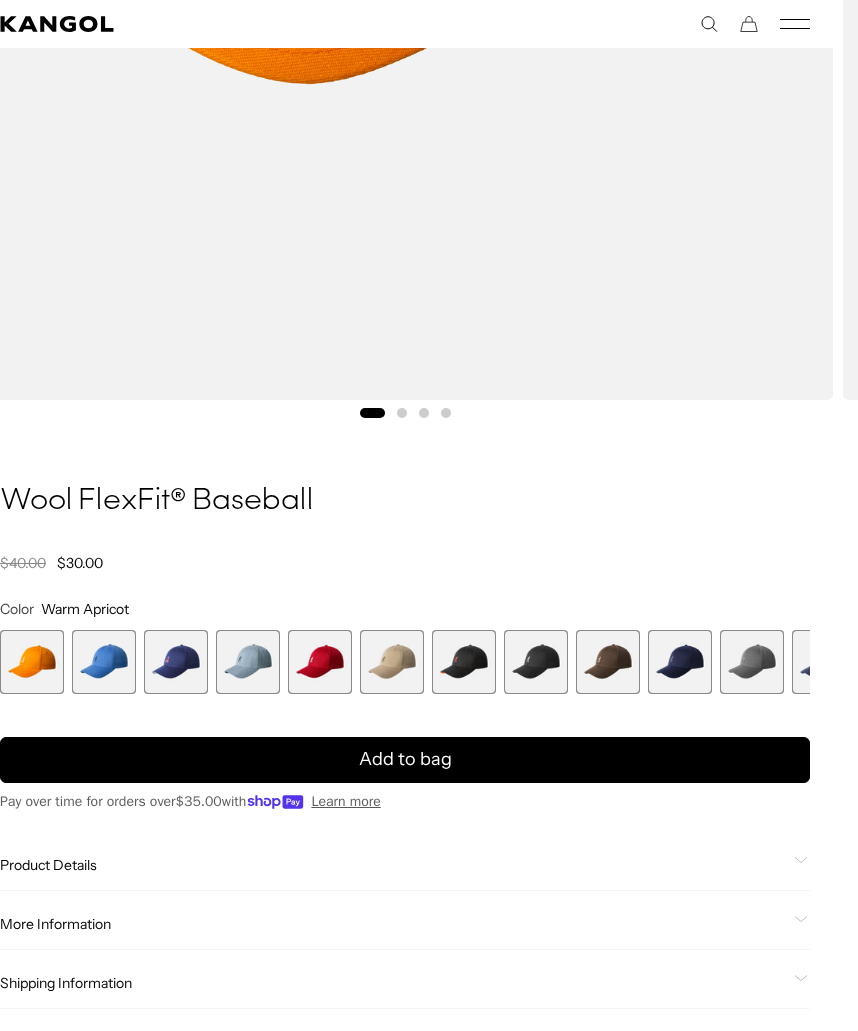 scroll, scrollTop: 0, scrollLeft: 412, axis: horizontal 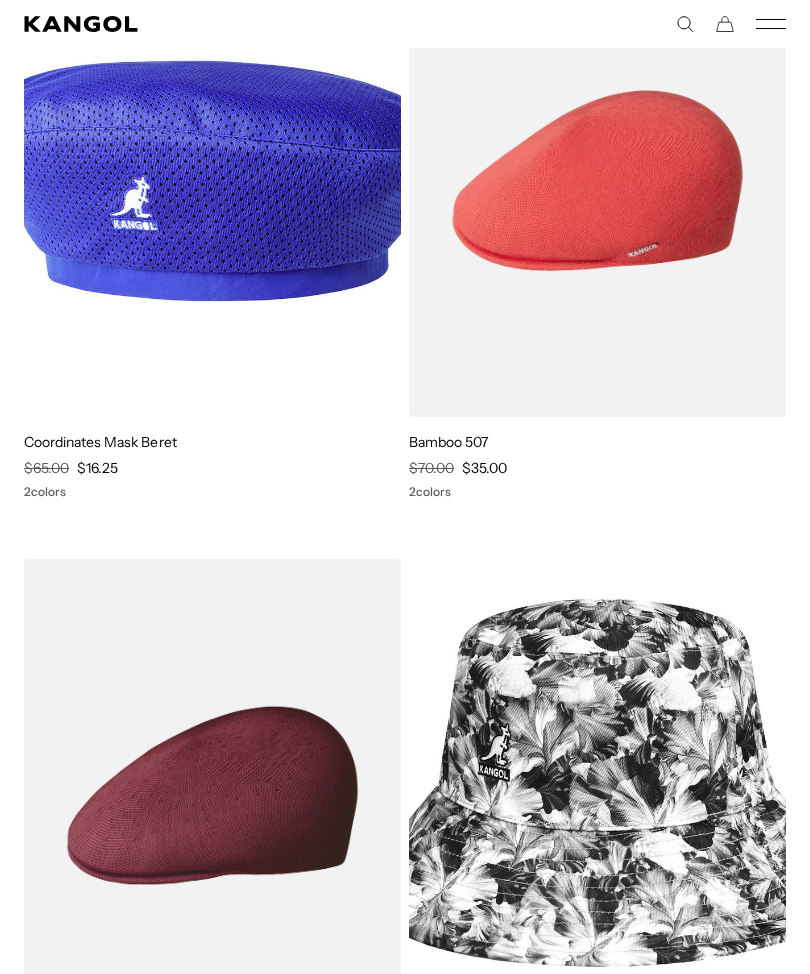 click at bounding box center (0, 0) 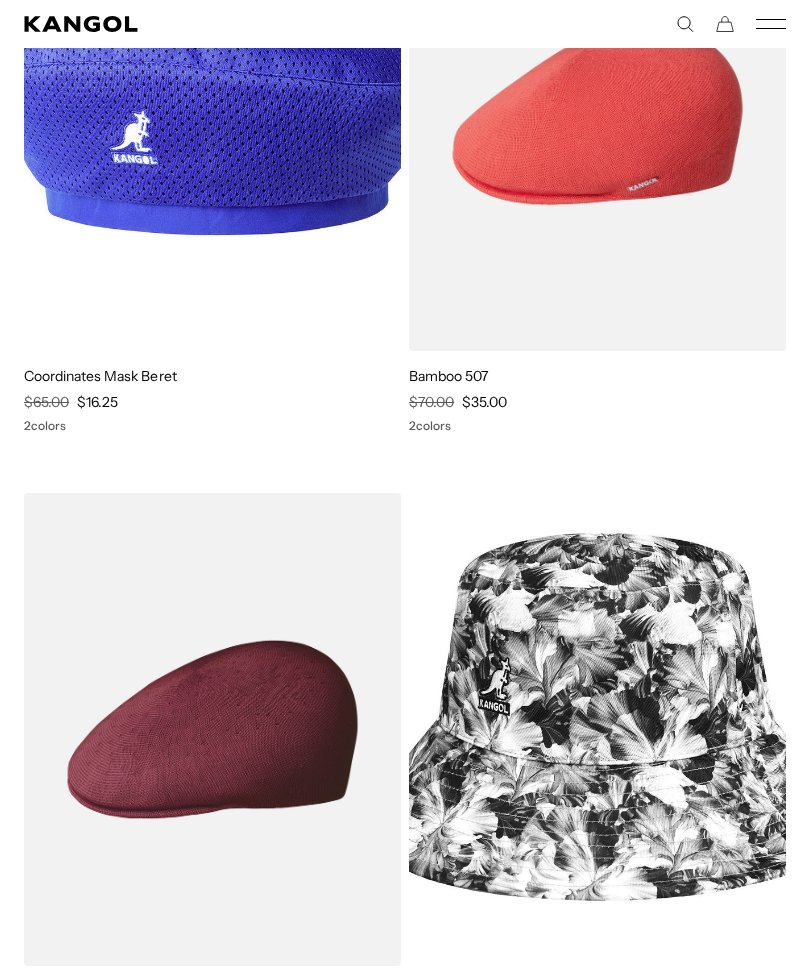 scroll, scrollTop: 0, scrollLeft: 0, axis: both 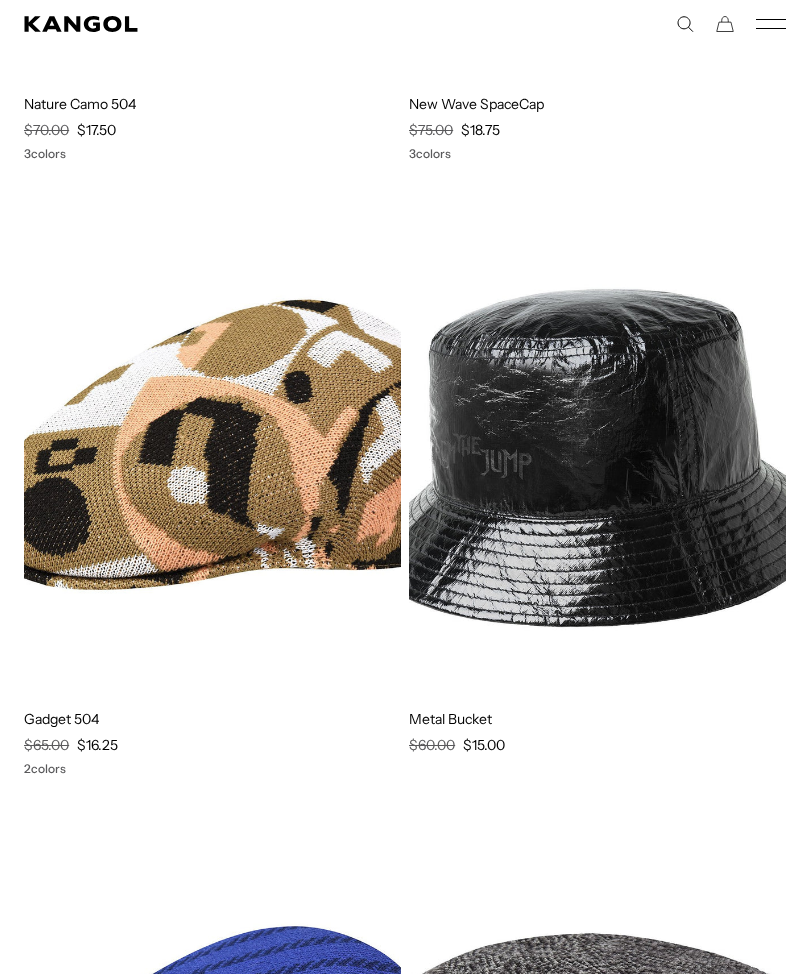 click at bounding box center (597, 457) 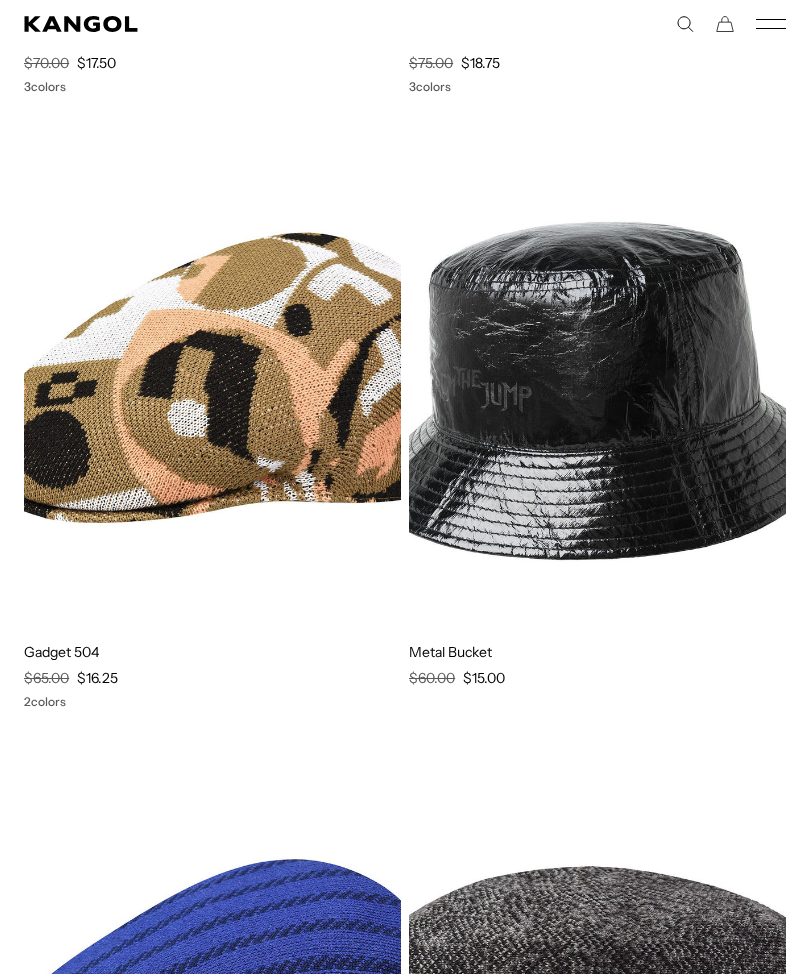scroll, scrollTop: 0, scrollLeft: 412, axis: horizontal 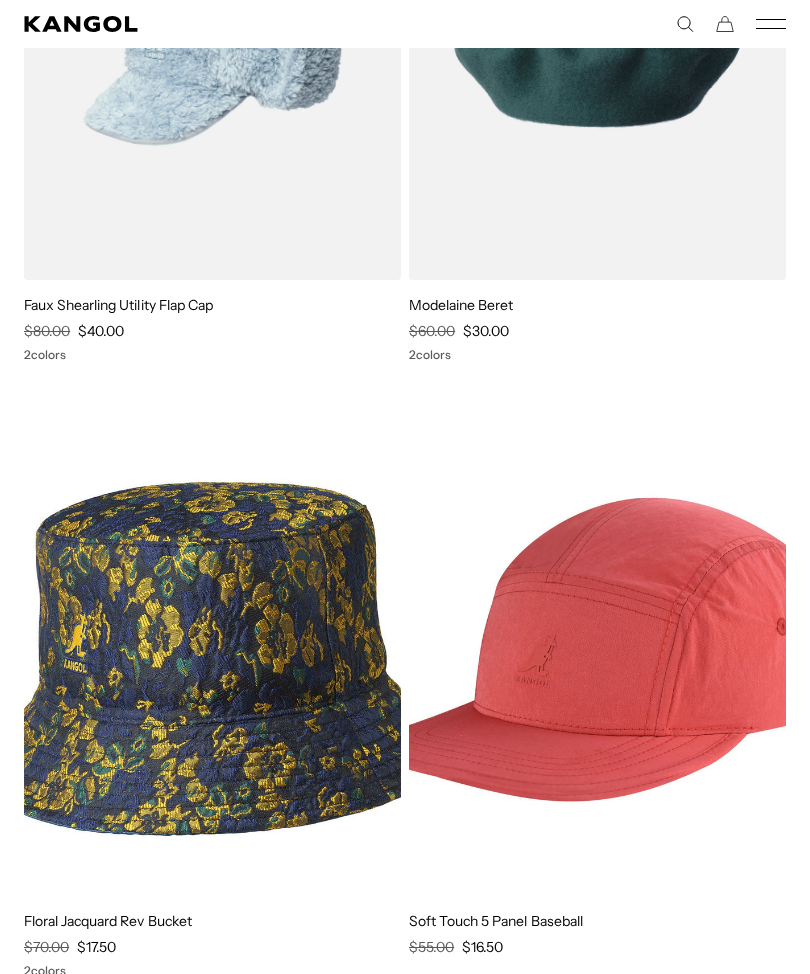 click at bounding box center (0, 0) 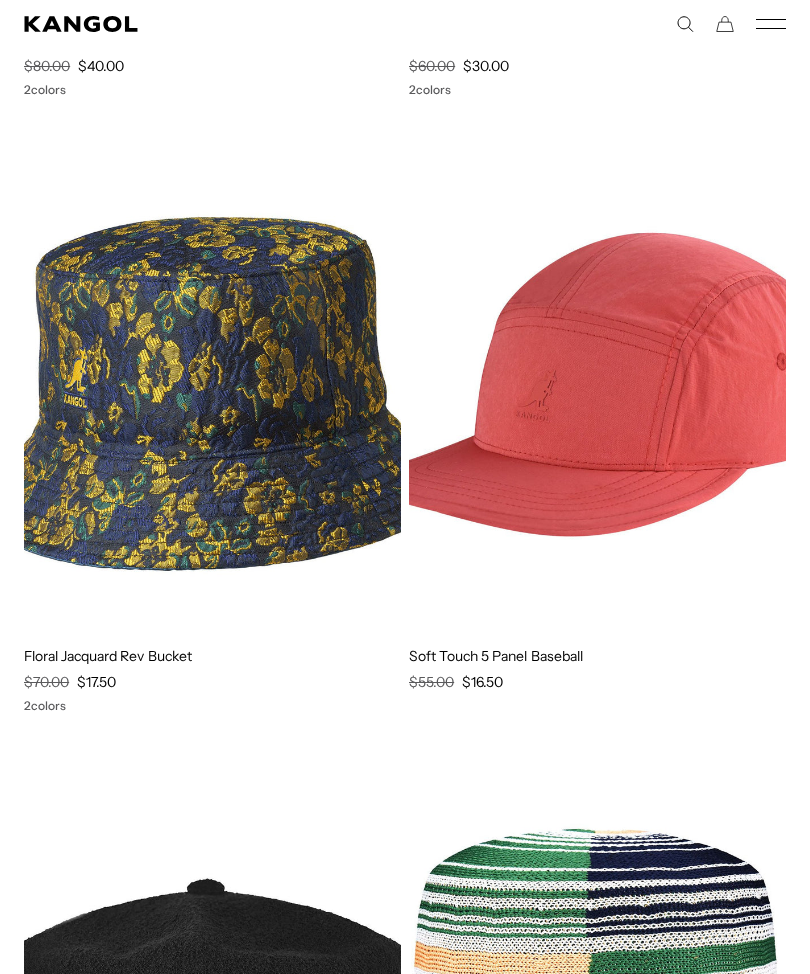 scroll, scrollTop: 9629, scrollLeft: 0, axis: vertical 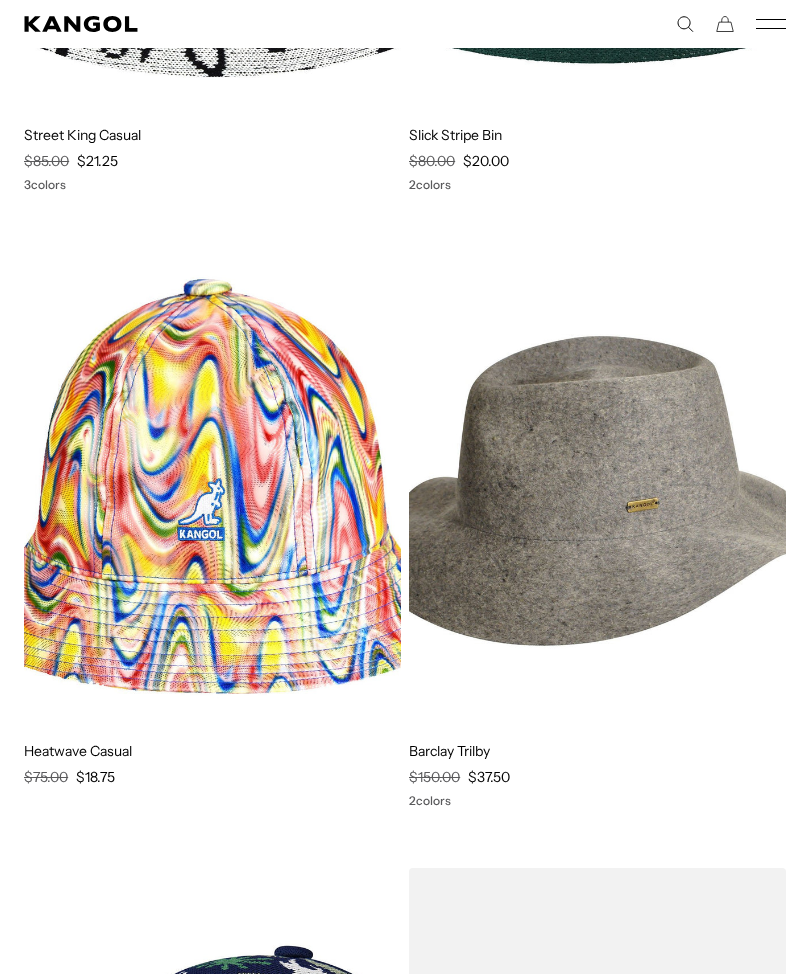 click at bounding box center (0, 0) 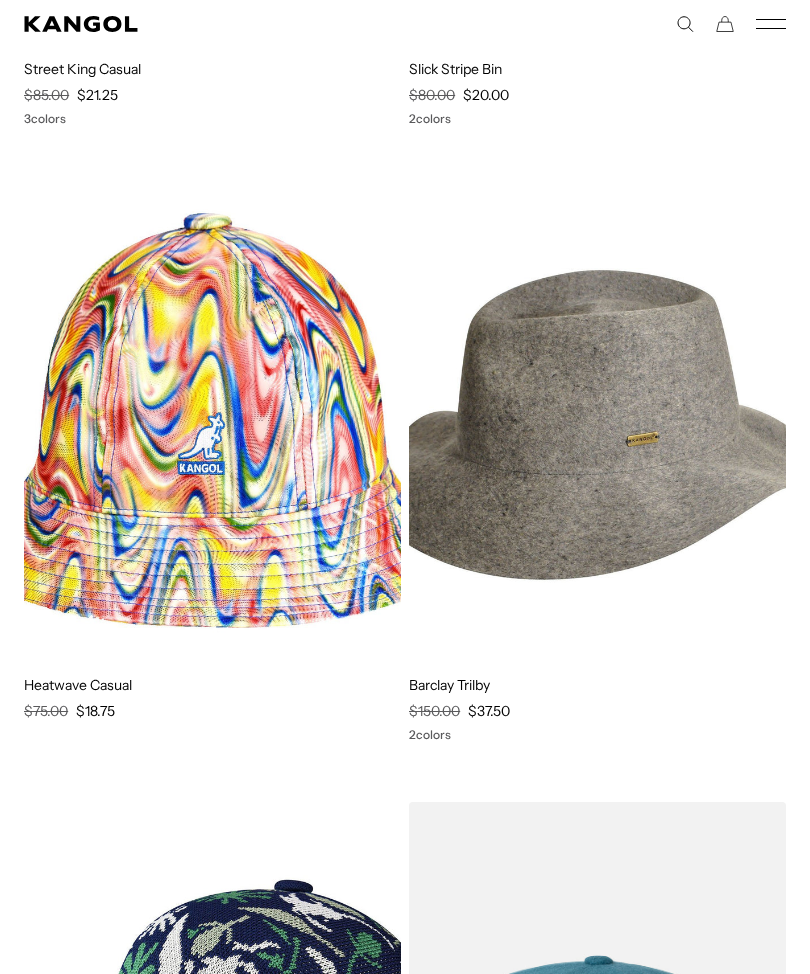 scroll, scrollTop: 0, scrollLeft: 412, axis: horizontal 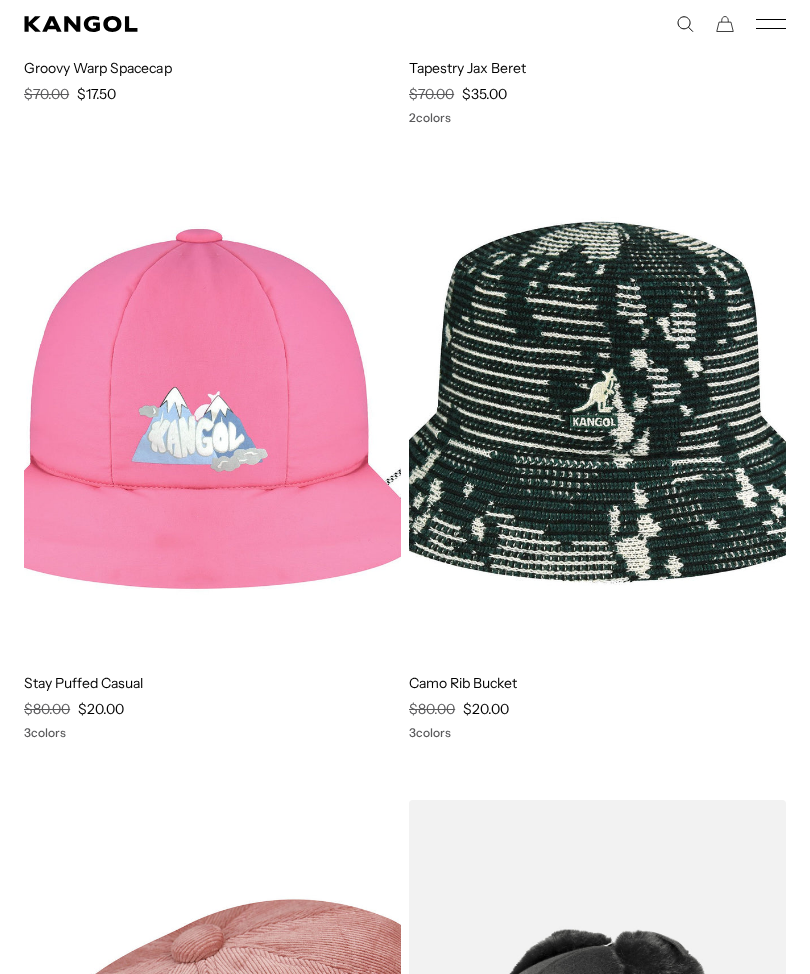click at bounding box center [0, 0] 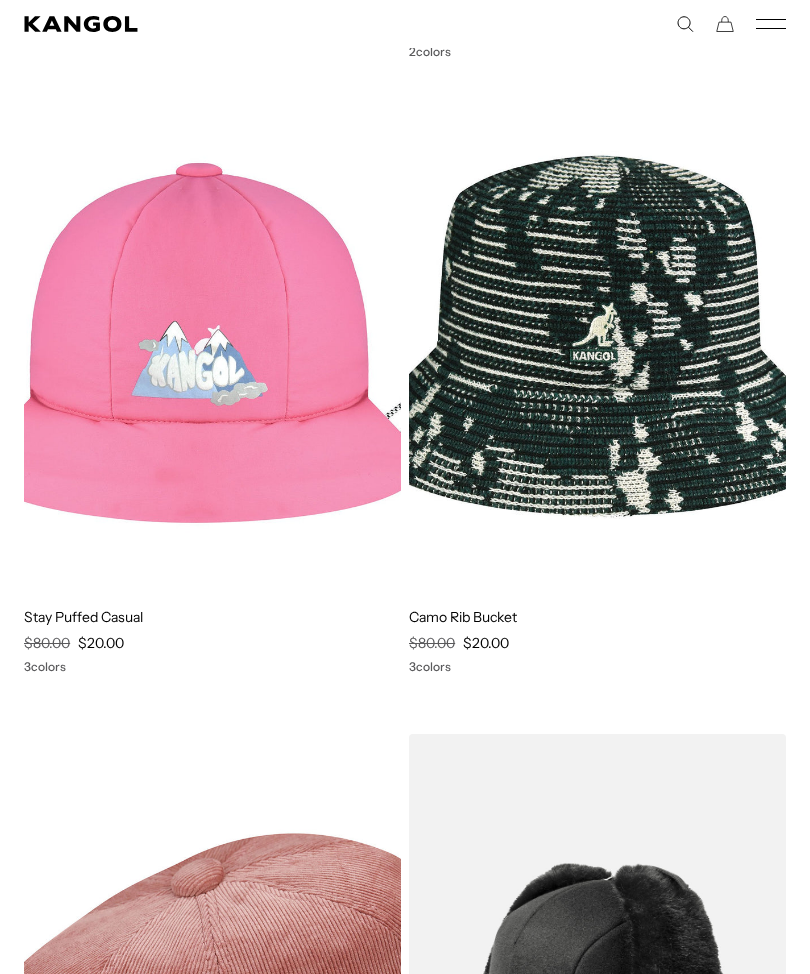 scroll, scrollTop: 0, scrollLeft: 412, axis: horizontal 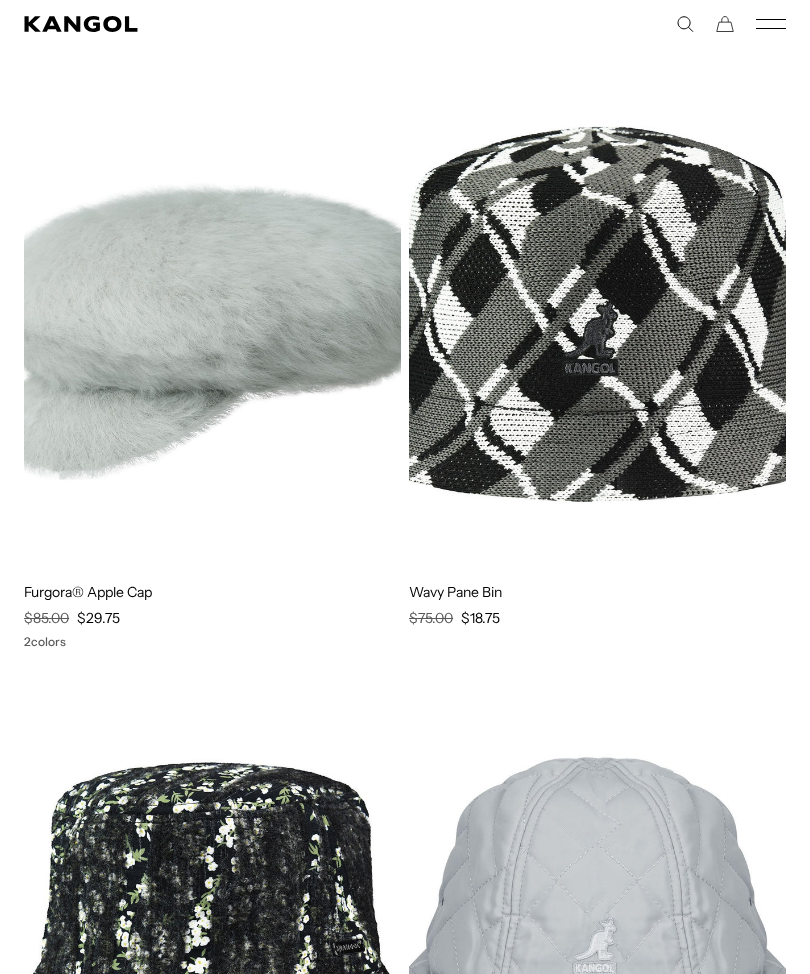 click at bounding box center (0, 0) 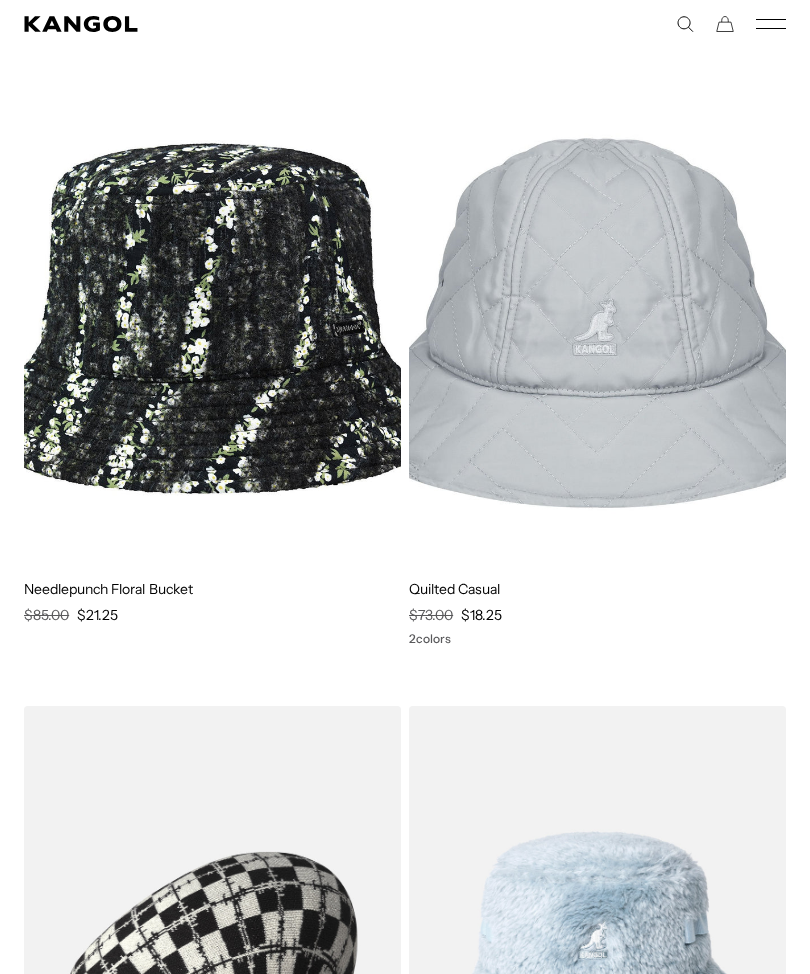click at bounding box center (0, 0) 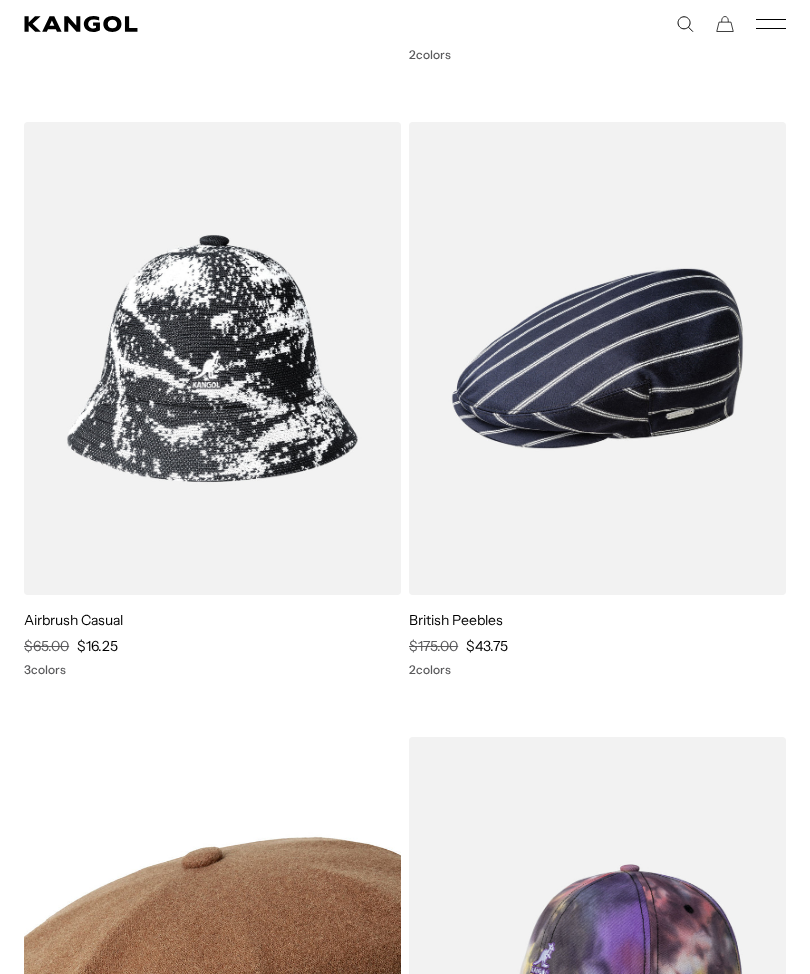 scroll, scrollTop: 22991, scrollLeft: 0, axis: vertical 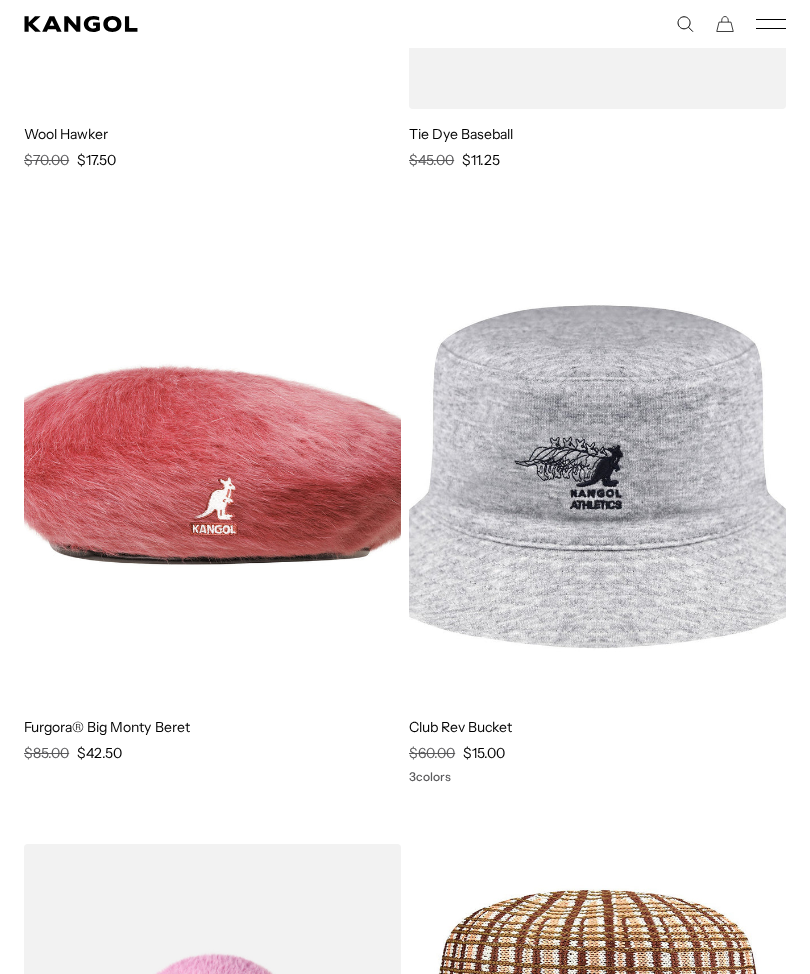click at bounding box center [0, 0] 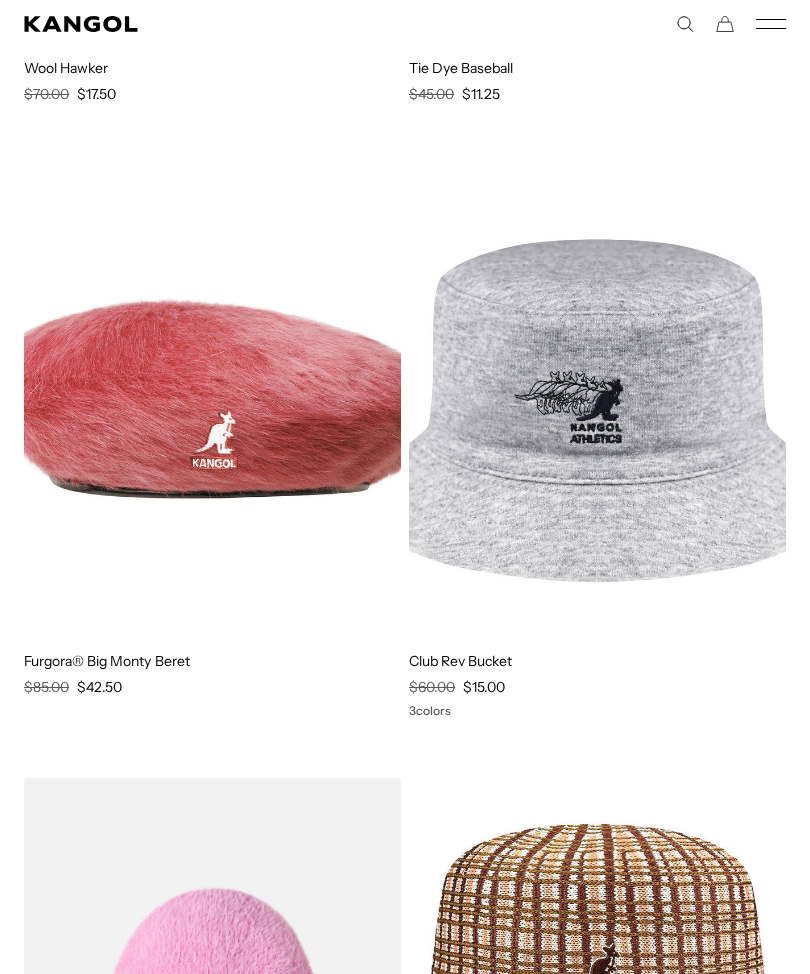 scroll, scrollTop: 0, scrollLeft: 0, axis: both 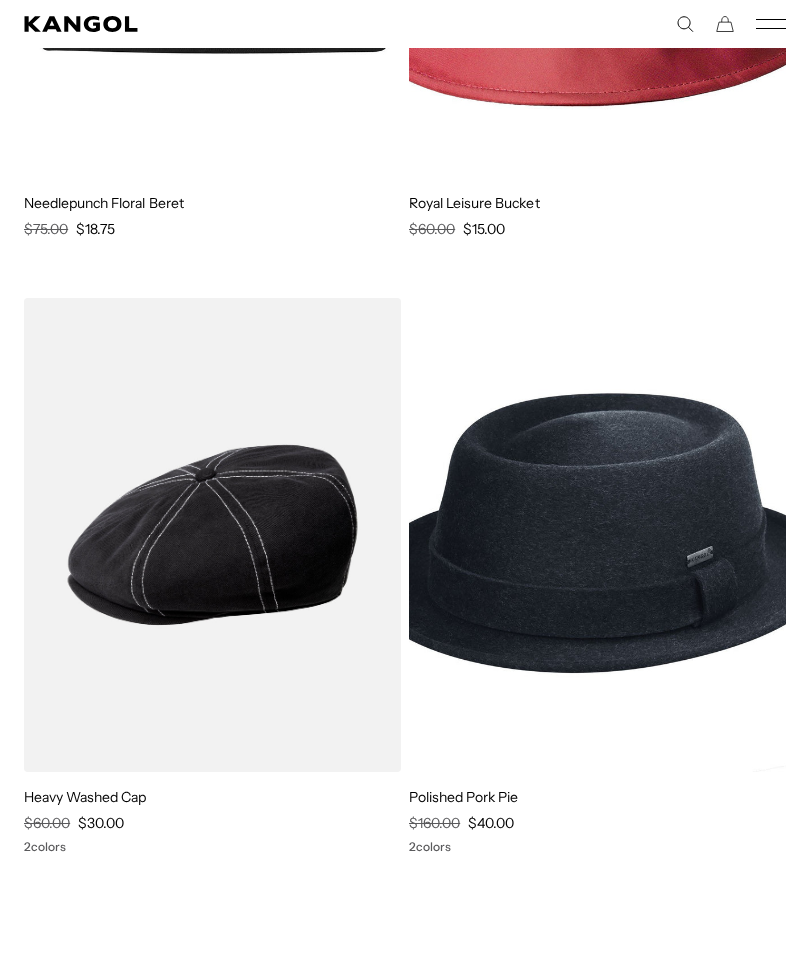 click at bounding box center [0, 0] 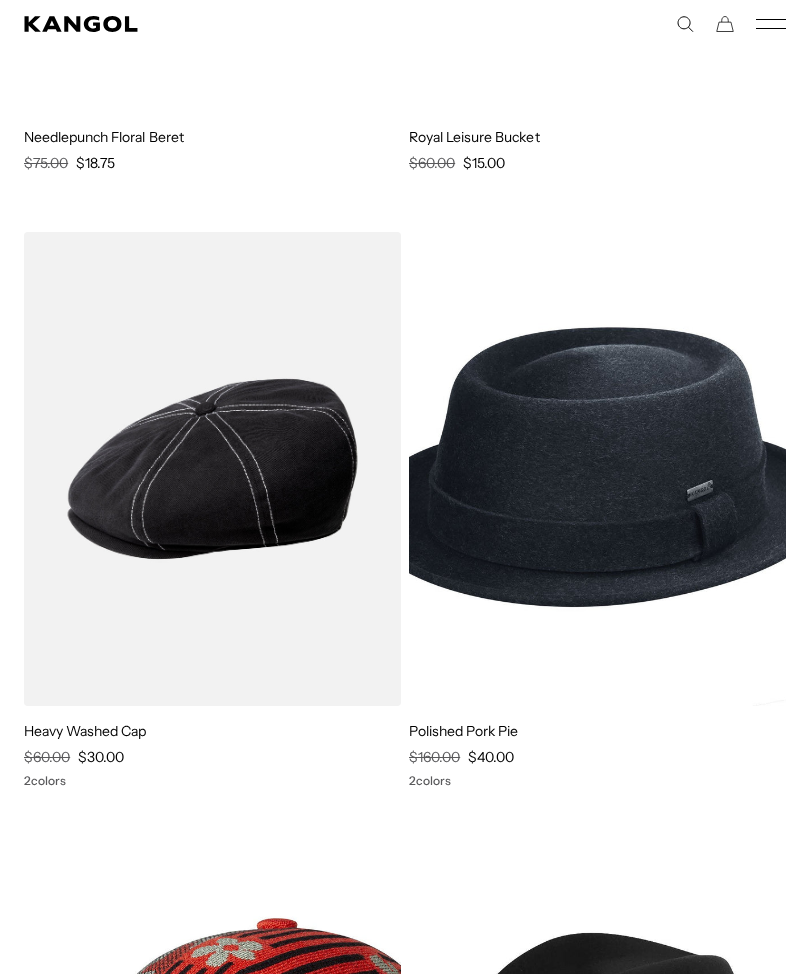 scroll, scrollTop: 0, scrollLeft: 0, axis: both 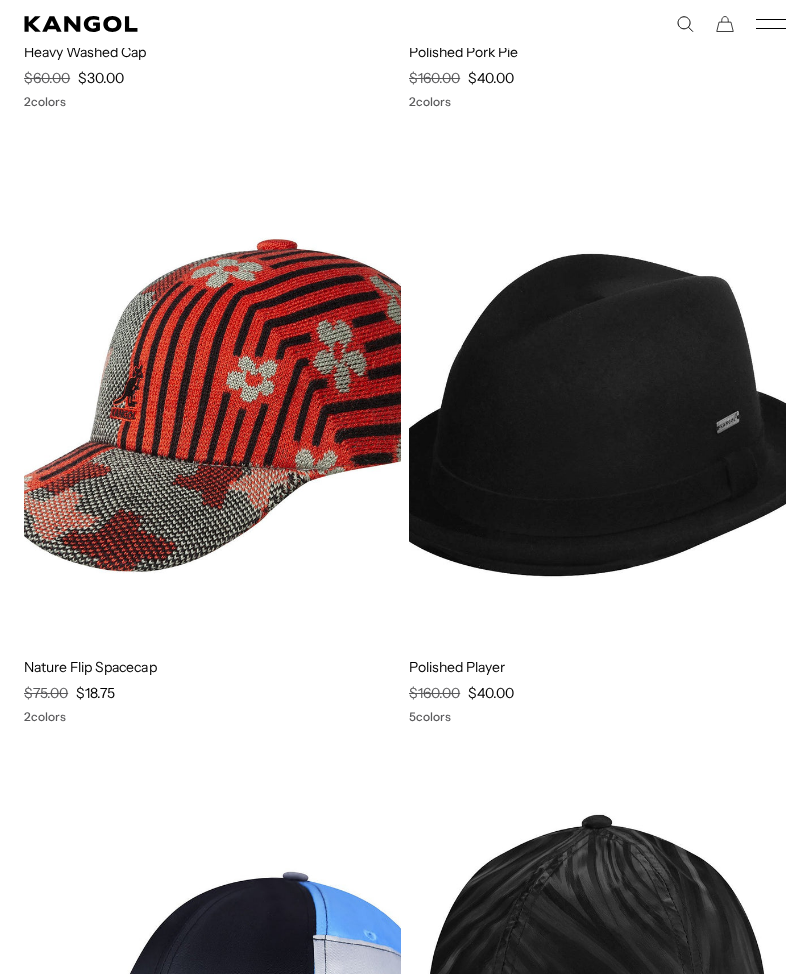 click at bounding box center [0, 0] 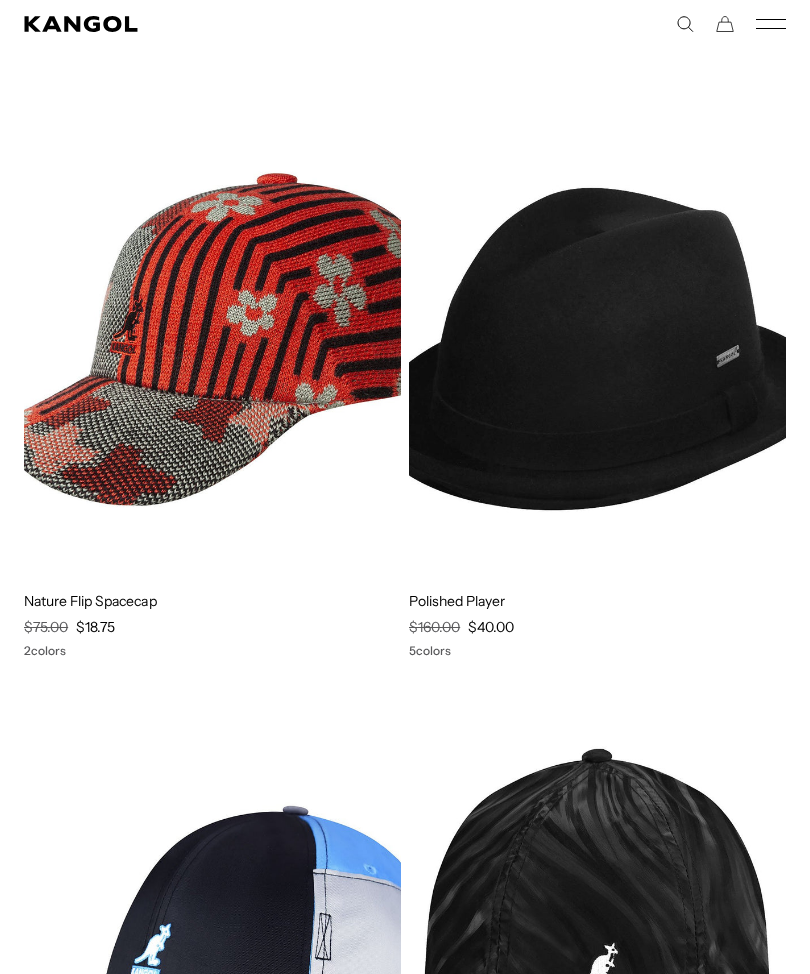 scroll, scrollTop: 0, scrollLeft: 0, axis: both 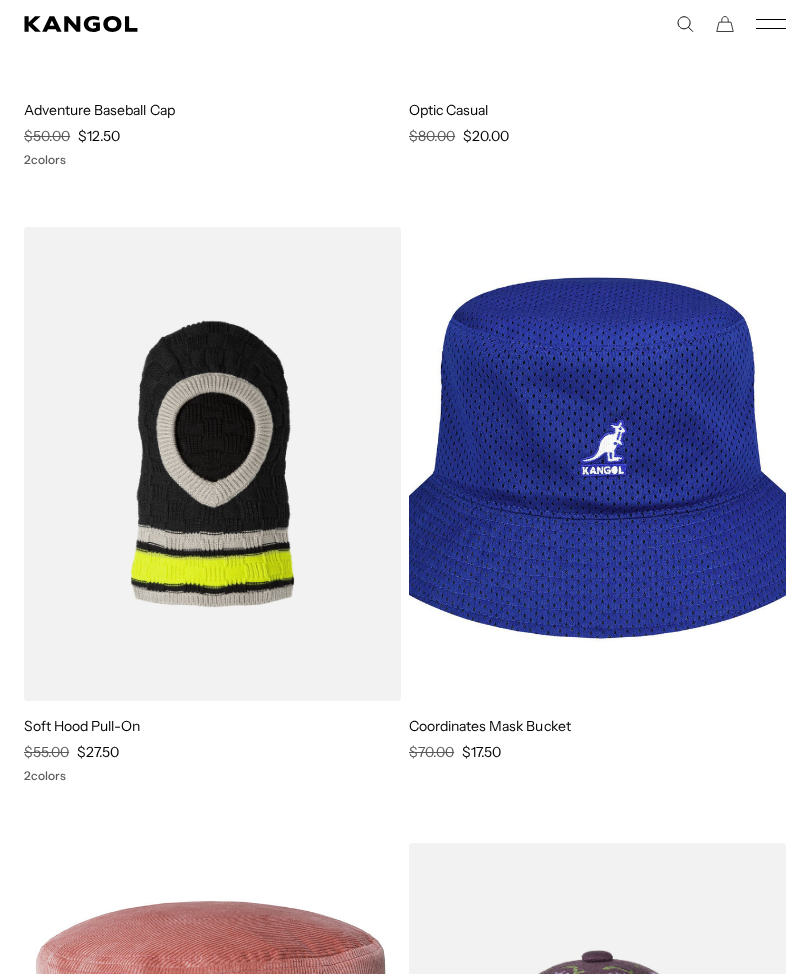 click at bounding box center [597, 463] 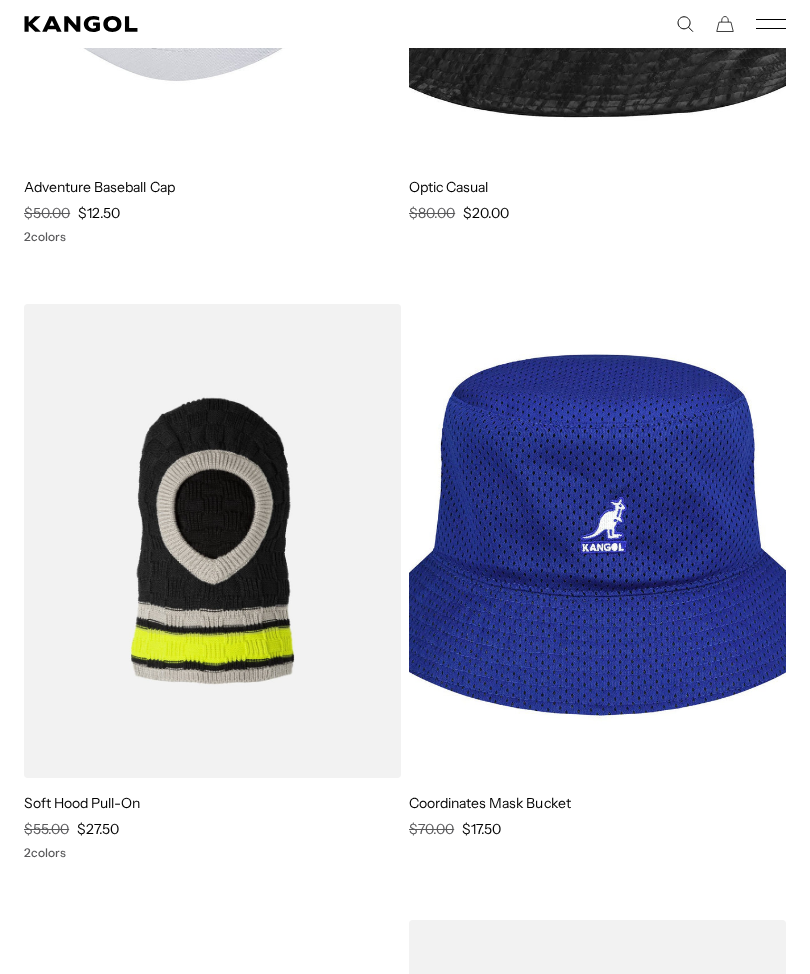 scroll, scrollTop: 27055, scrollLeft: 0, axis: vertical 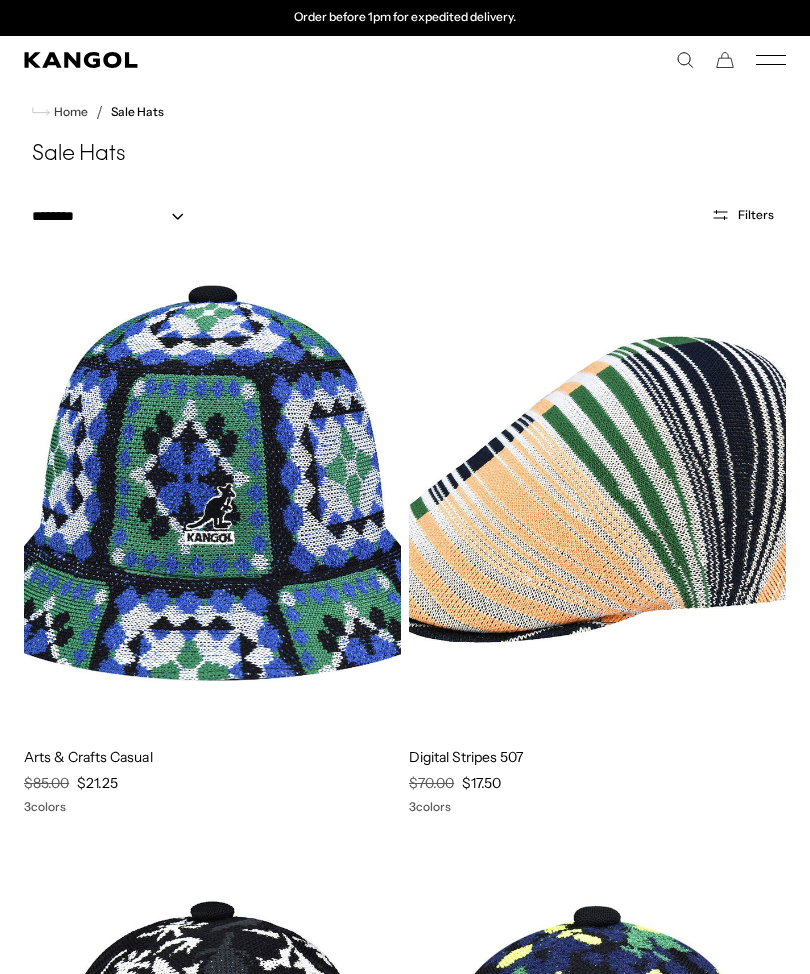 click on "Filters" at bounding box center [756, 215] 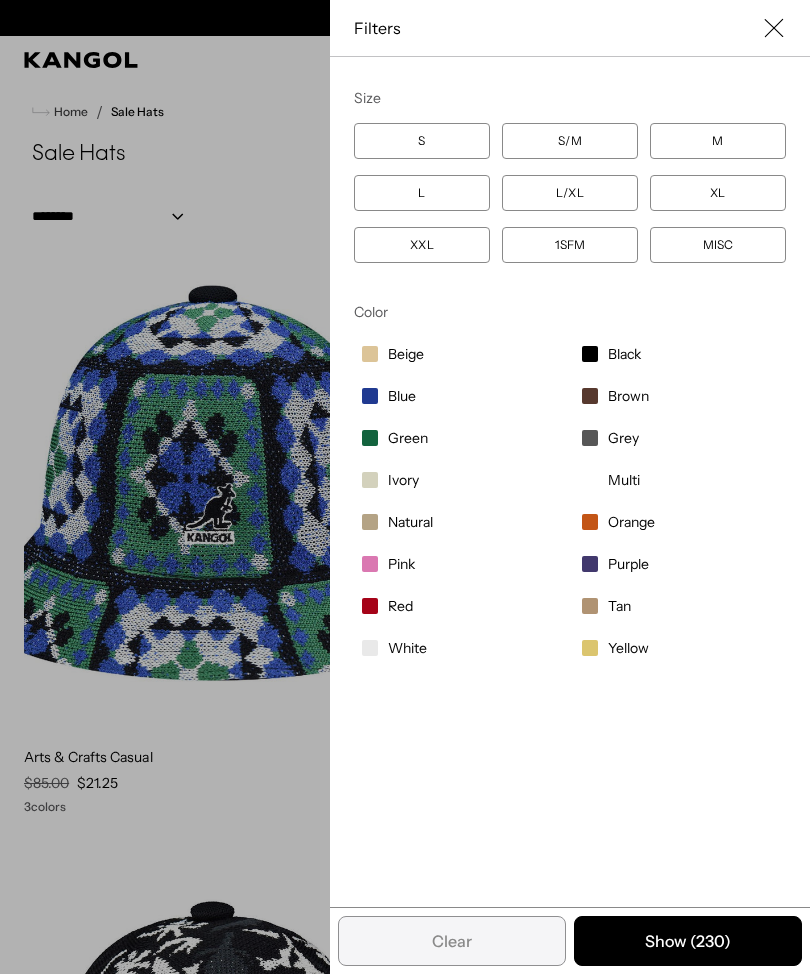 scroll, scrollTop: 0, scrollLeft: 412, axis: horizontal 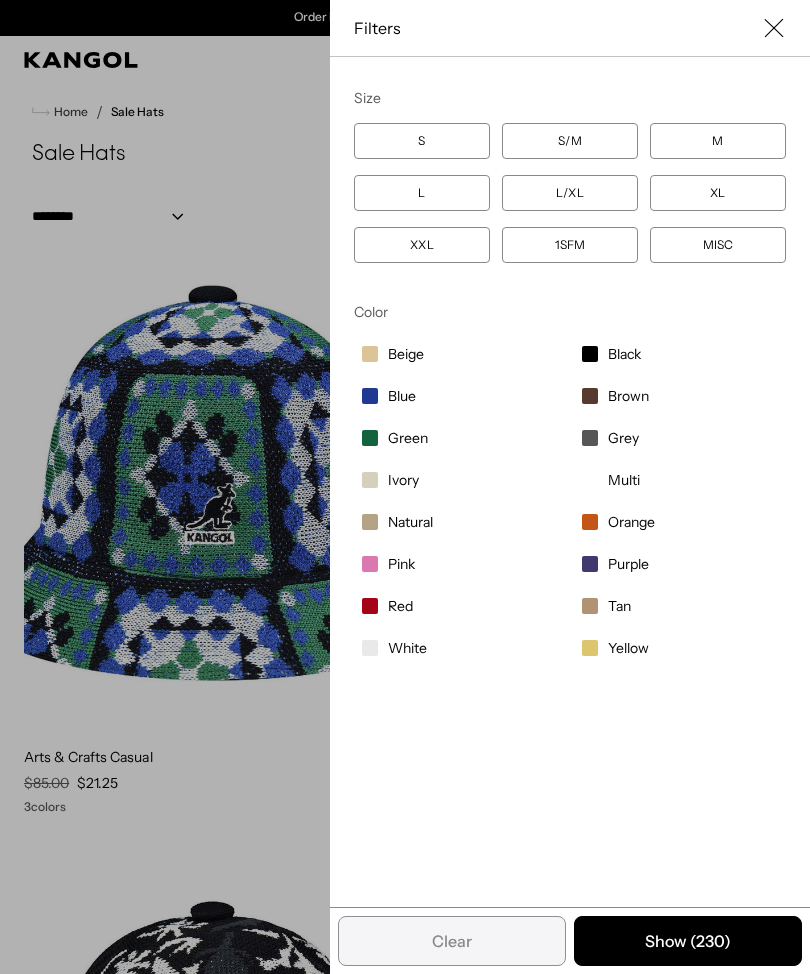 click on "L/XL" at bounding box center (570, 193) 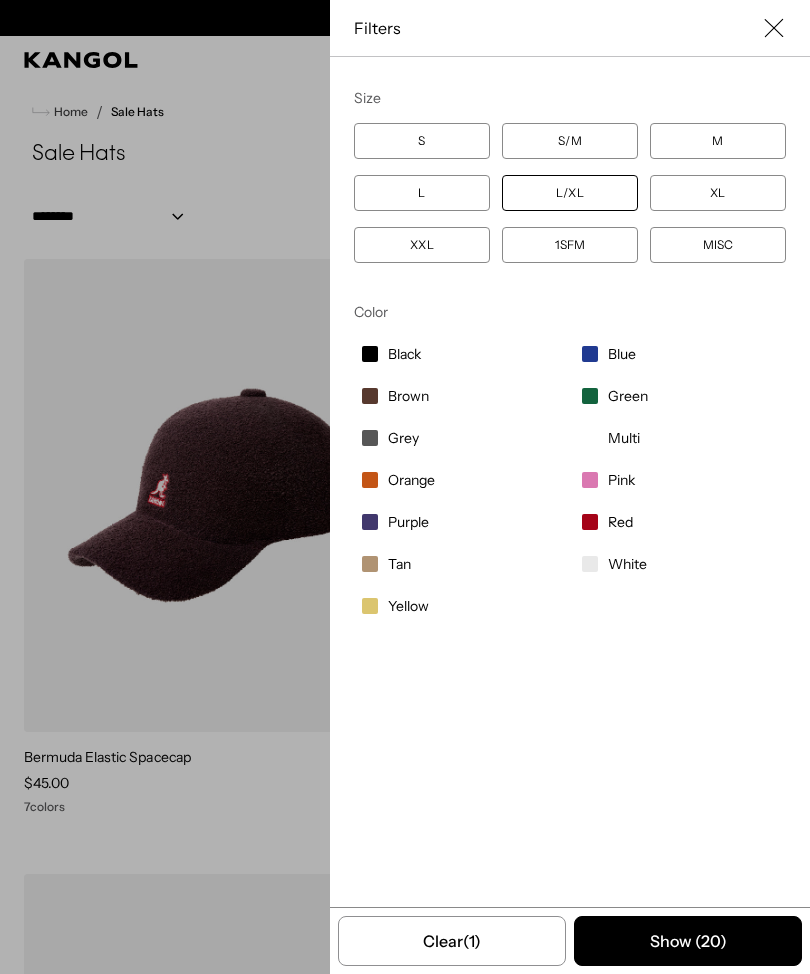 scroll, scrollTop: 0, scrollLeft: 0, axis: both 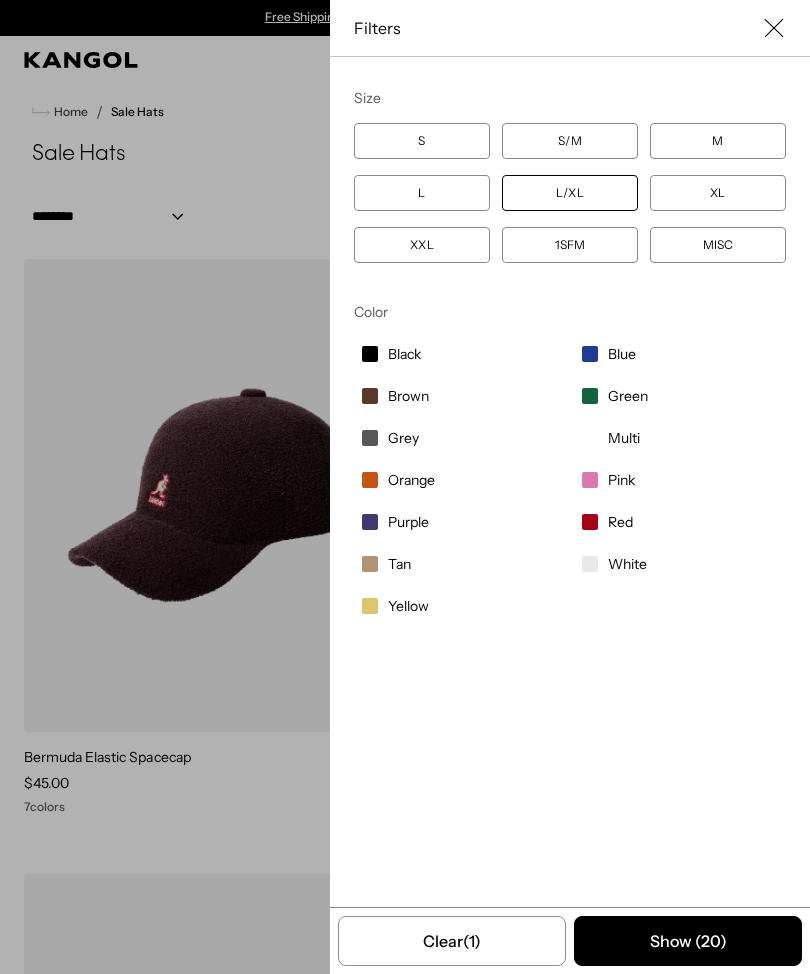click on "1SFM" at bounding box center (570, 245) 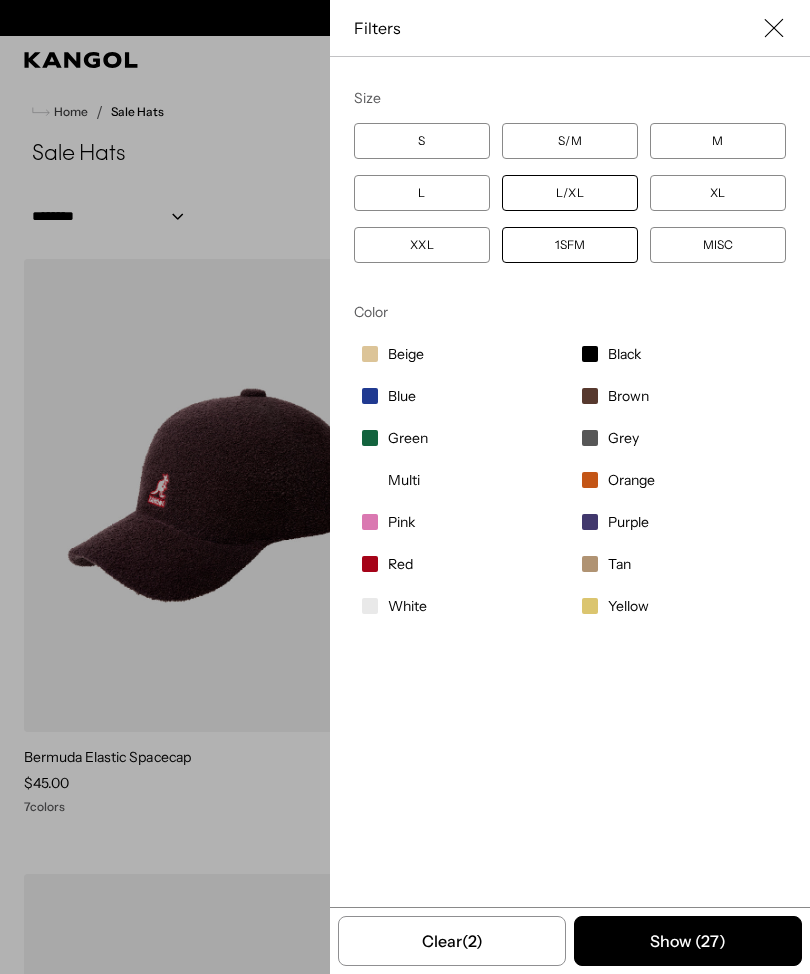 scroll, scrollTop: 0, scrollLeft: 412, axis: horizontal 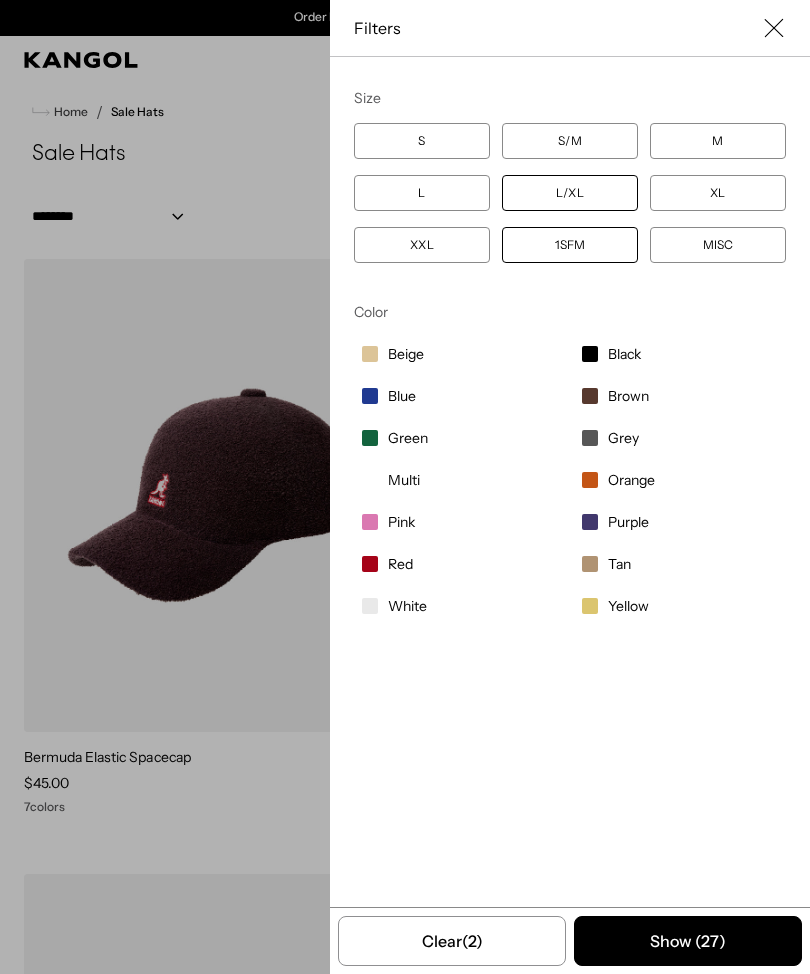 click on "Show ( 27 )" at bounding box center [688, 941] 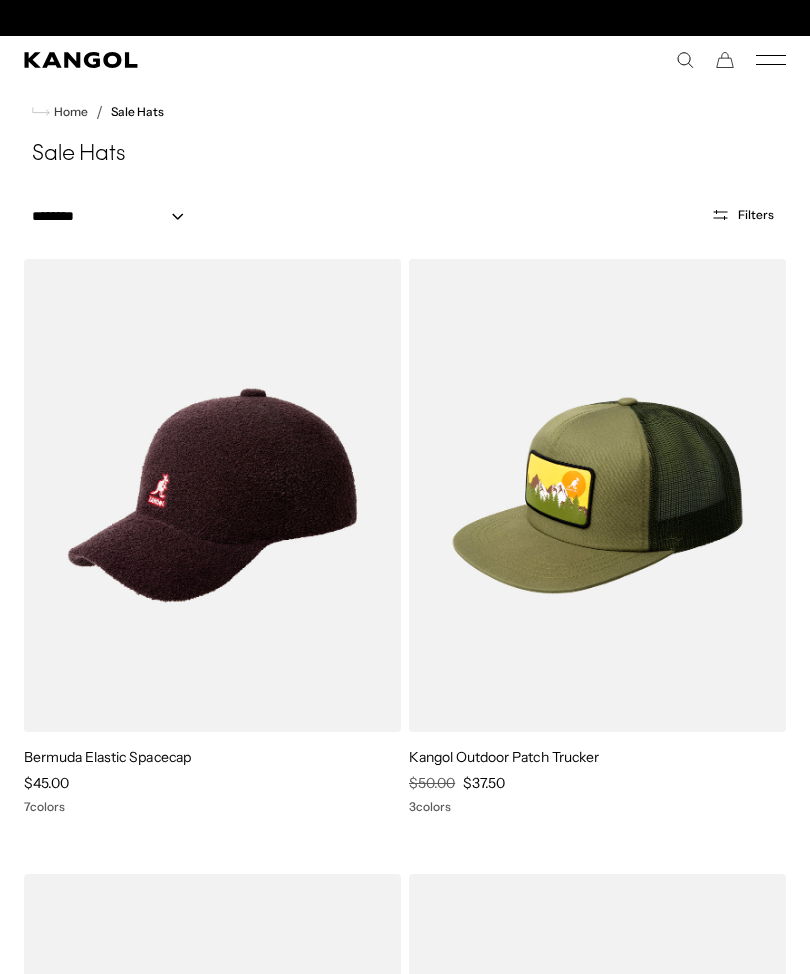 scroll, scrollTop: 0, scrollLeft: 0, axis: both 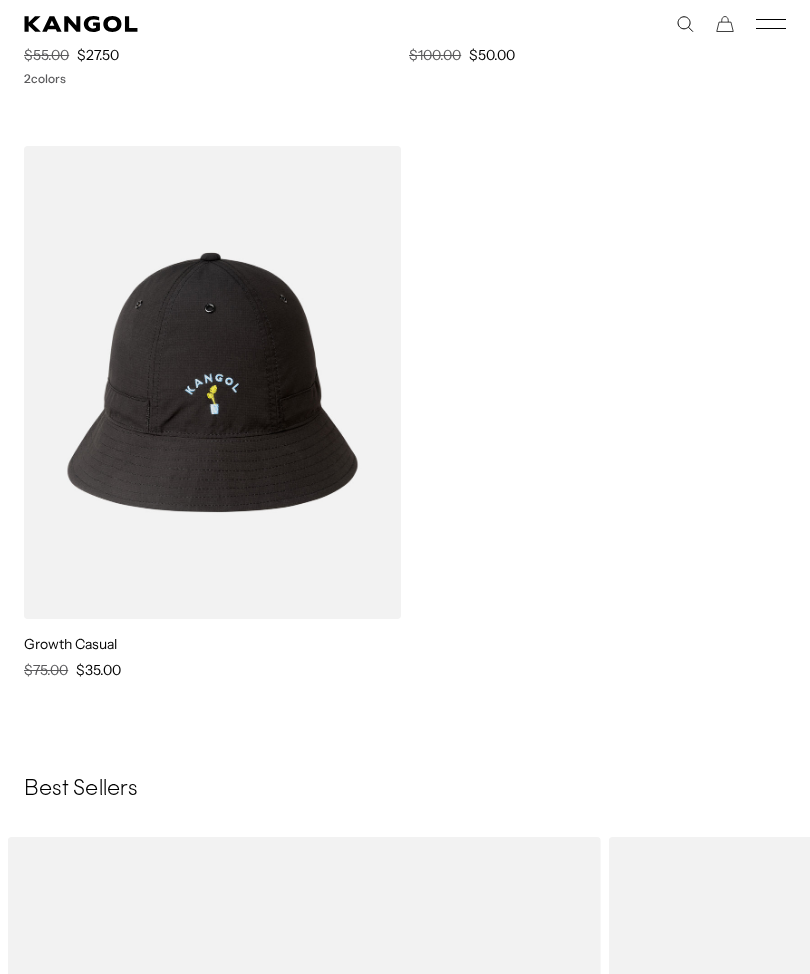 click at bounding box center (0, 0) 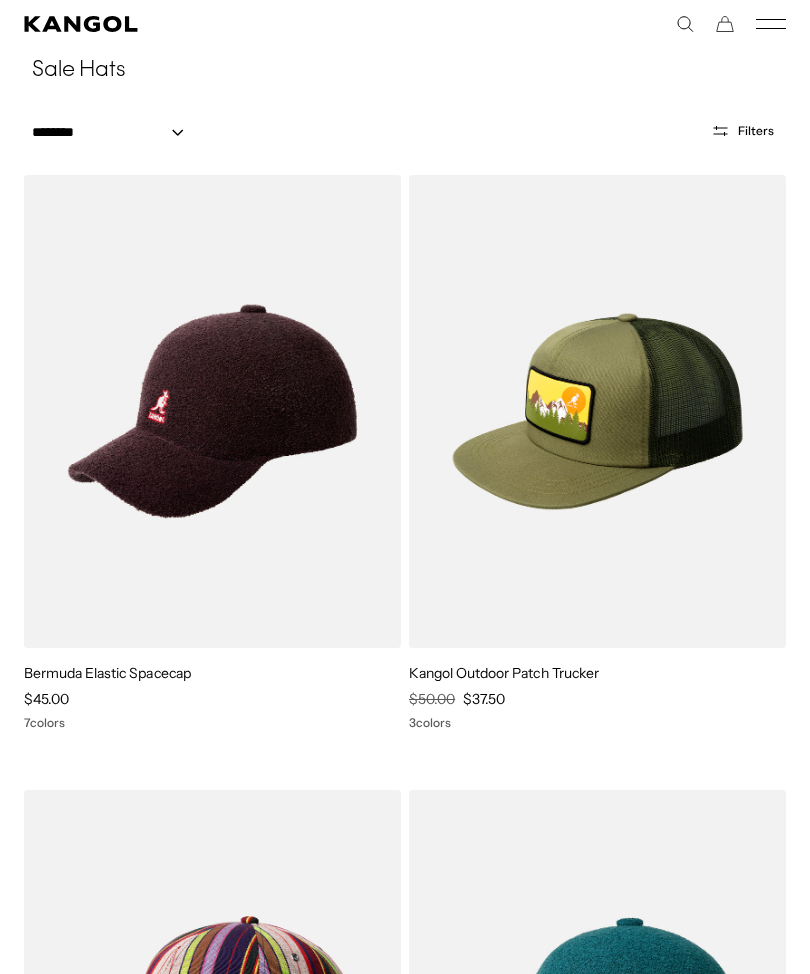 scroll, scrollTop: 8134, scrollLeft: 0, axis: vertical 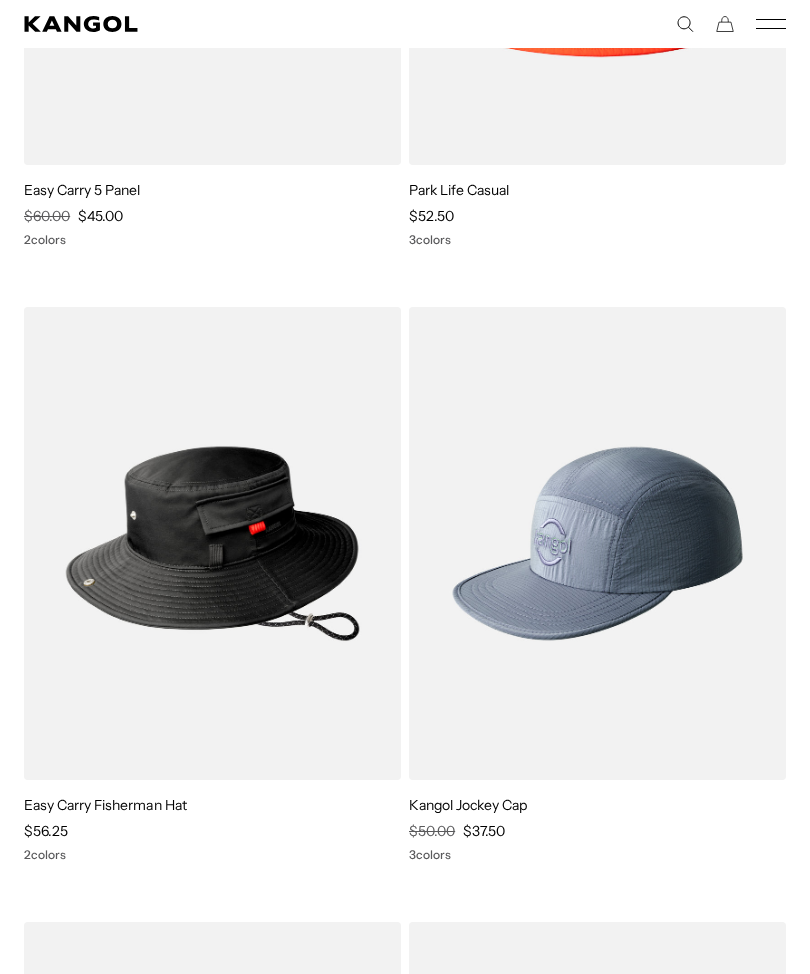 click at bounding box center [0, 0] 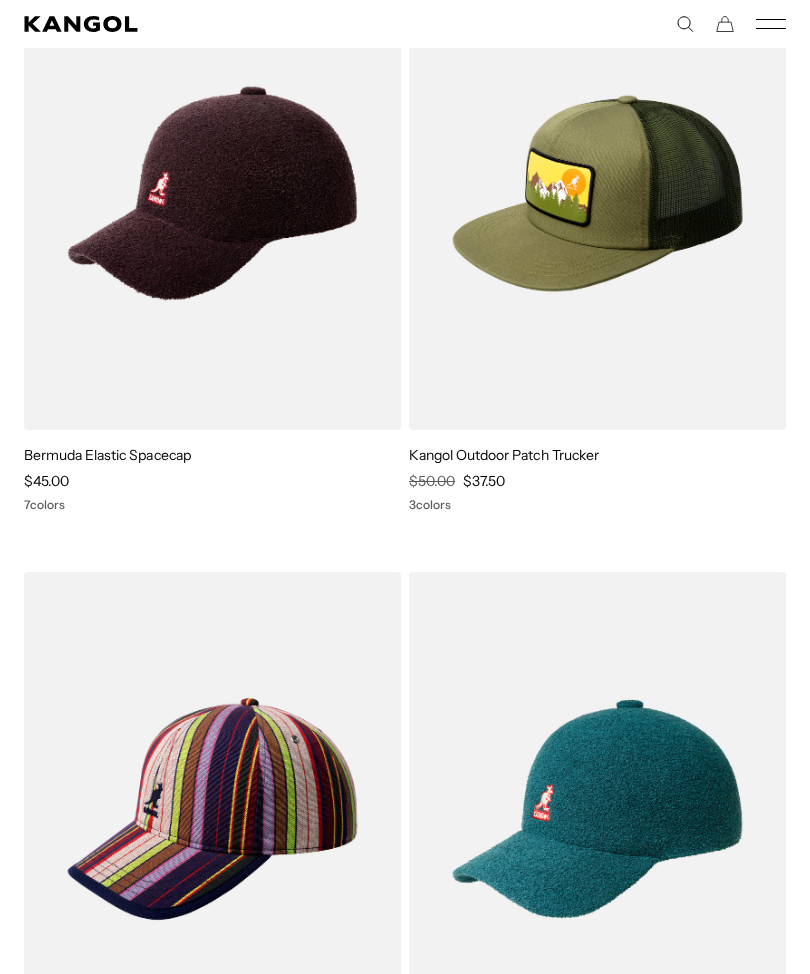 scroll, scrollTop: 162, scrollLeft: 0, axis: vertical 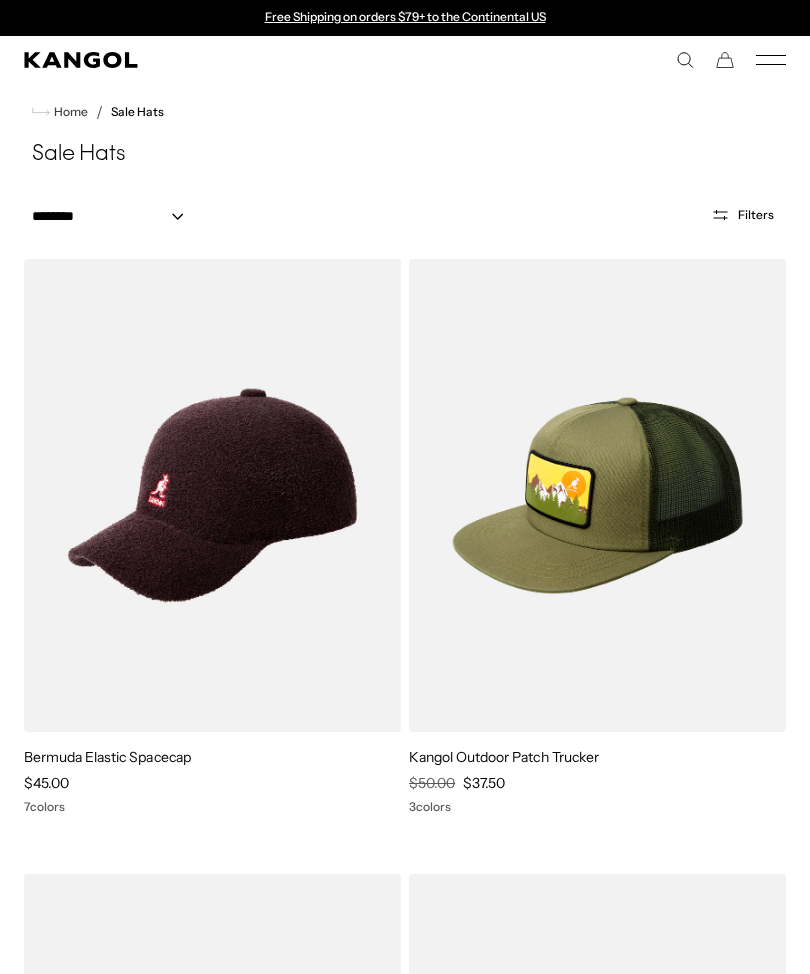 click on "**********" at bounding box center (405, 214) 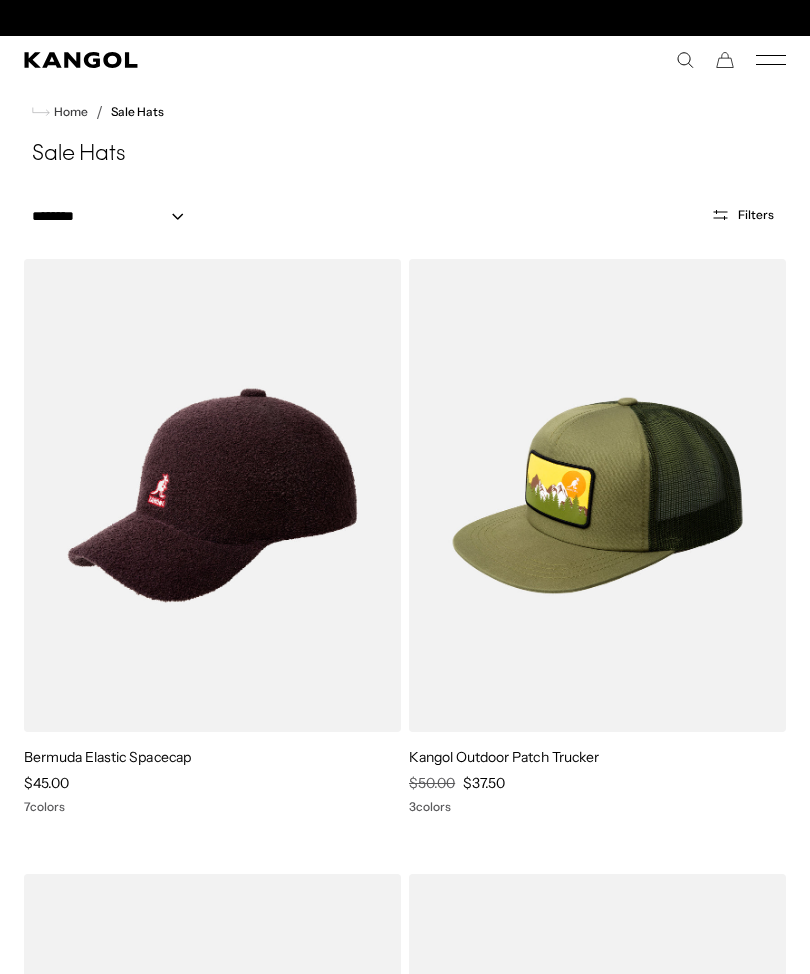 click on "Filters" at bounding box center (756, 215) 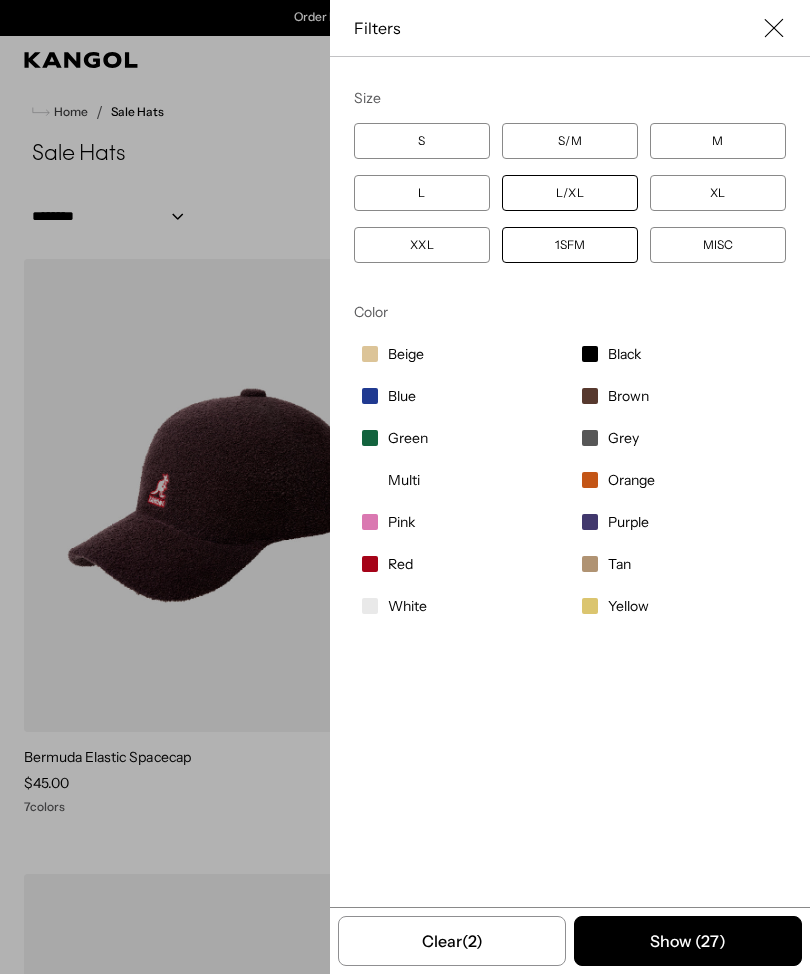 click on "XL" at bounding box center (718, 193) 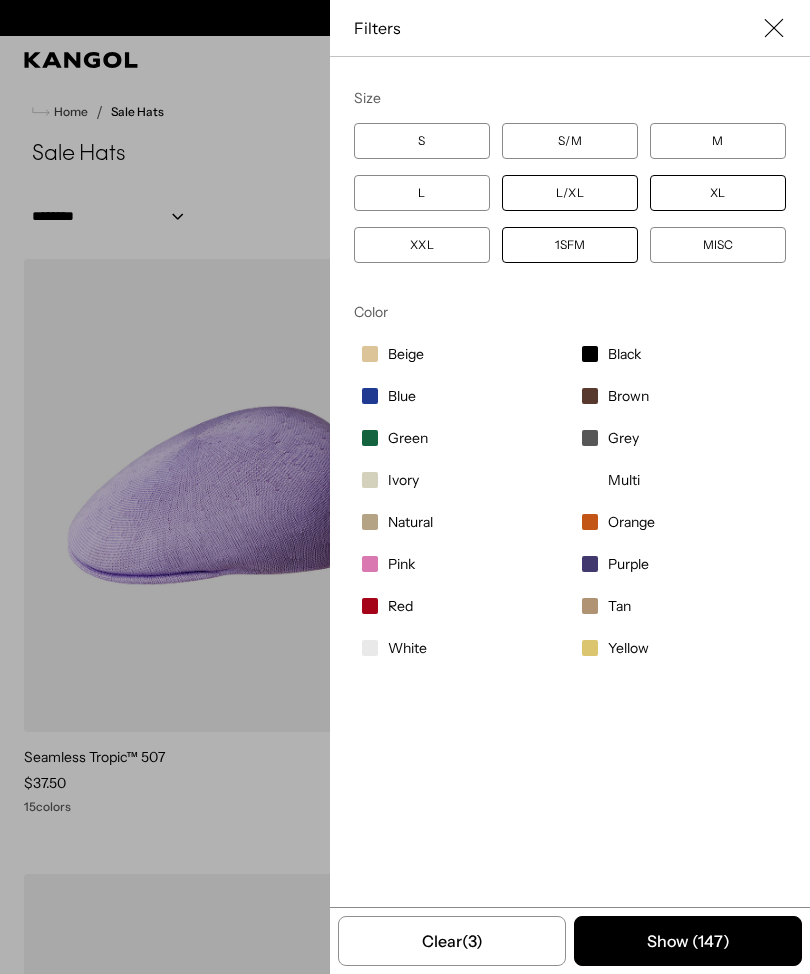 click on "XXL" at bounding box center [422, 245] 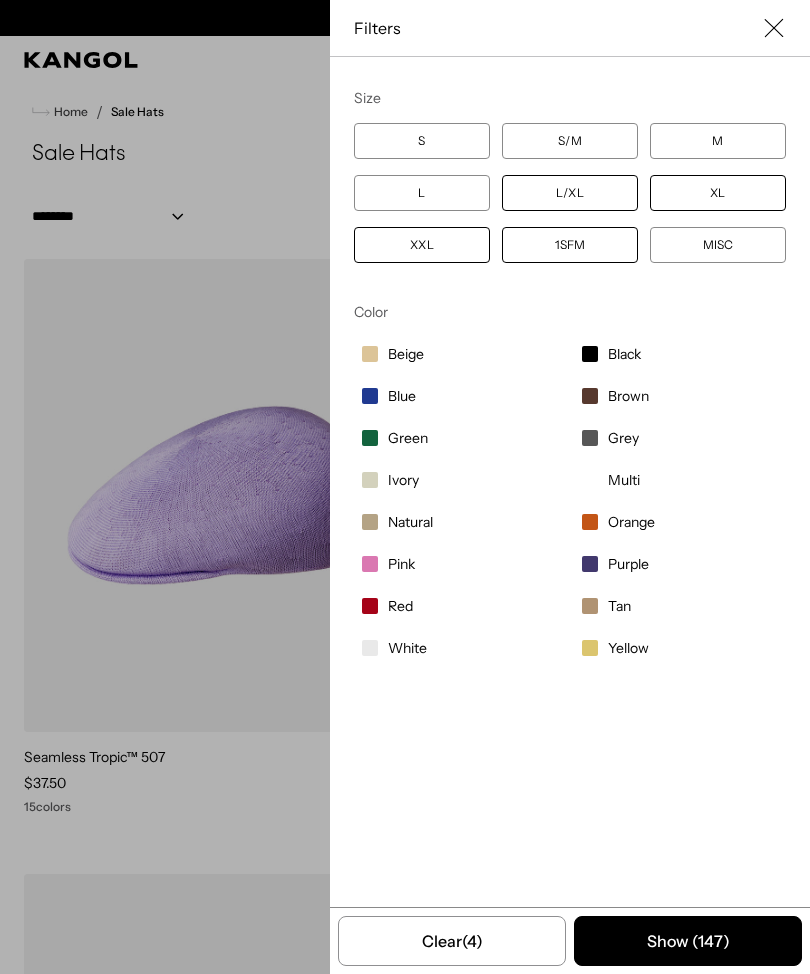 scroll, scrollTop: 0, scrollLeft: 0, axis: both 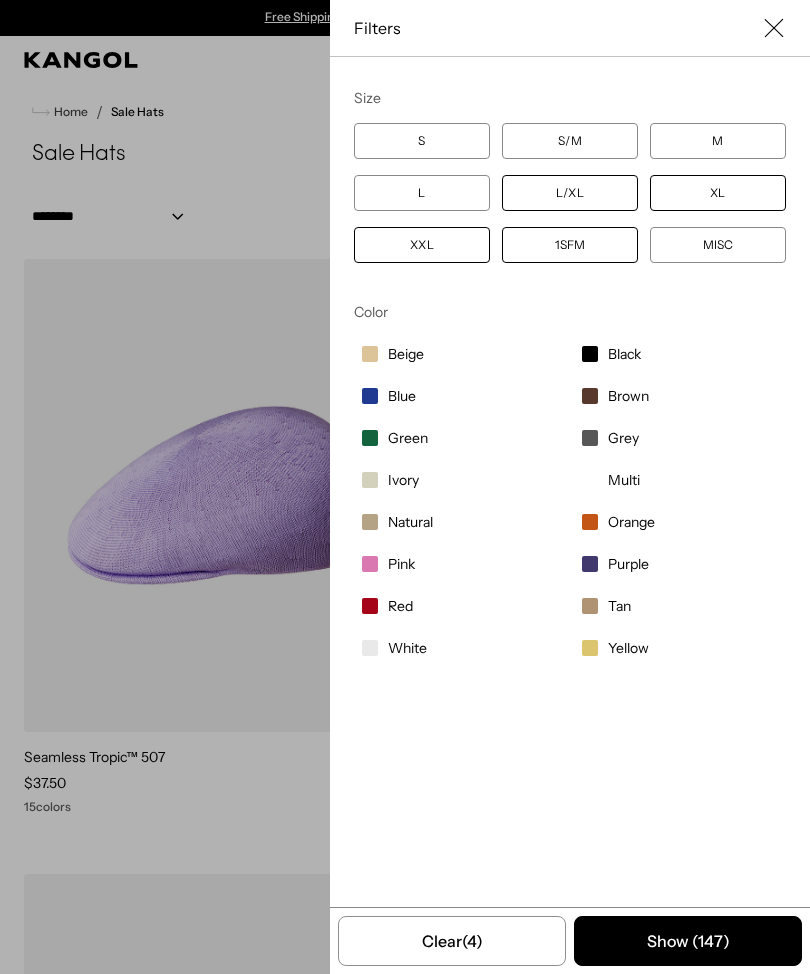 click on "Show ( 147 )" at bounding box center [688, 941] 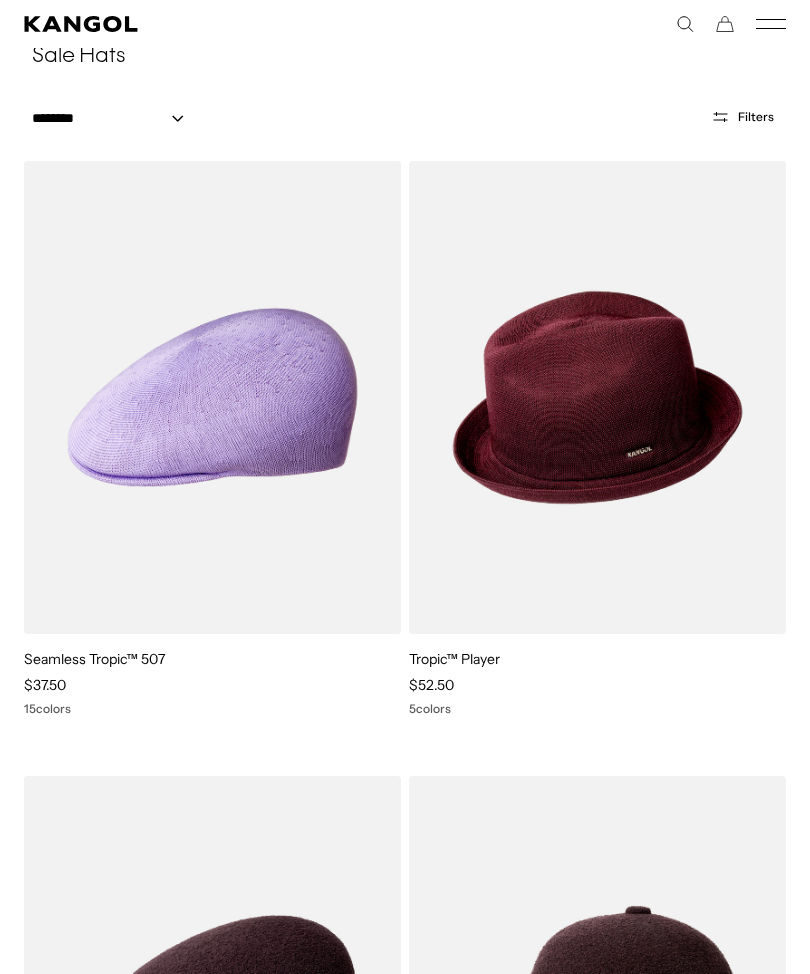 scroll, scrollTop: 205, scrollLeft: 0, axis: vertical 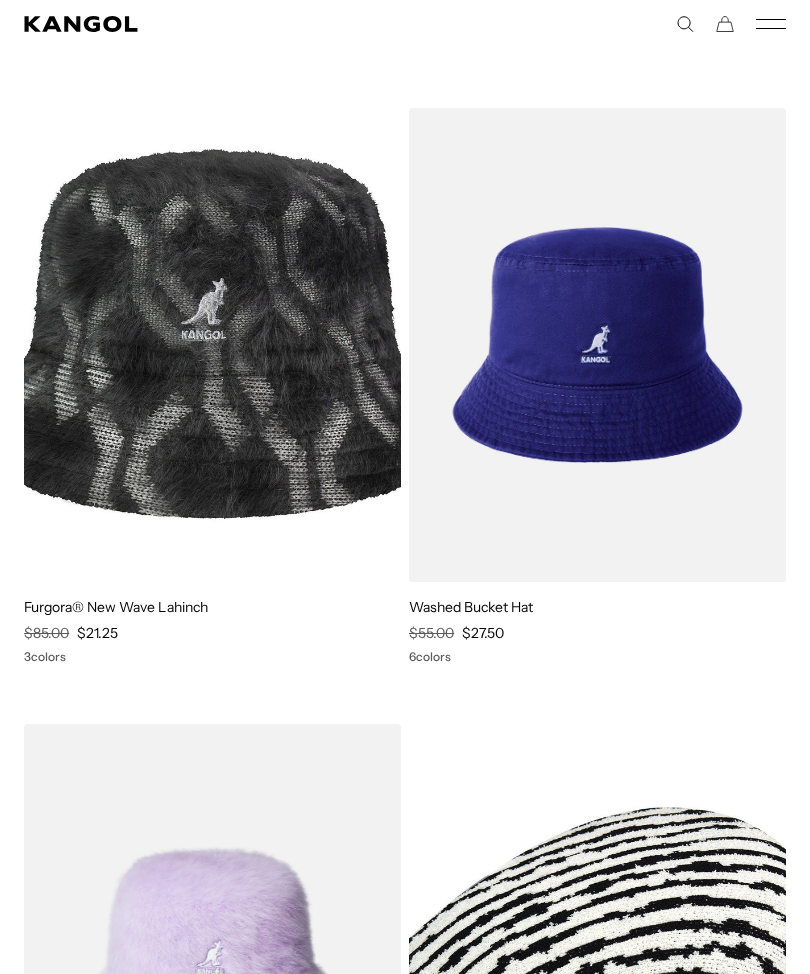 click at bounding box center [0, 0] 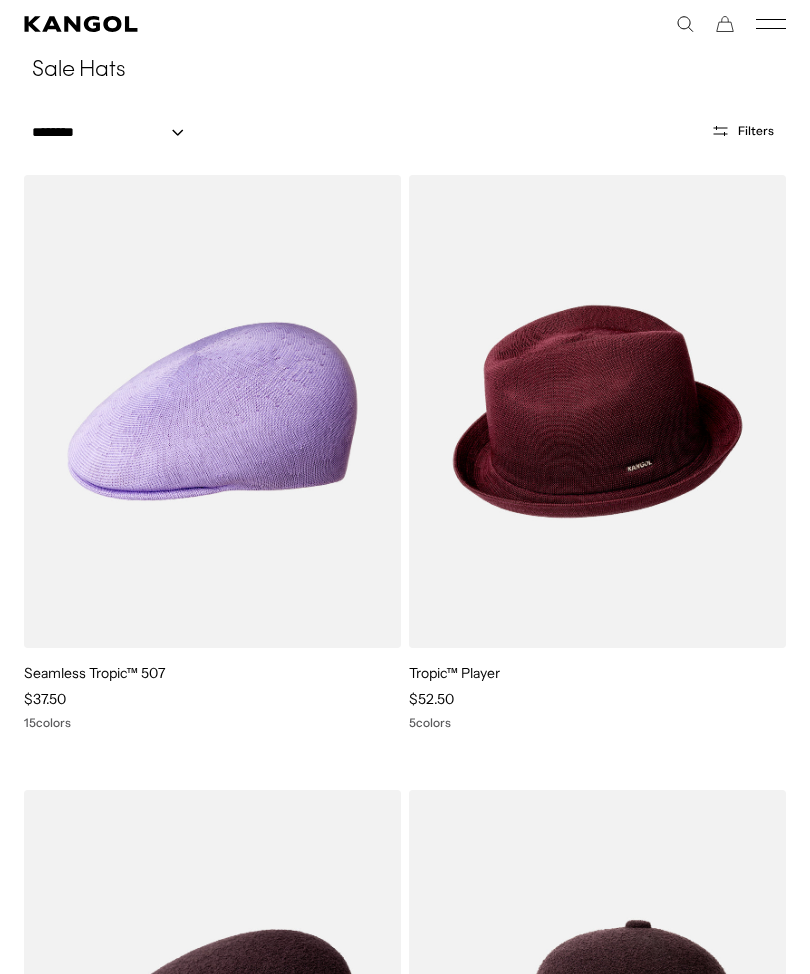 scroll, scrollTop: 0, scrollLeft: 0, axis: both 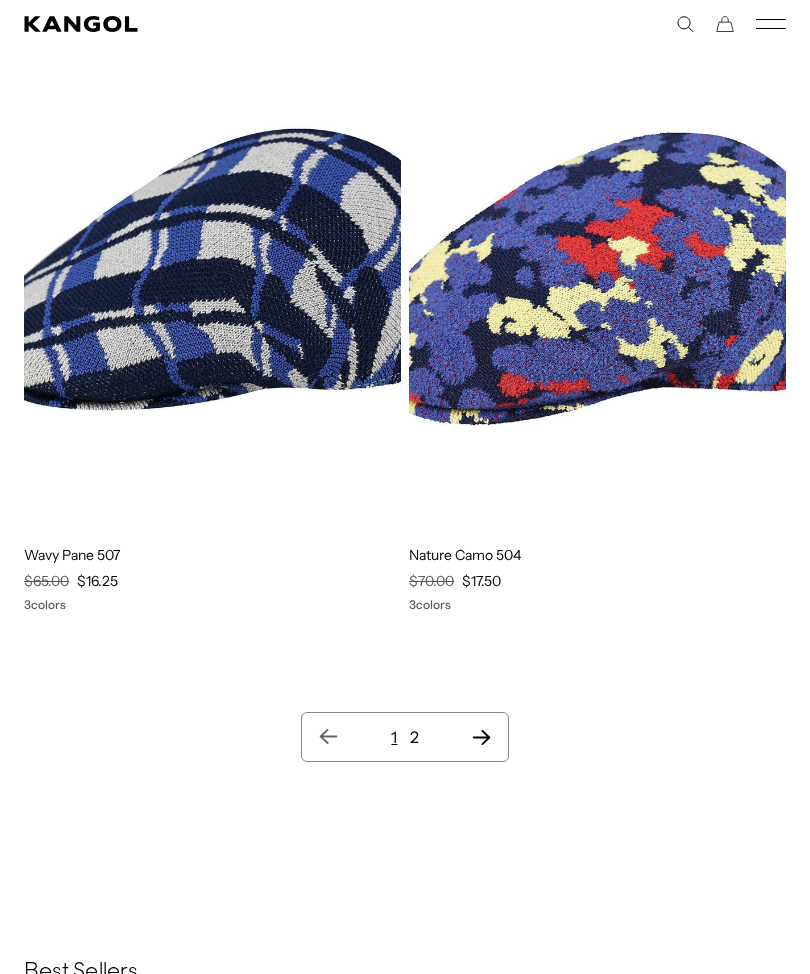 click 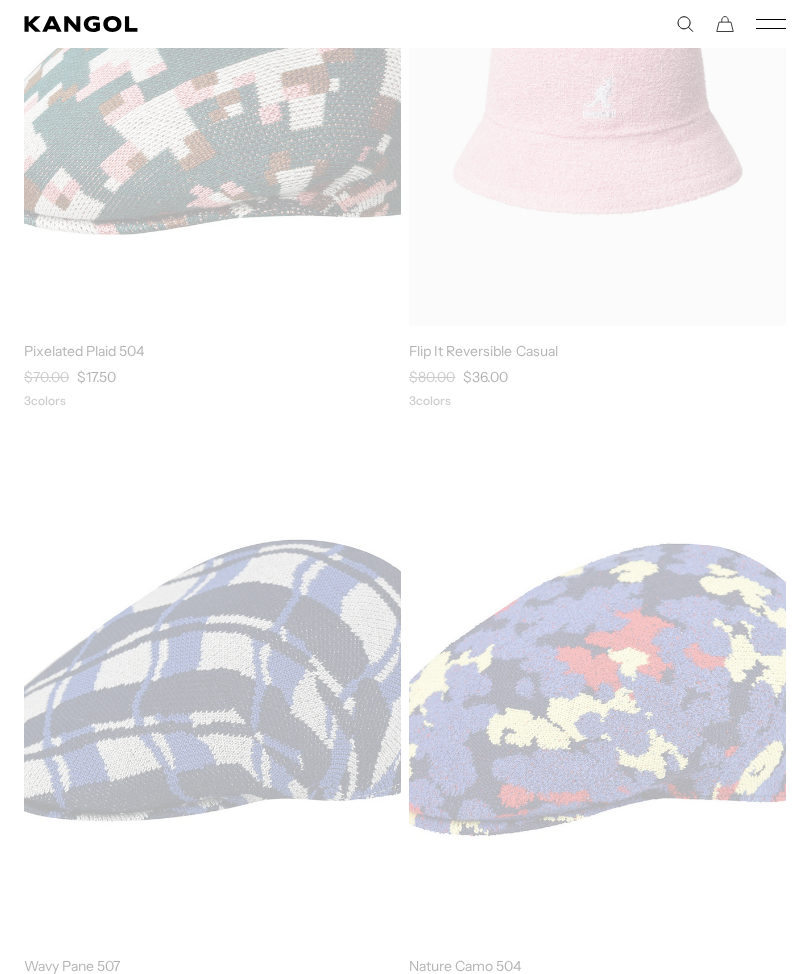 scroll, scrollTop: 0, scrollLeft: 0, axis: both 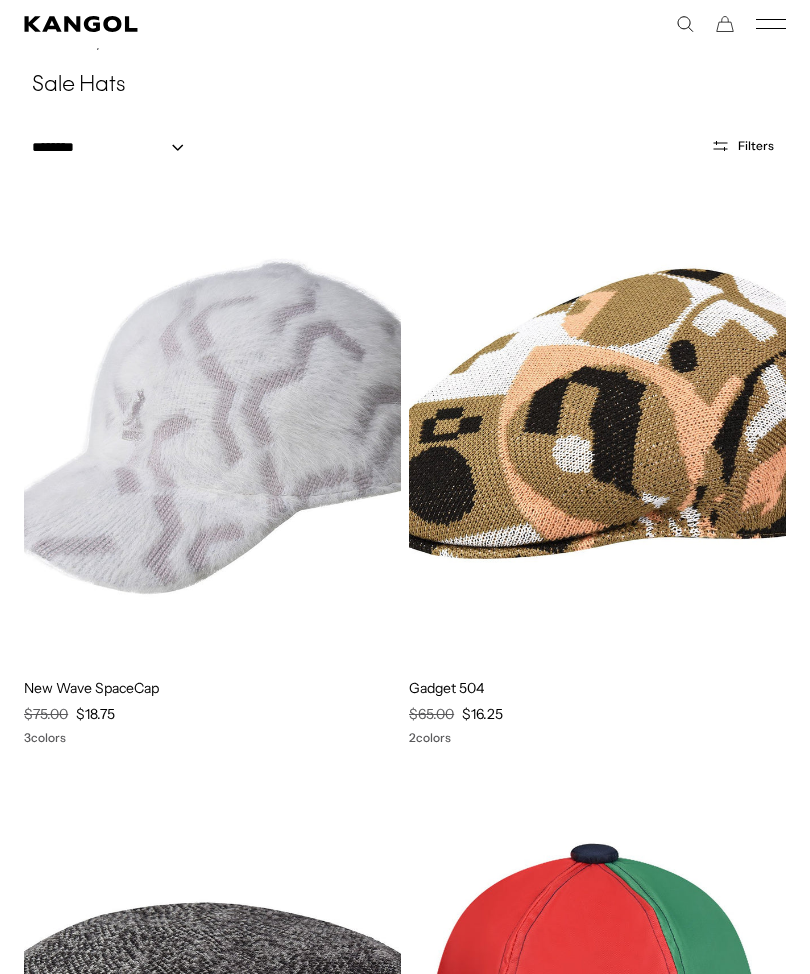 click at bounding box center (0, 0) 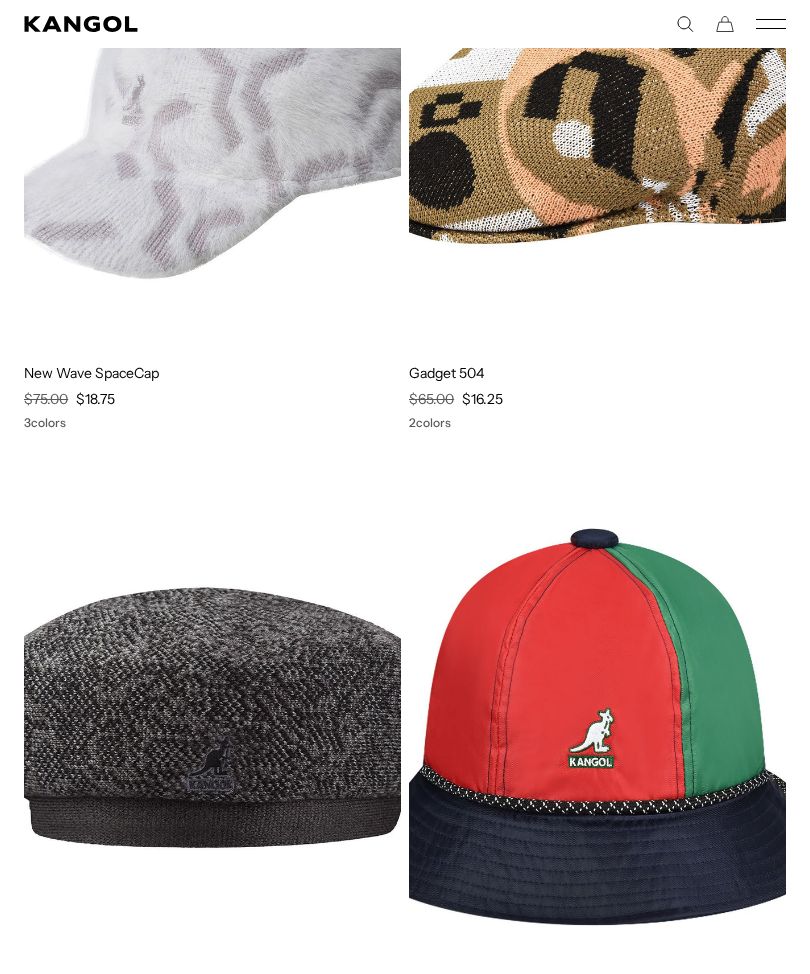 scroll, scrollTop: 741, scrollLeft: 0, axis: vertical 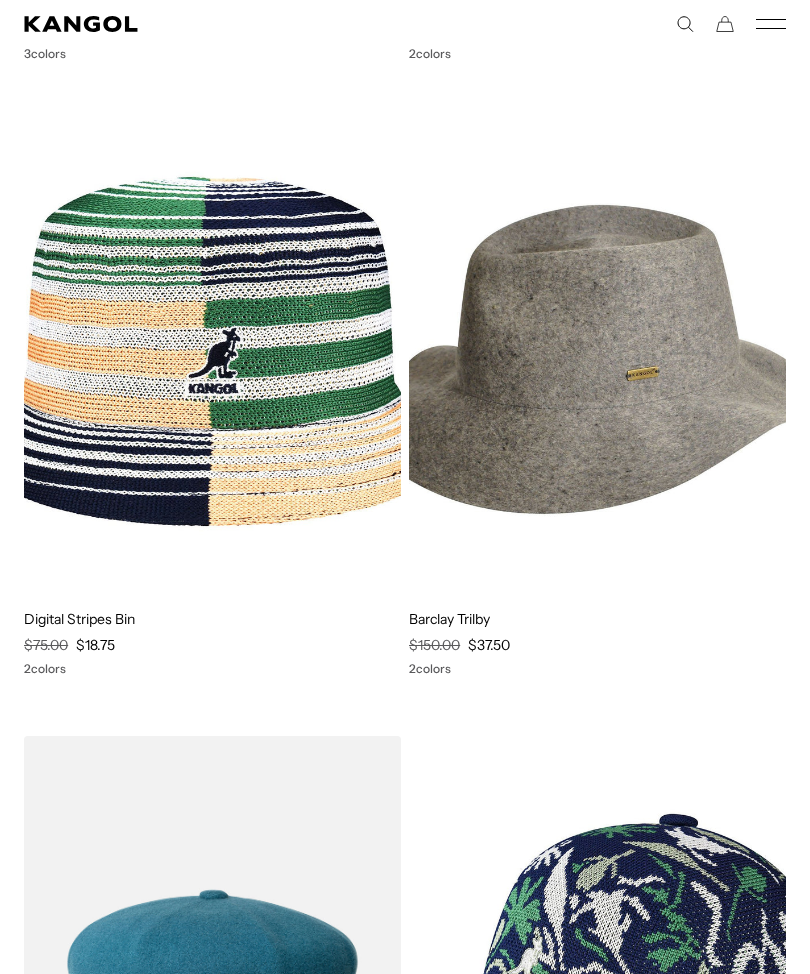 click at bounding box center (0, 0) 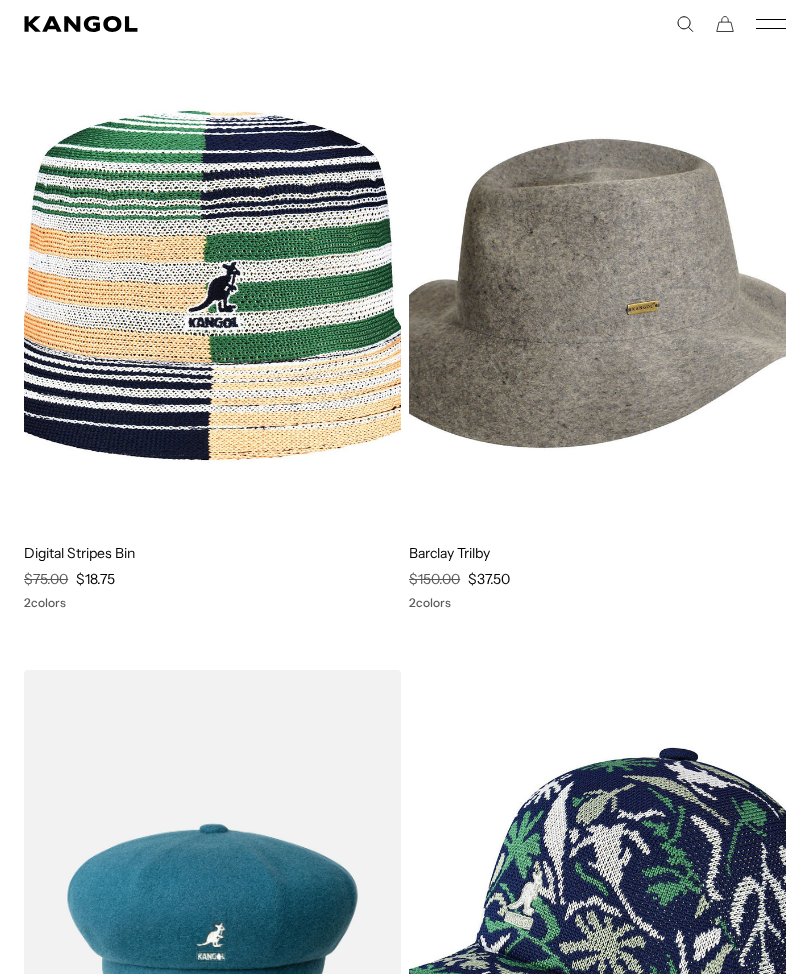 scroll, scrollTop: 0, scrollLeft: 412, axis: horizontal 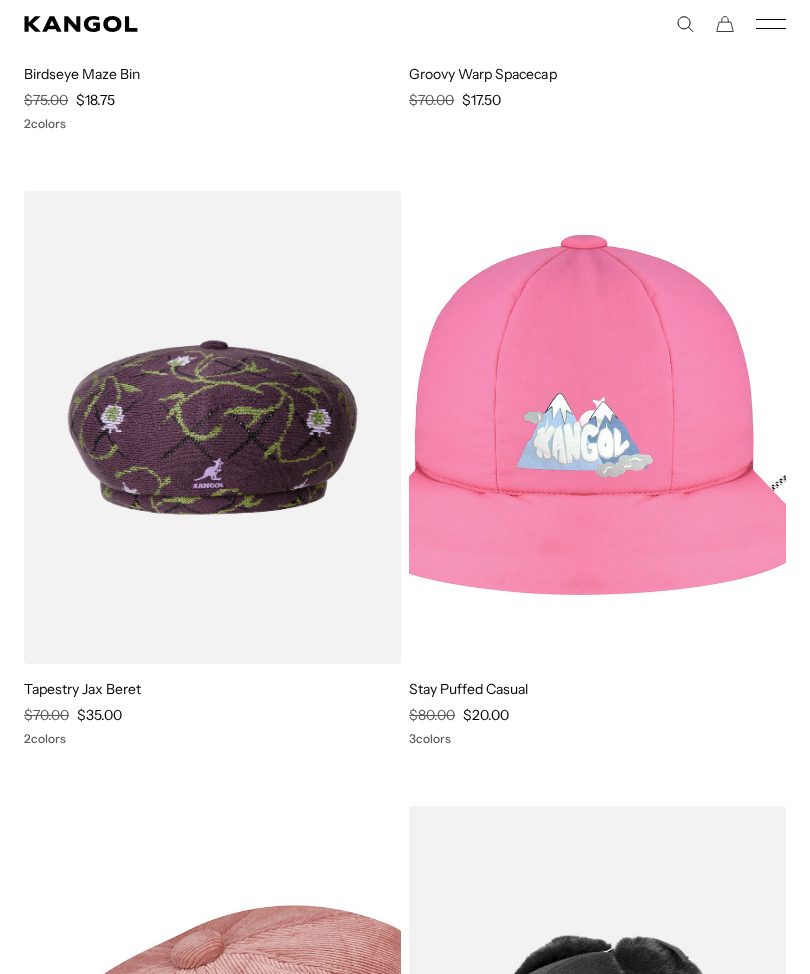 click at bounding box center (0, 0) 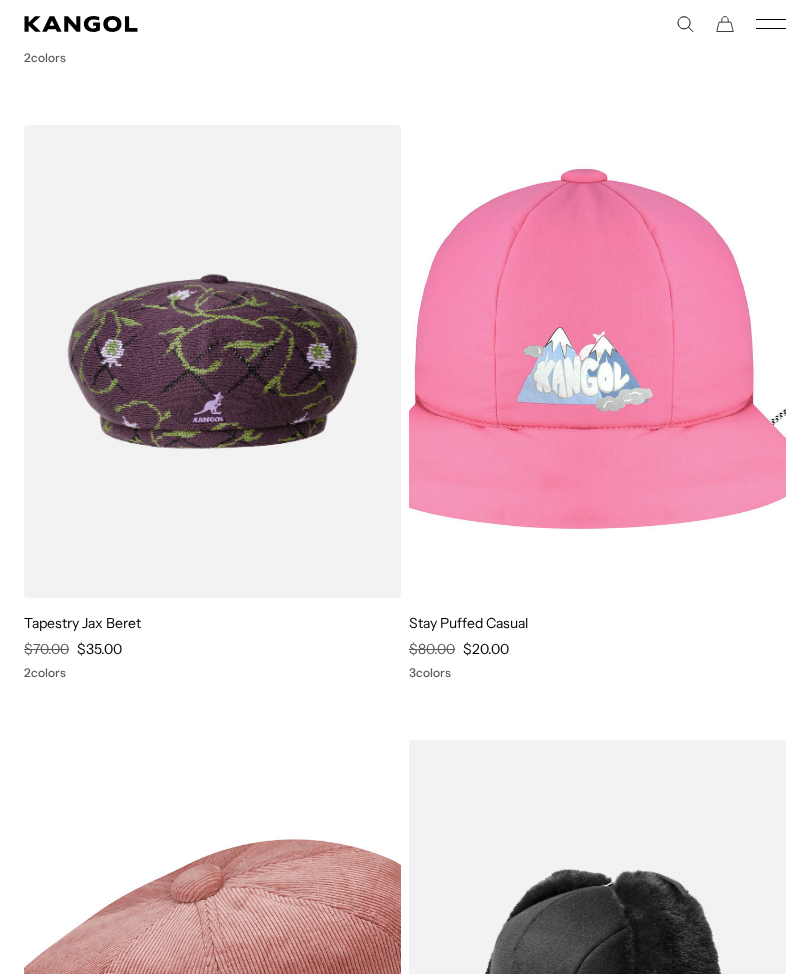 scroll, scrollTop: 0, scrollLeft: 412, axis: horizontal 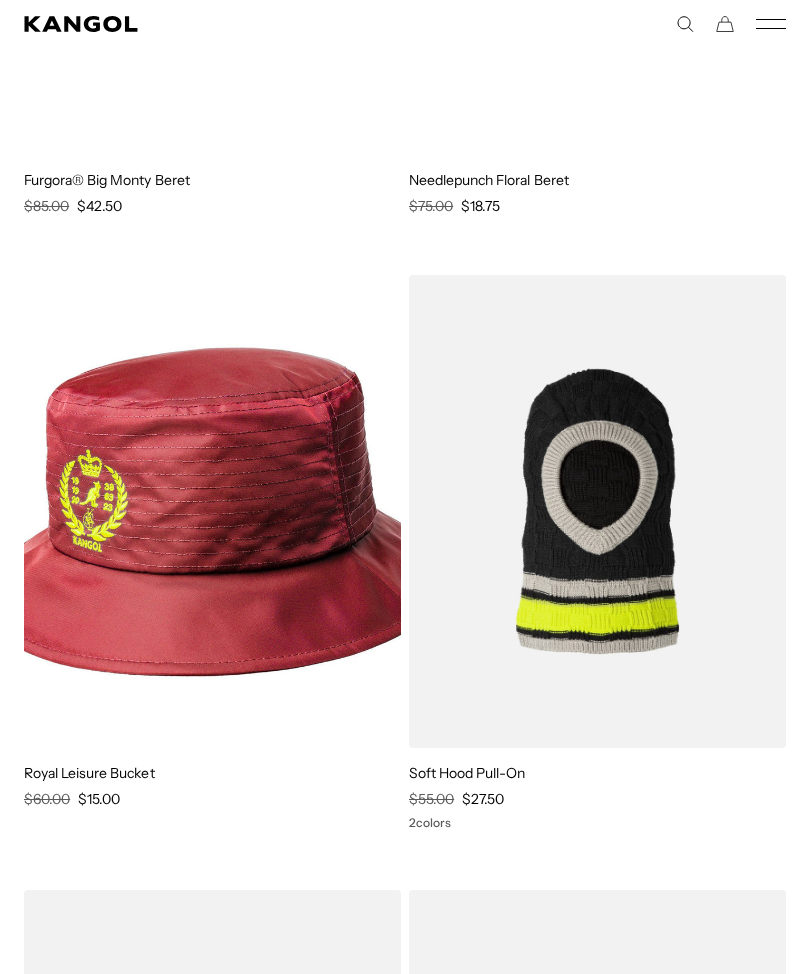 click at bounding box center (0, 0) 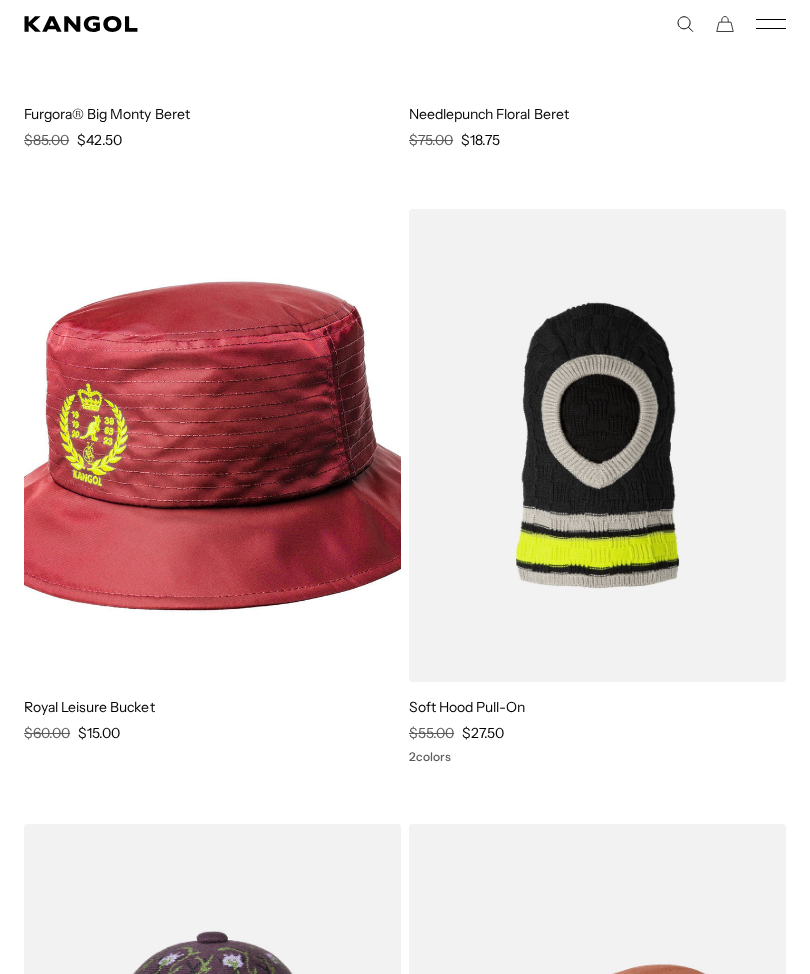 scroll, scrollTop: 0, scrollLeft: 412, axis: horizontal 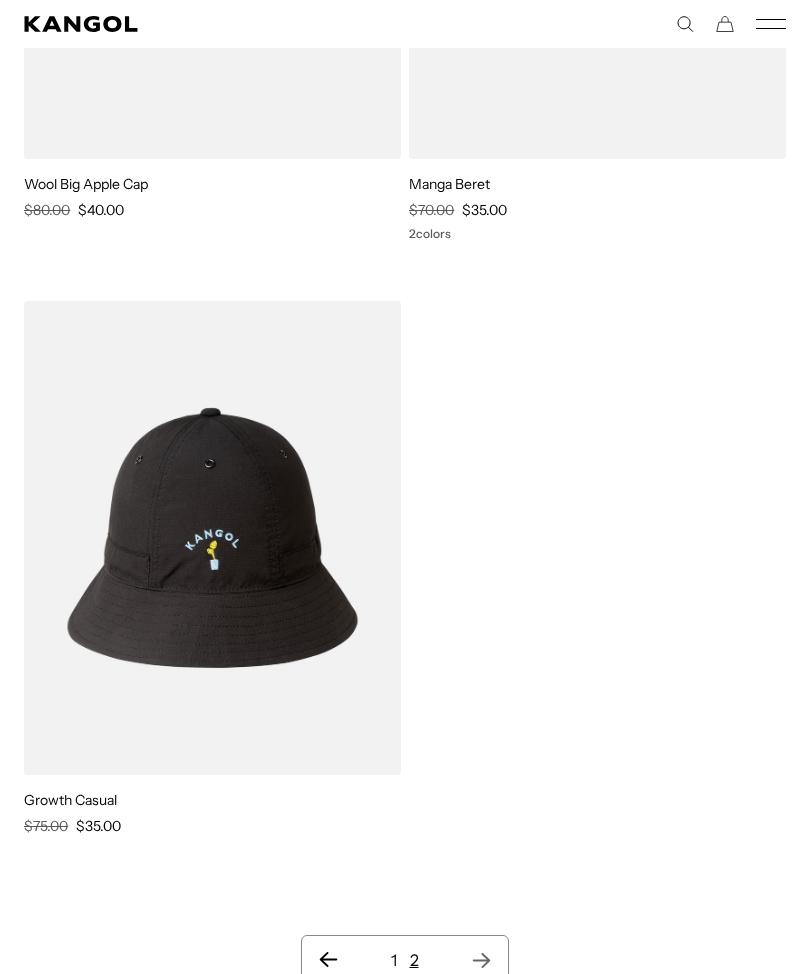 click at bounding box center [0, 0] 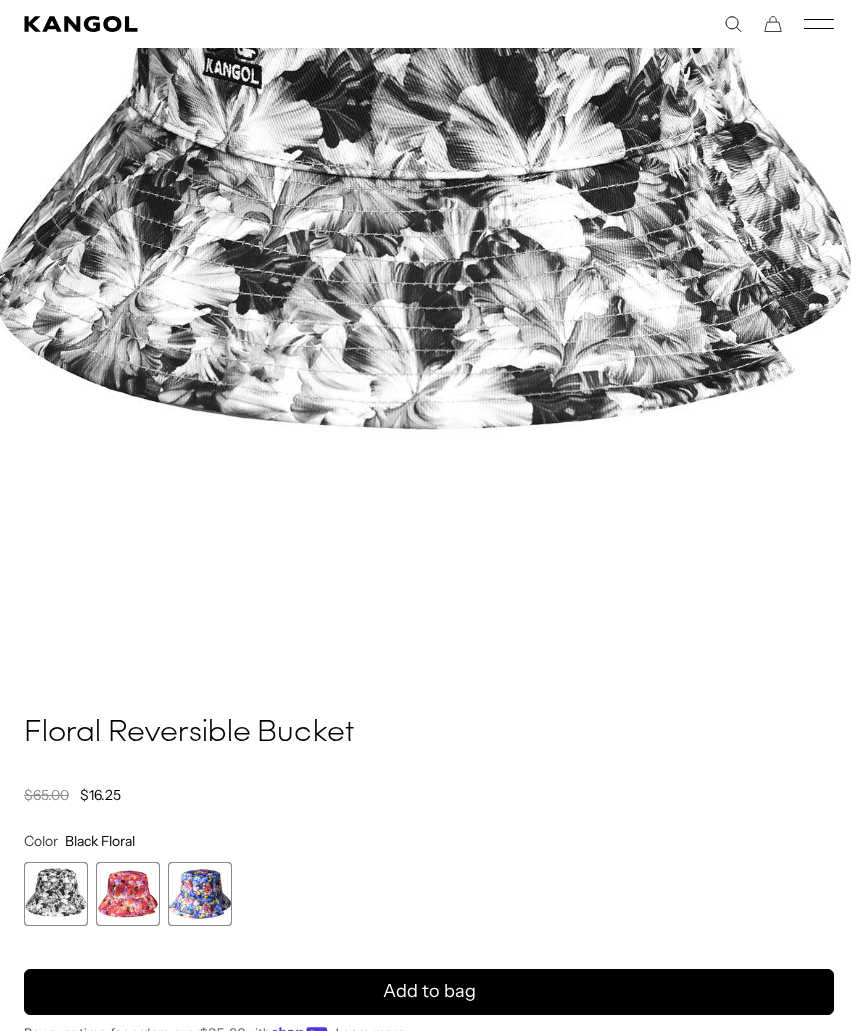 scroll, scrollTop: 605, scrollLeft: 0, axis: vertical 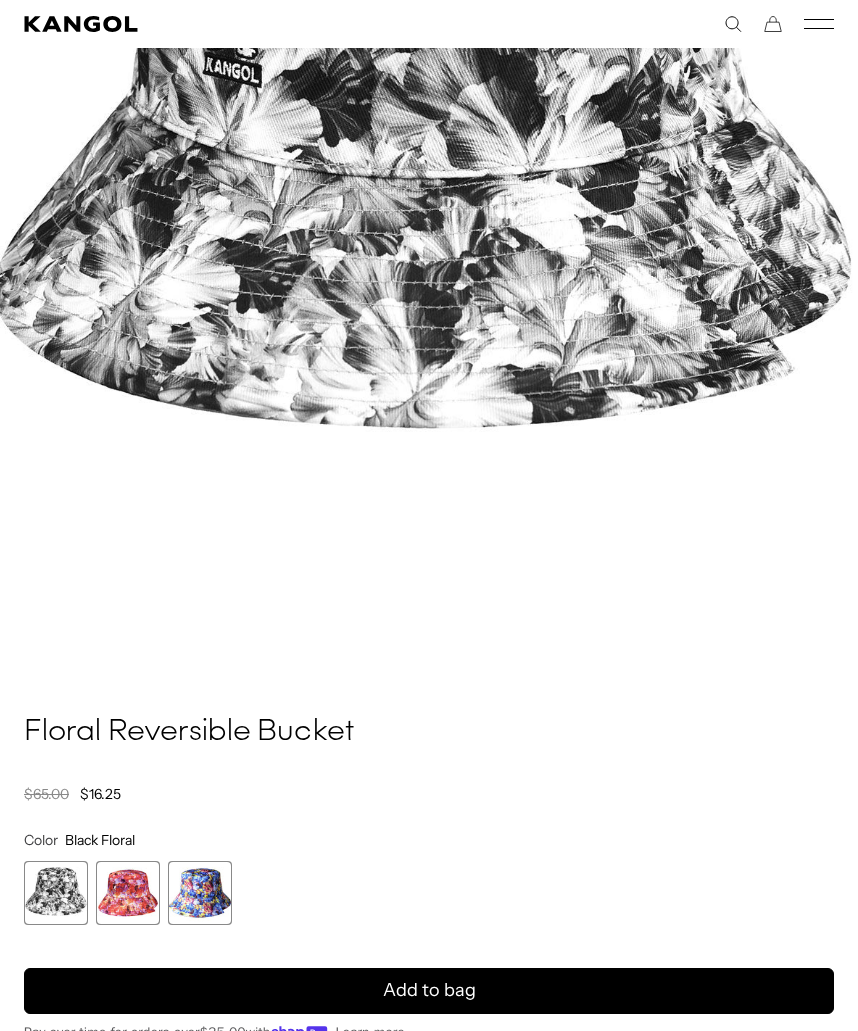 click at bounding box center (128, 893) 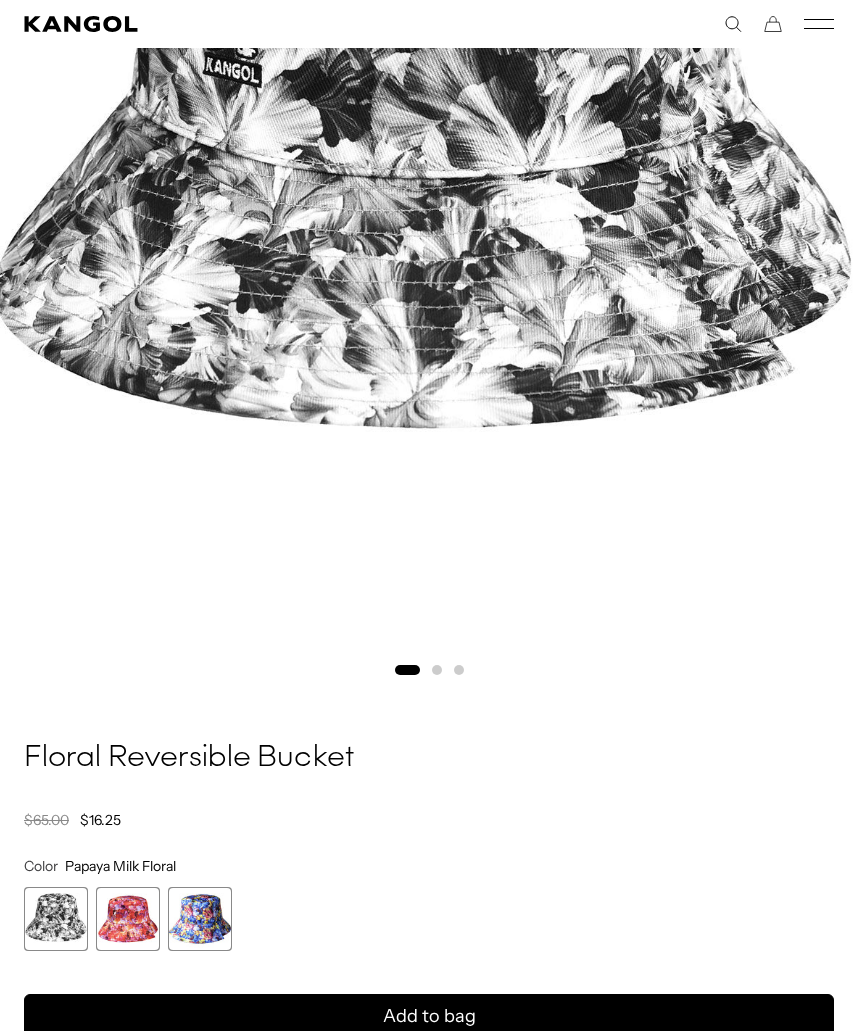 scroll, scrollTop: 0, scrollLeft: 0, axis: both 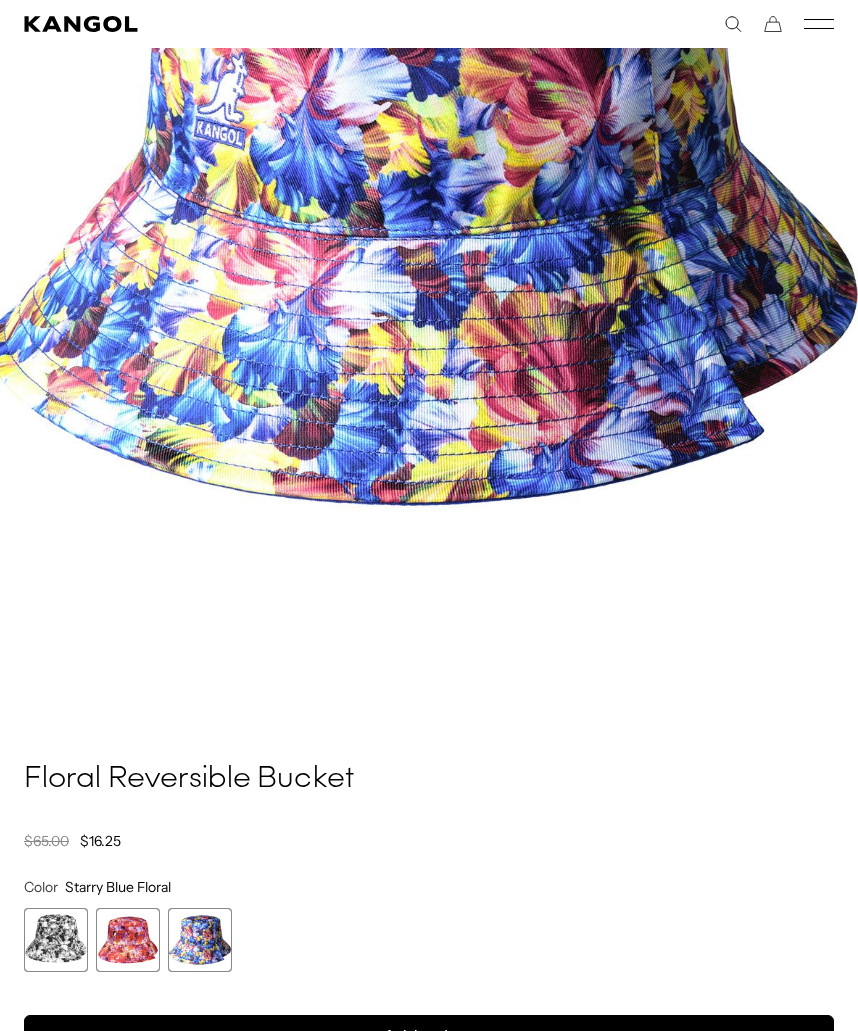 click at bounding box center (128, 940) 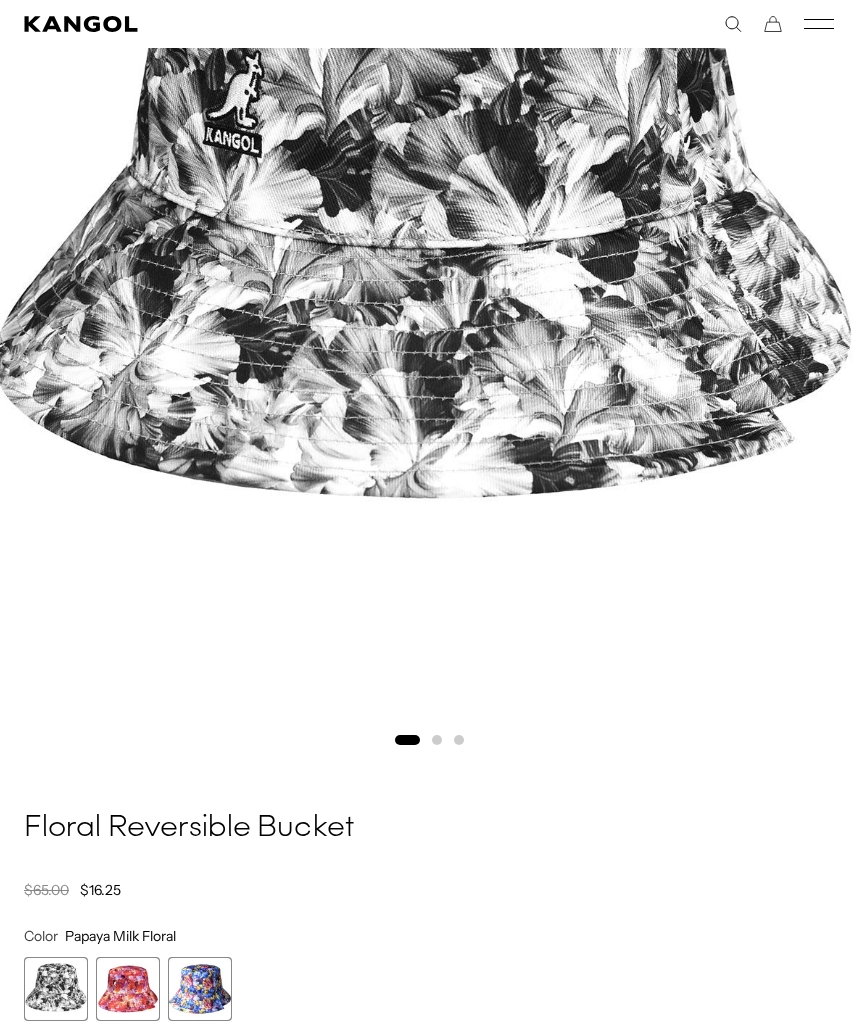 scroll, scrollTop: 515, scrollLeft: 0, axis: vertical 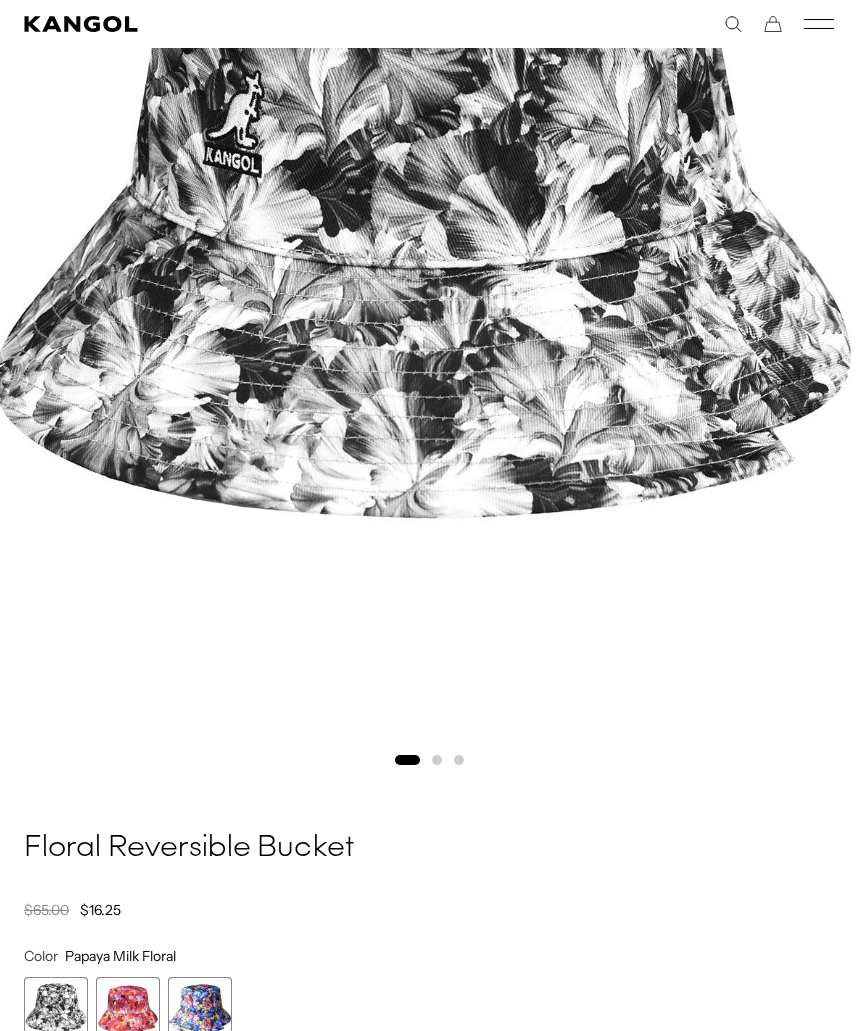 click at bounding box center [128, 1009] 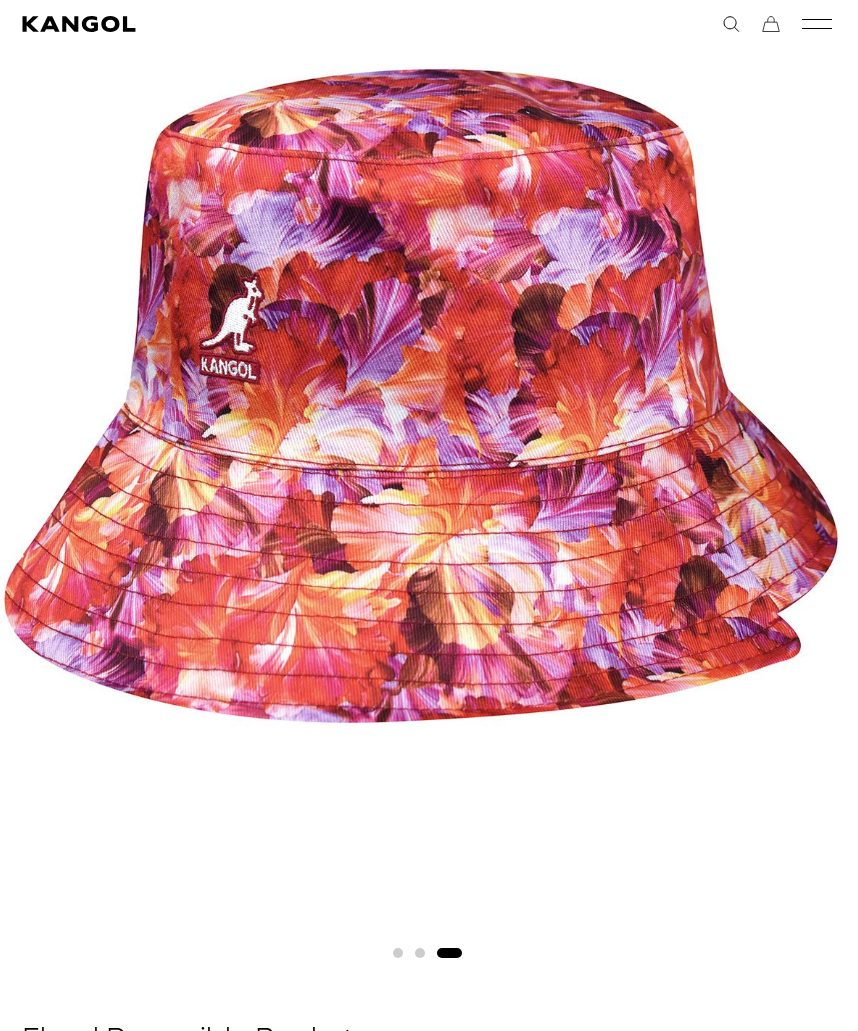 scroll, scrollTop: 317, scrollLeft: 0, axis: vertical 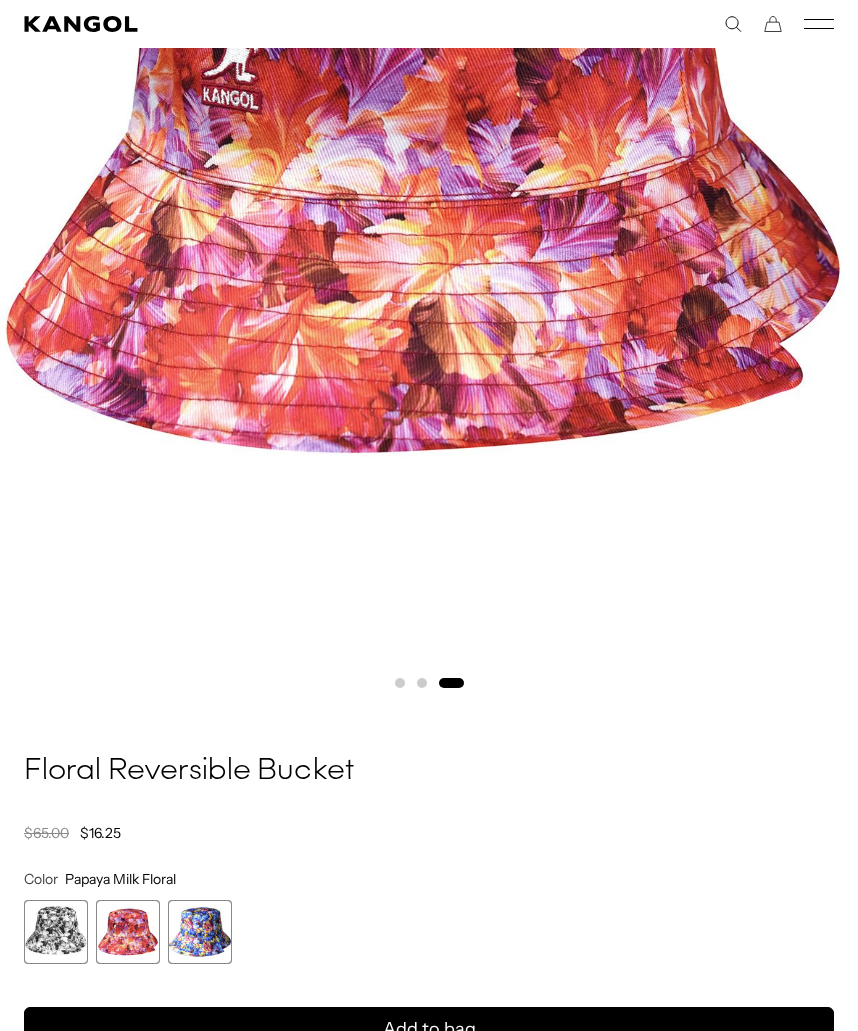 click at bounding box center [56, 932] 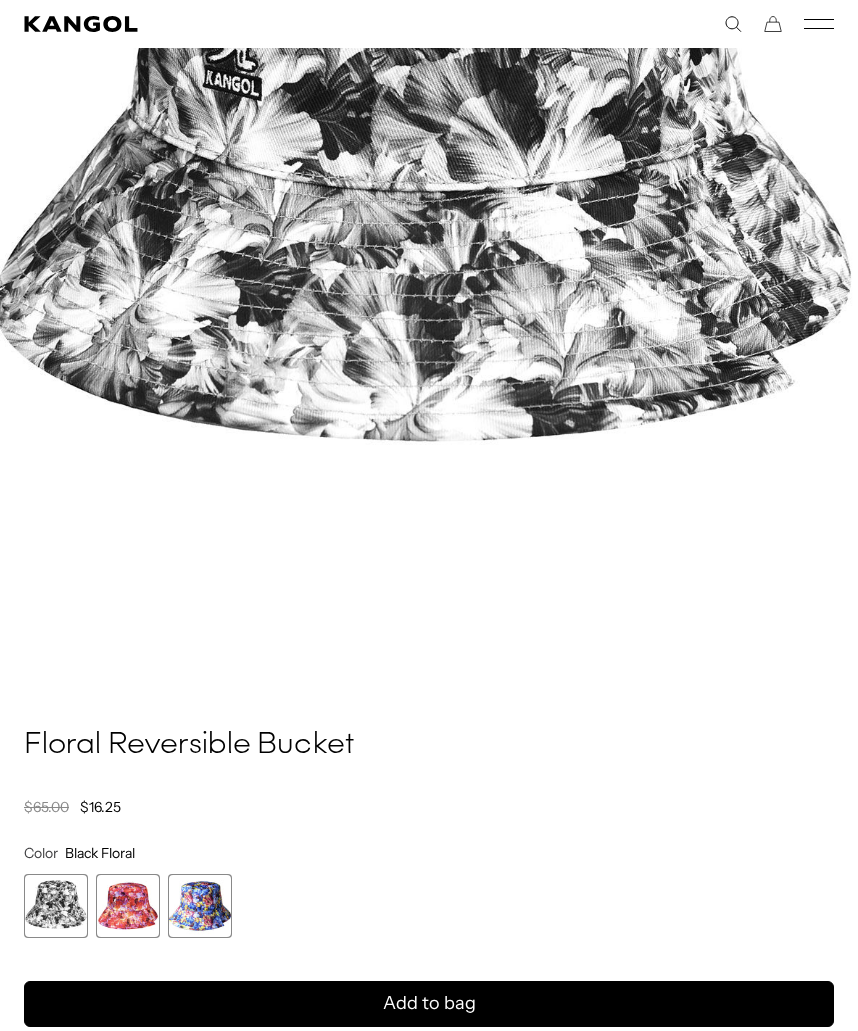 click at bounding box center (56, 906) 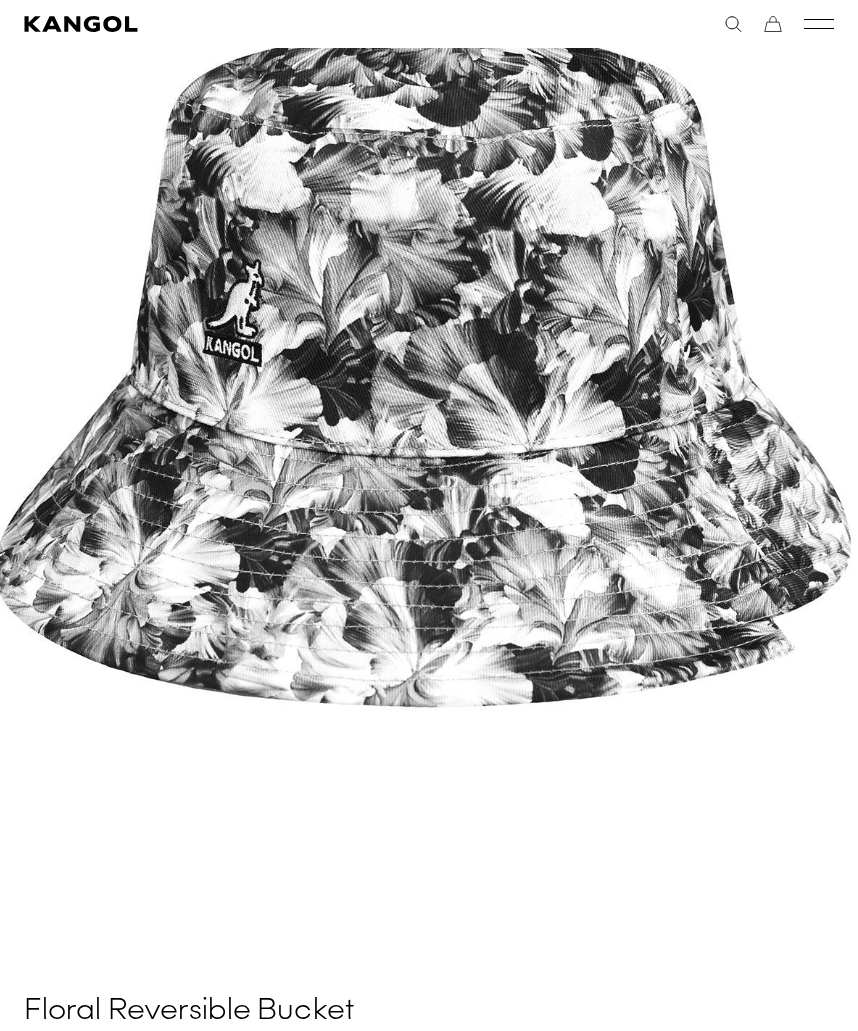 scroll, scrollTop: 318, scrollLeft: 0, axis: vertical 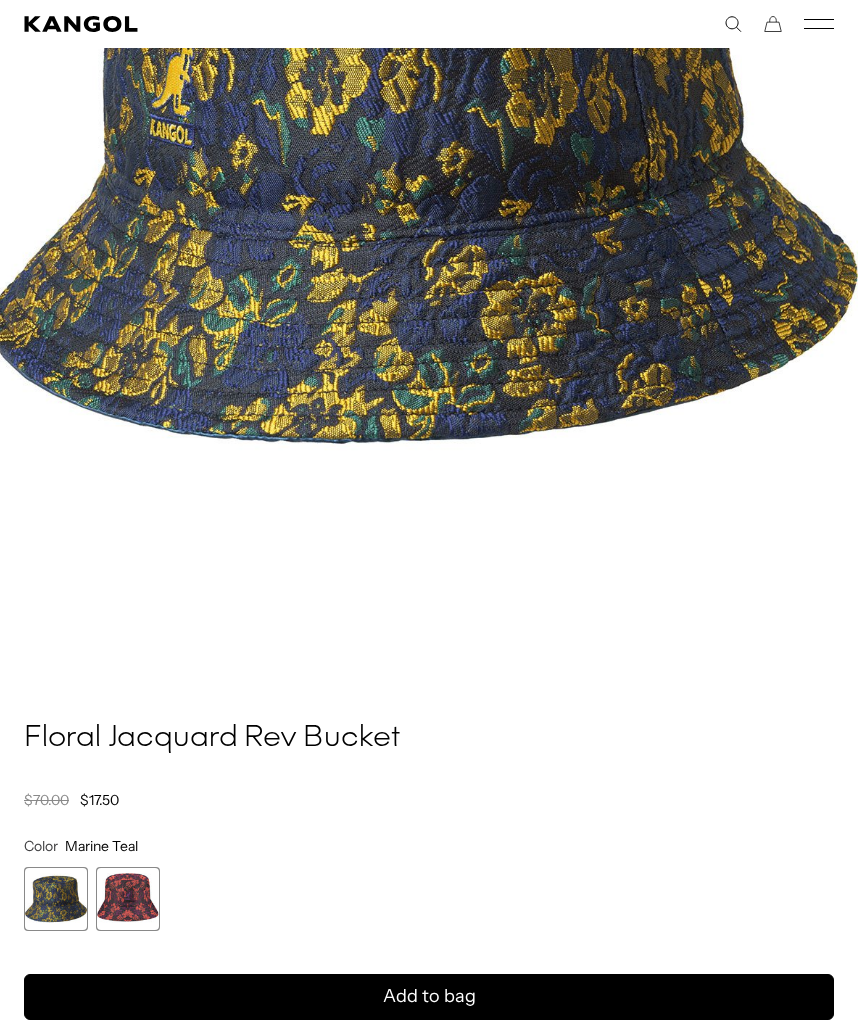 click at bounding box center (128, 899) 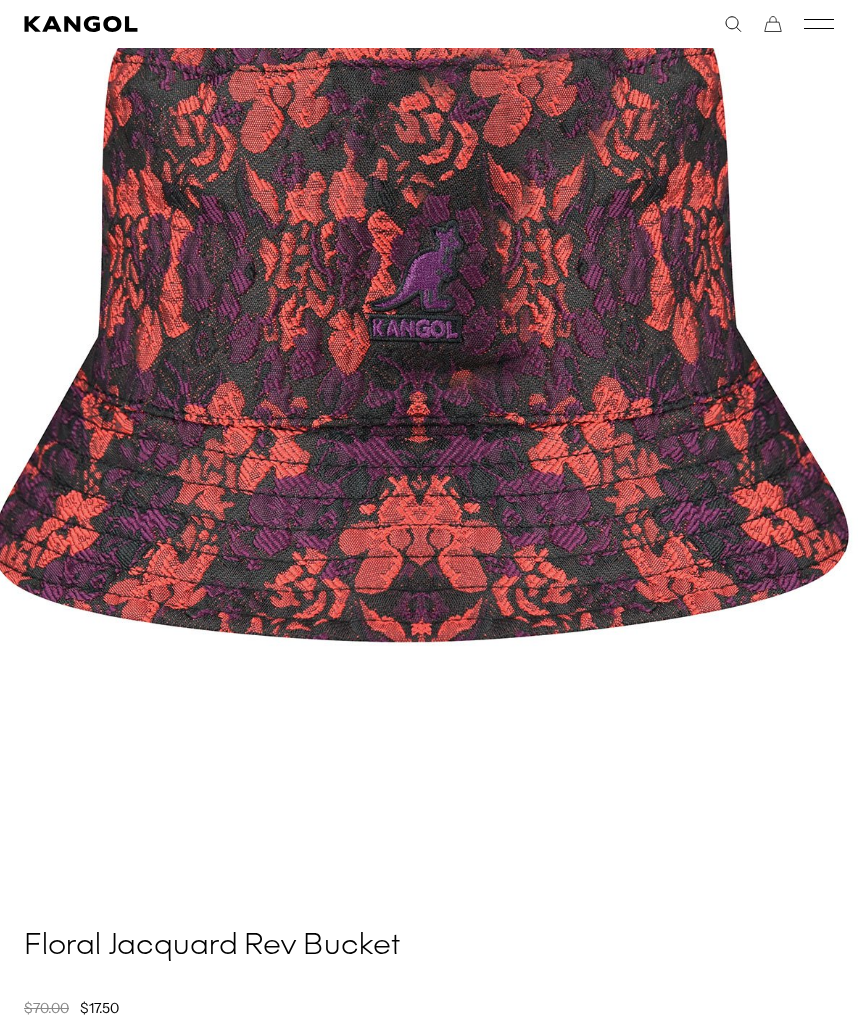 scroll, scrollTop: 385, scrollLeft: 0, axis: vertical 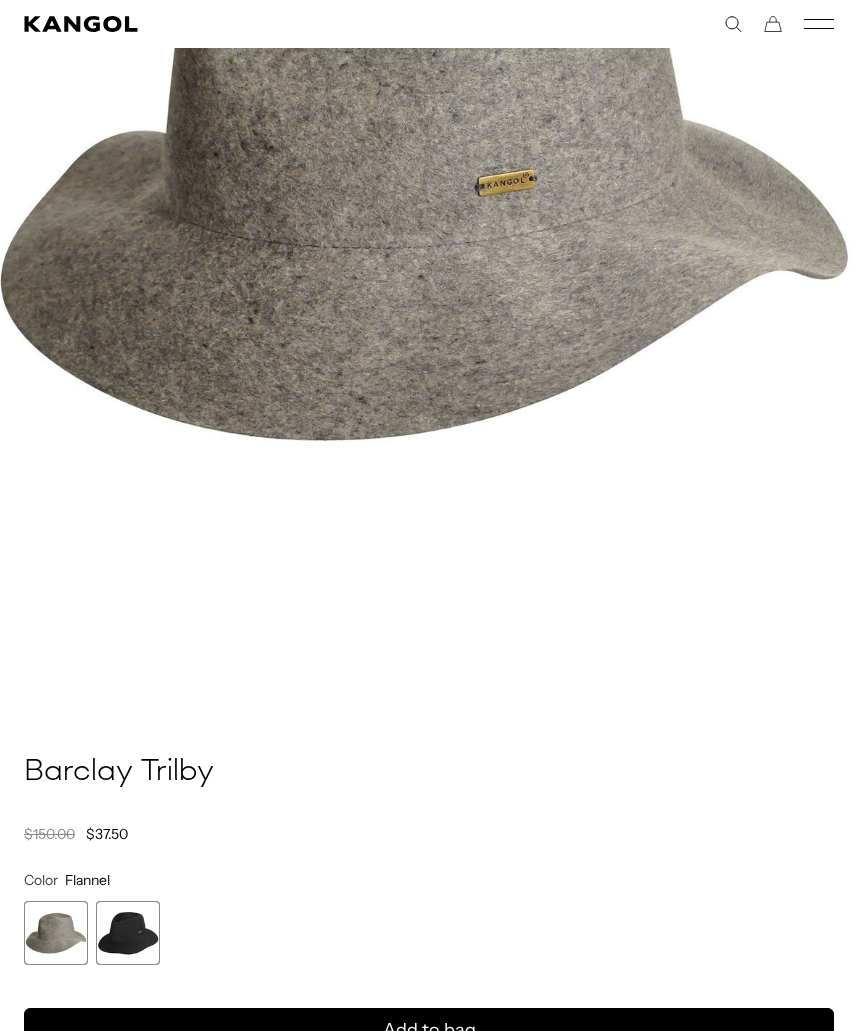click at bounding box center [128, 933] 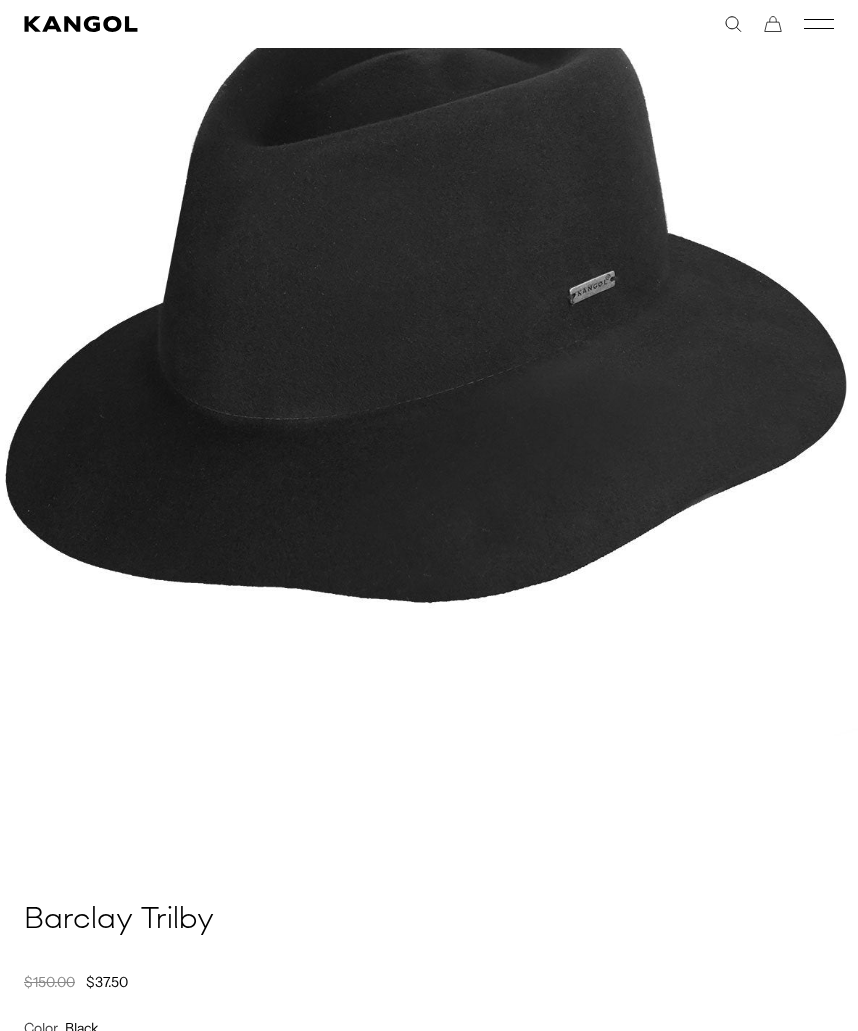 scroll, scrollTop: 374, scrollLeft: 0, axis: vertical 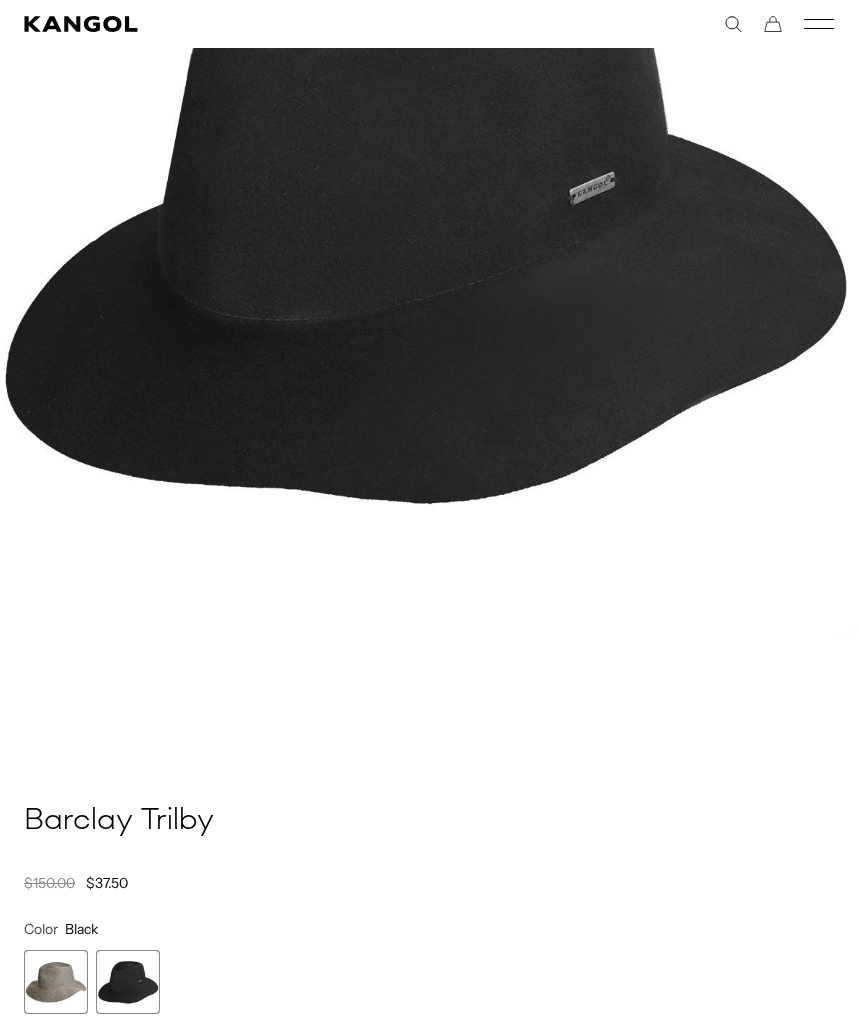 click at bounding box center (56, 982) 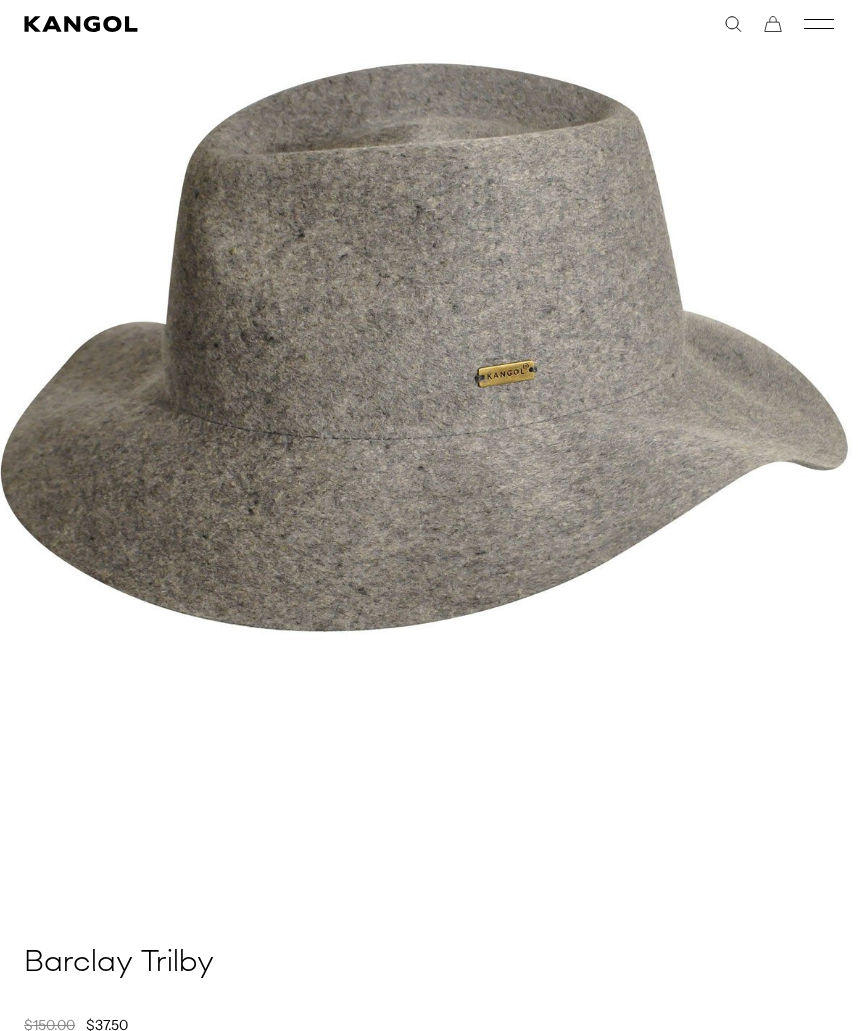 scroll, scrollTop: 341, scrollLeft: 0, axis: vertical 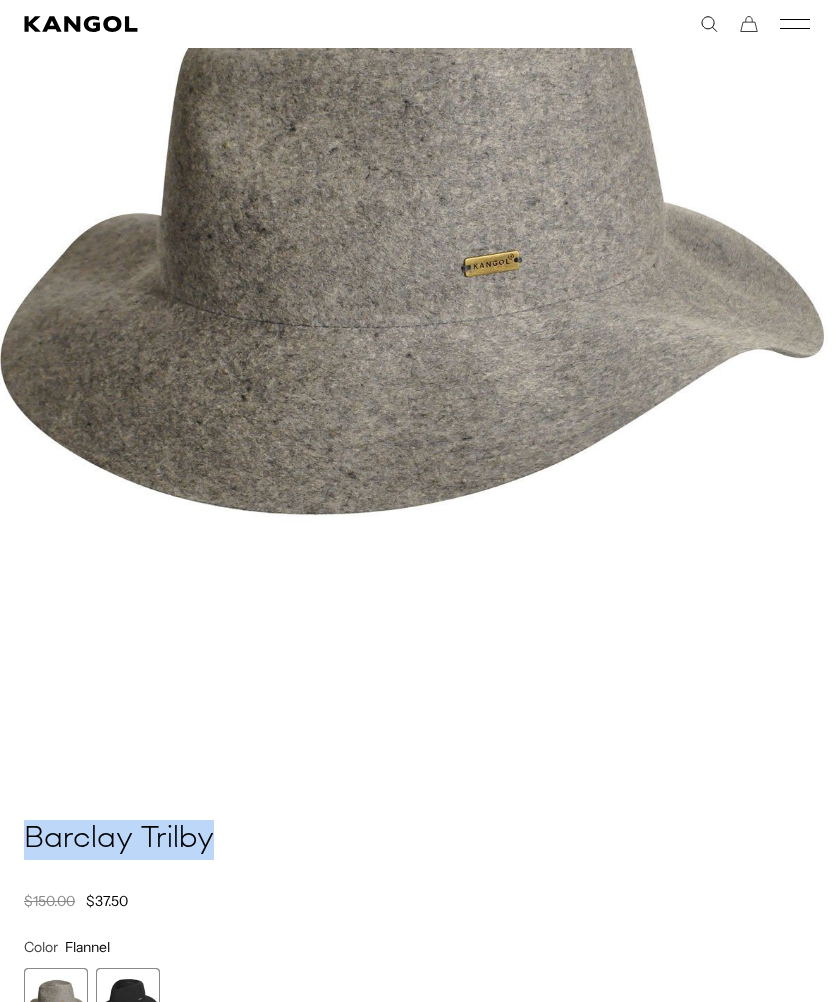 click at bounding box center [128, 1000] 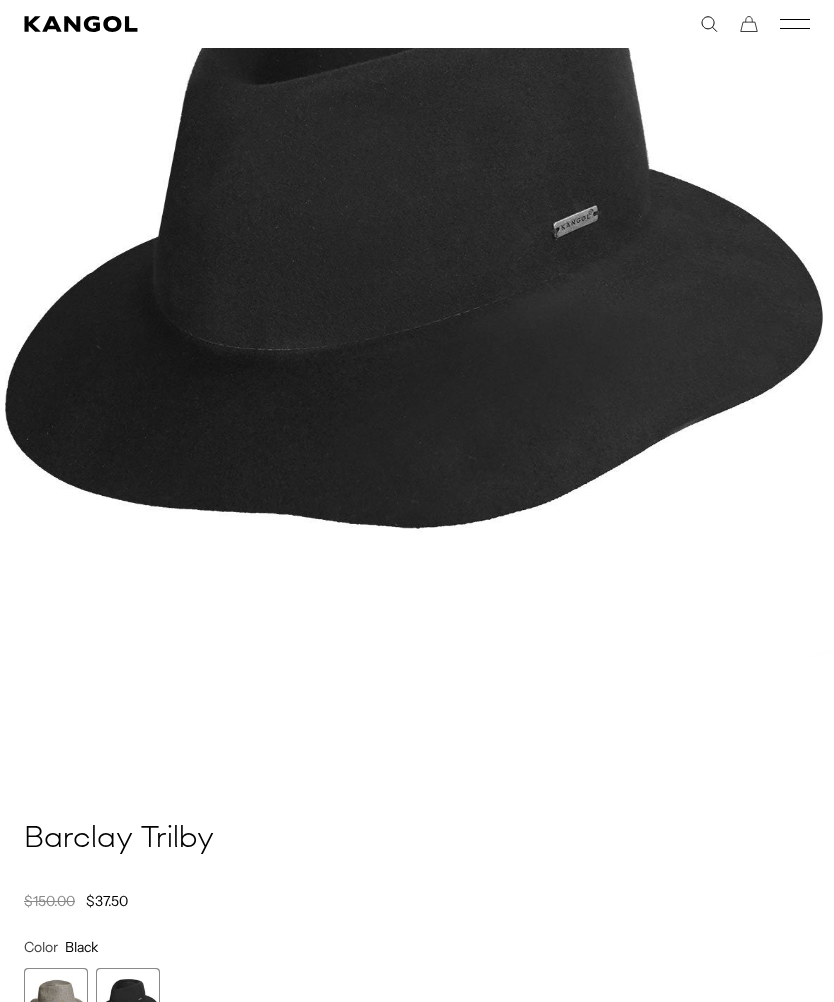 scroll, scrollTop: 0, scrollLeft: 412, axis: horizontal 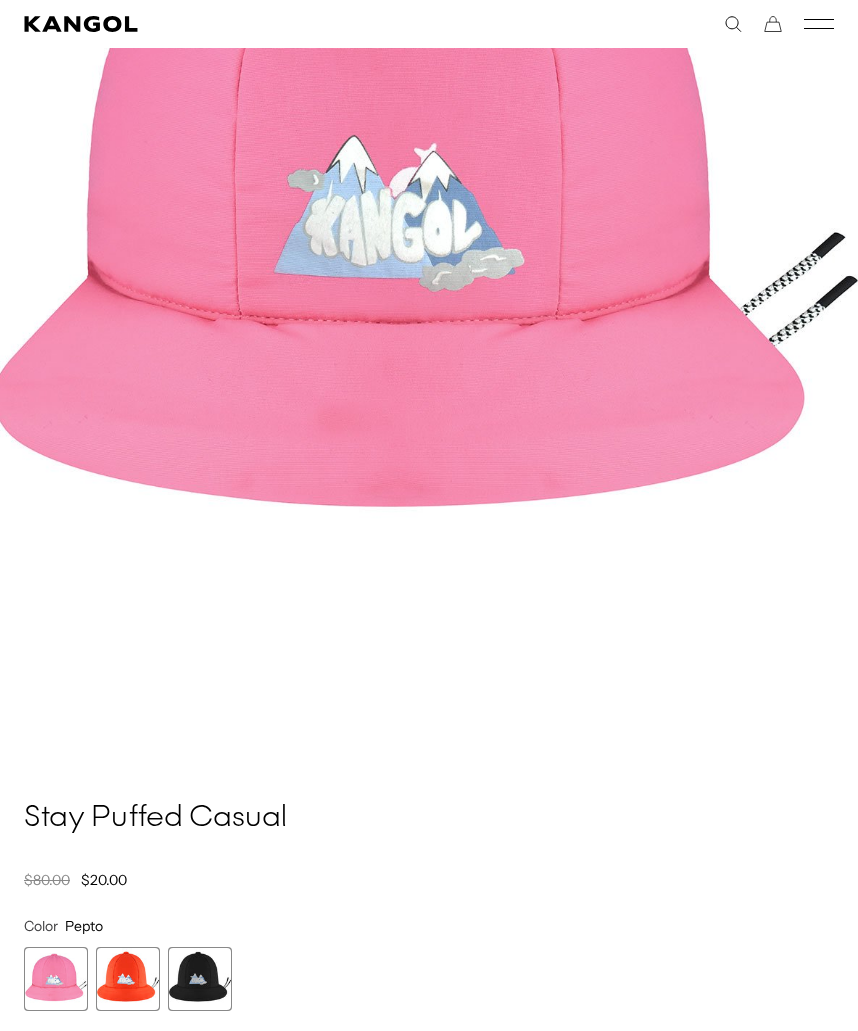 click at bounding box center (200, 979) 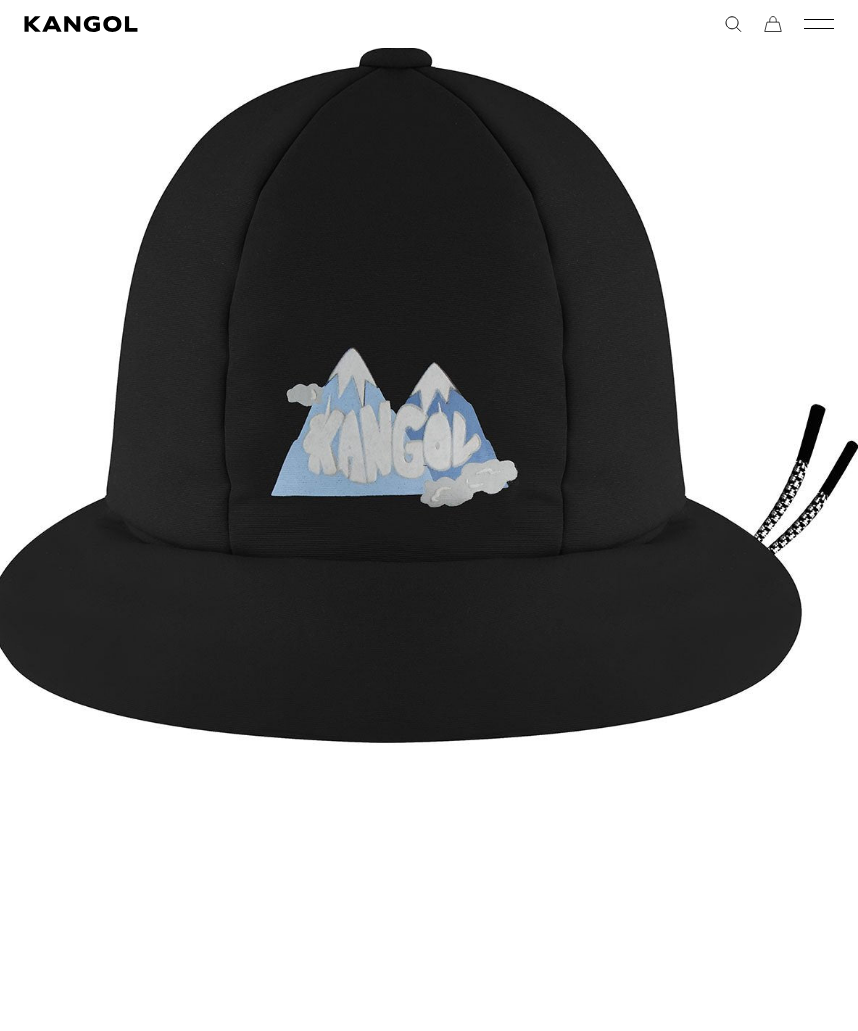 scroll, scrollTop: 287, scrollLeft: 0, axis: vertical 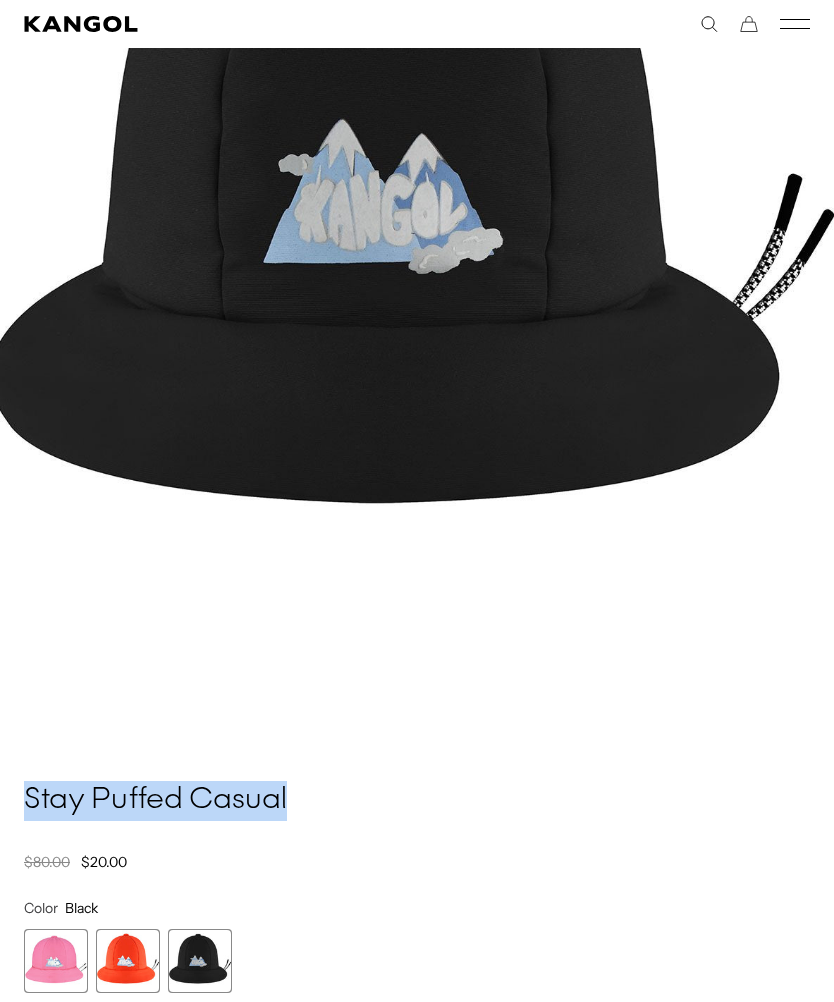 click at bounding box center [128, 961] 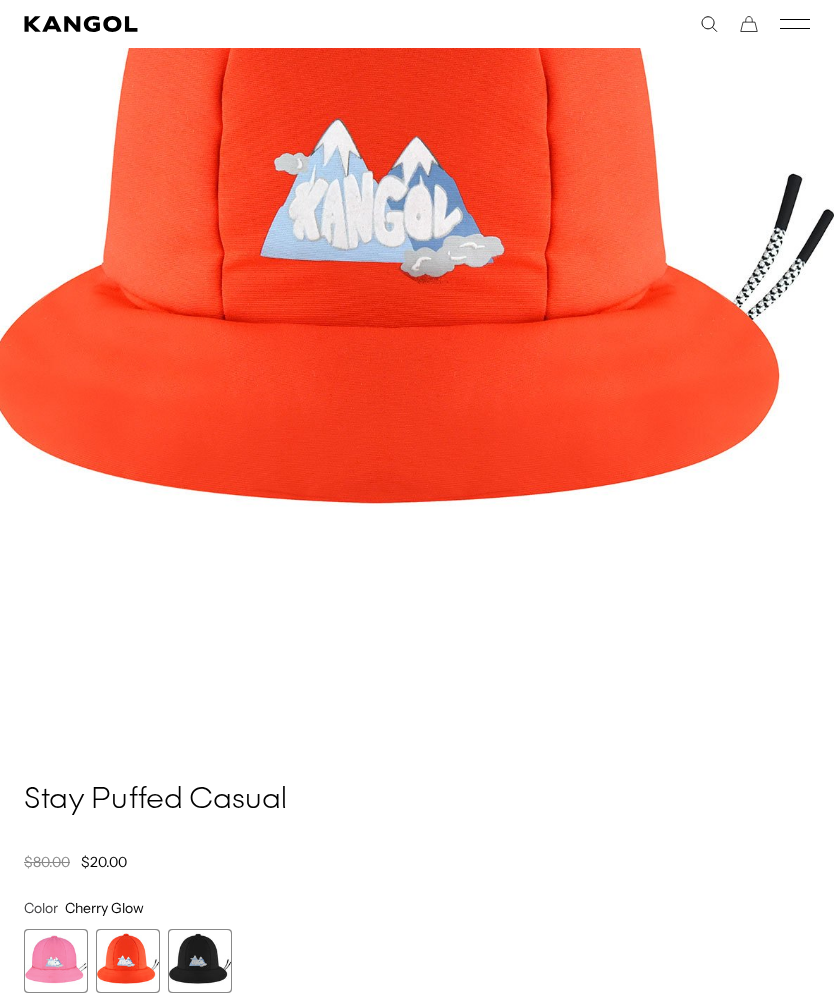 click at bounding box center [56, 961] 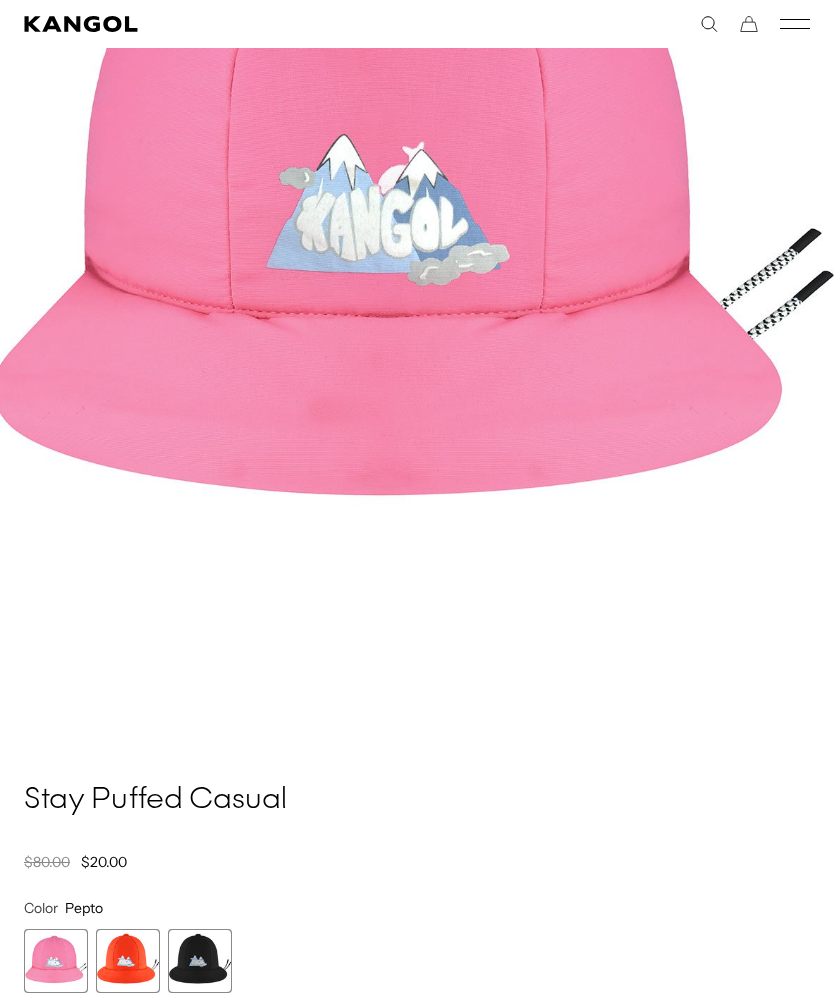 scroll, scrollTop: 0, scrollLeft: 412, axis: horizontal 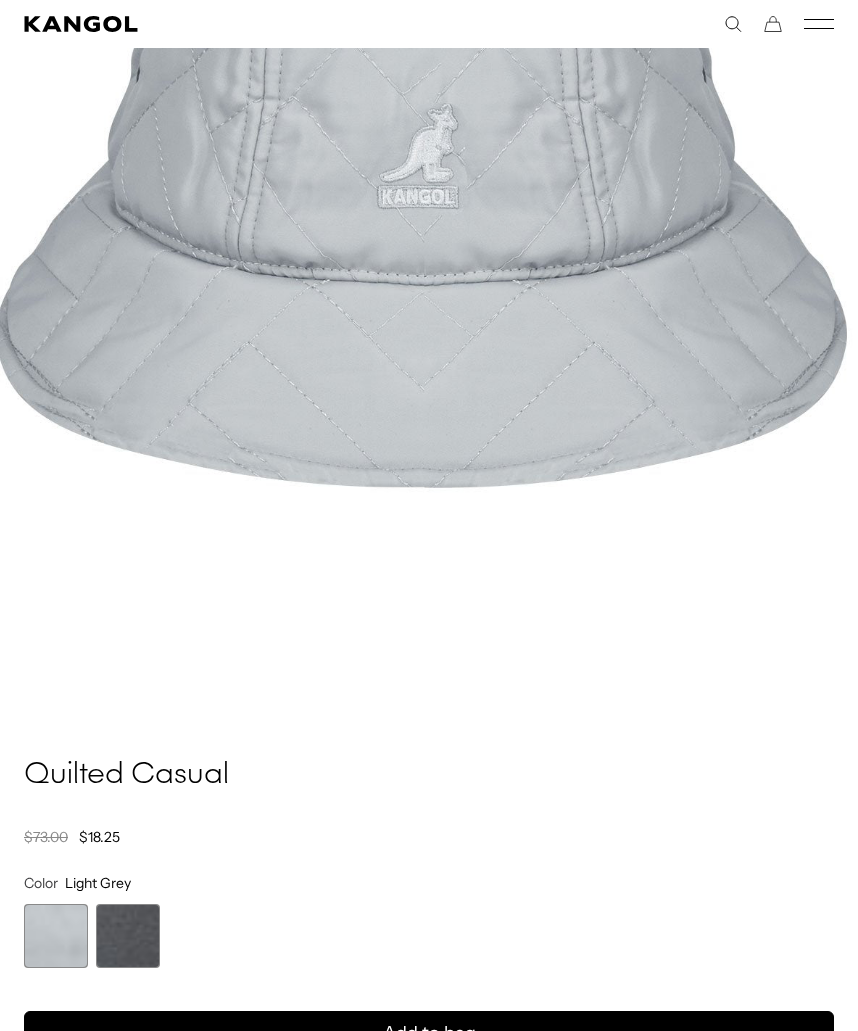 click at bounding box center [128, 936] 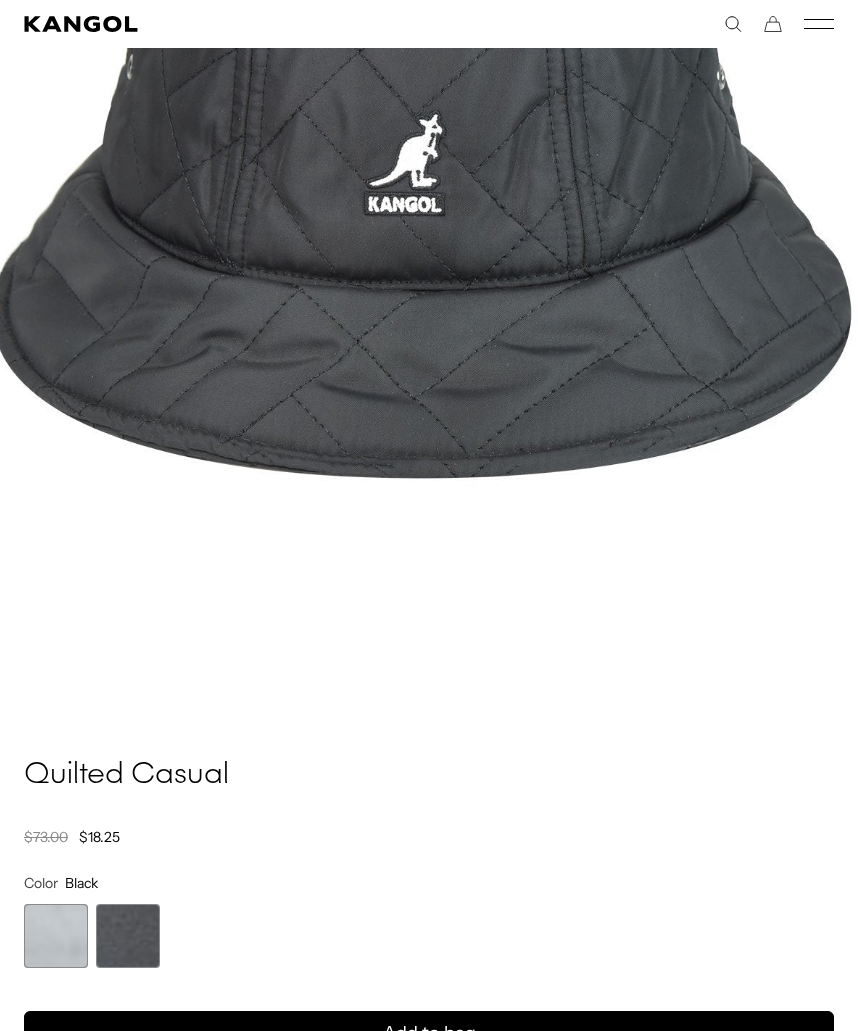scroll, scrollTop: 0, scrollLeft: 412, axis: horizontal 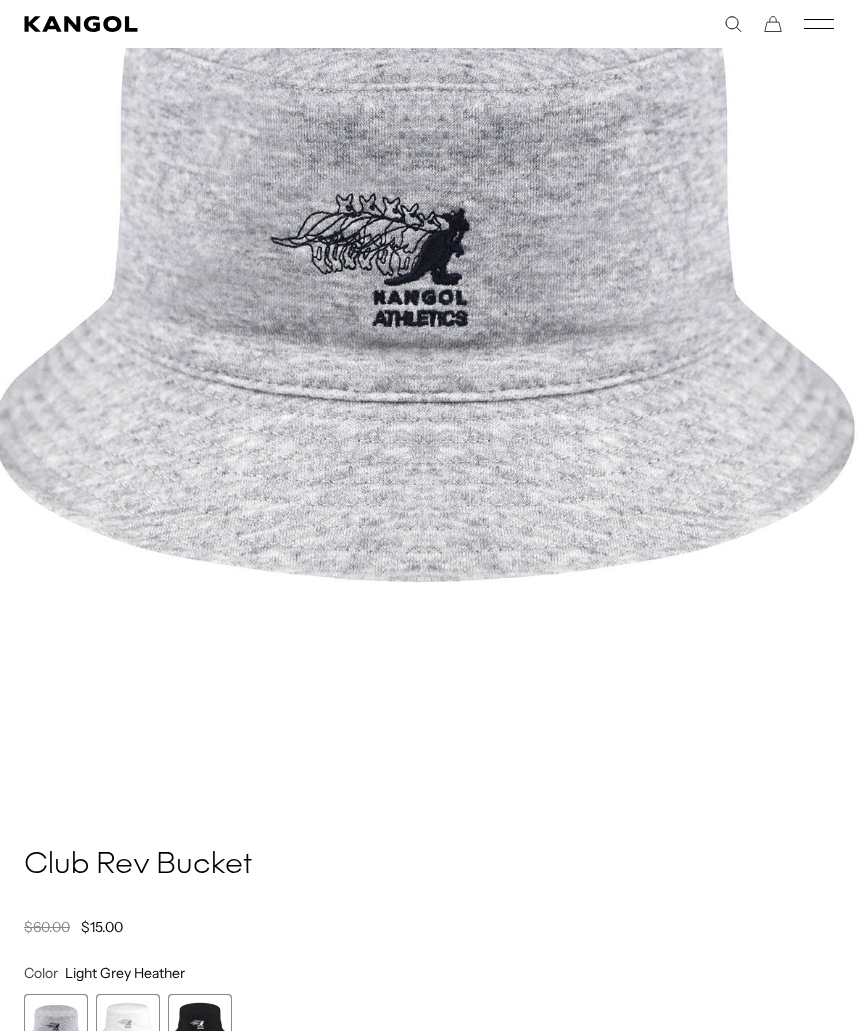 click at bounding box center (128, 1026) 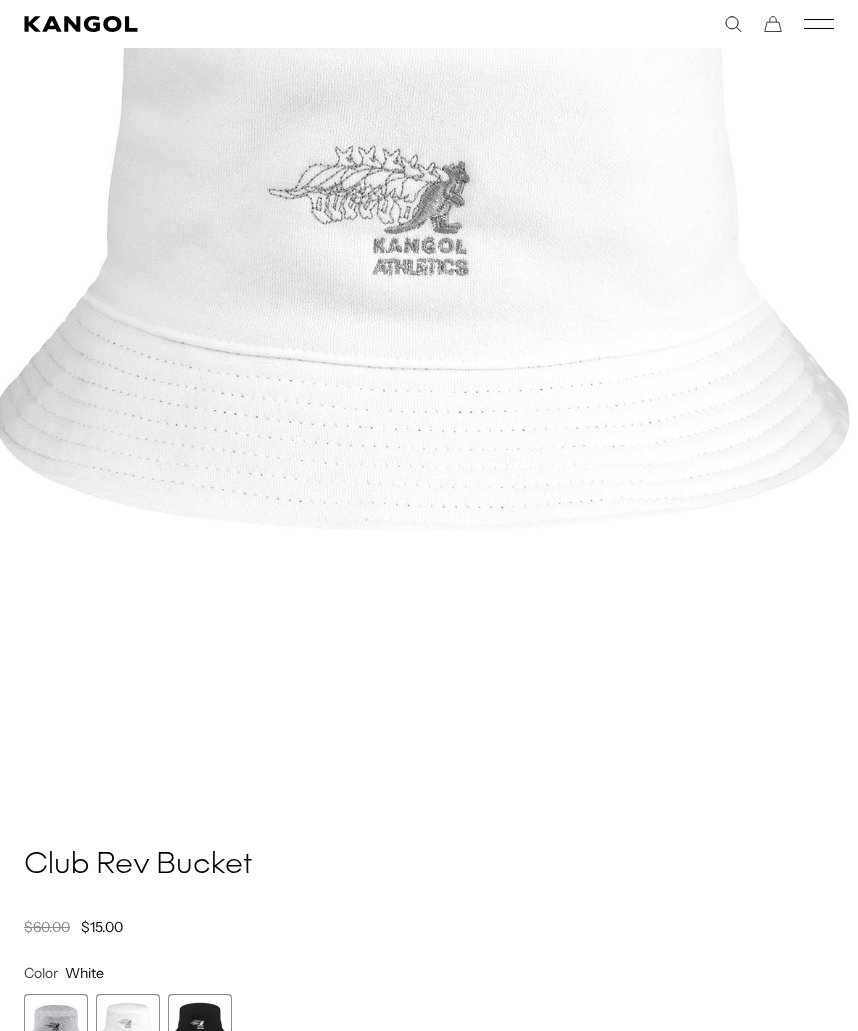 scroll, scrollTop: 0, scrollLeft: 0, axis: both 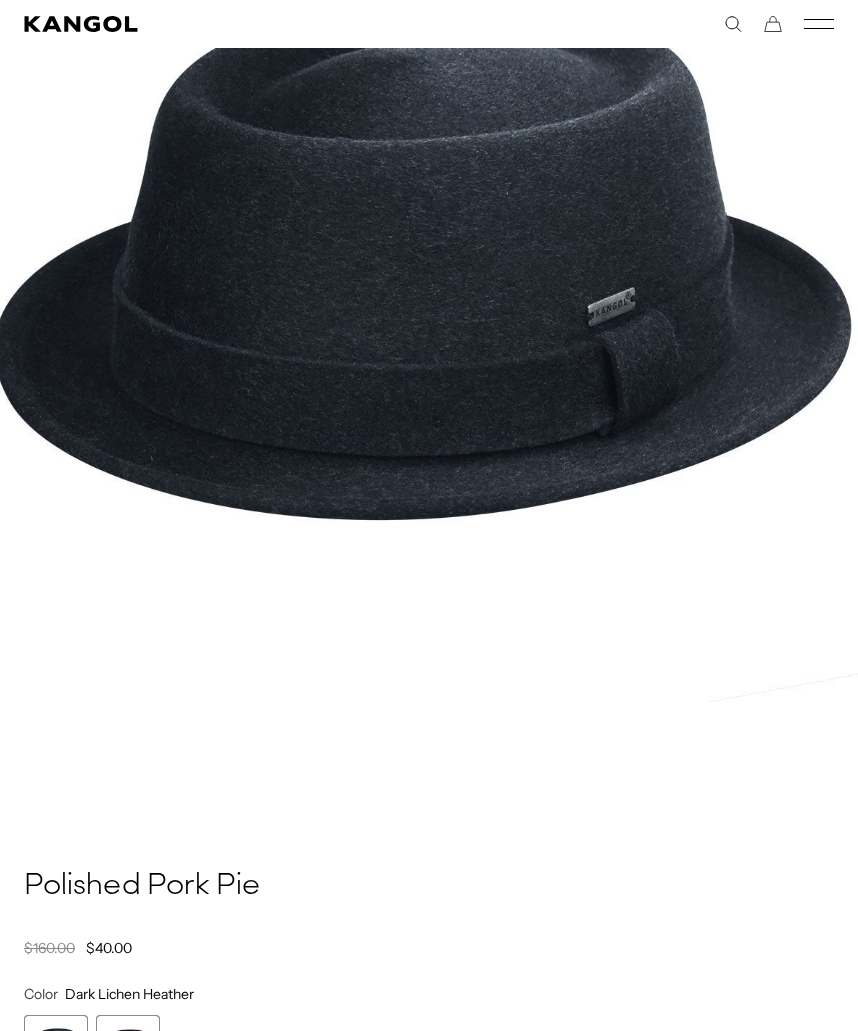 click at bounding box center (128, 1047) 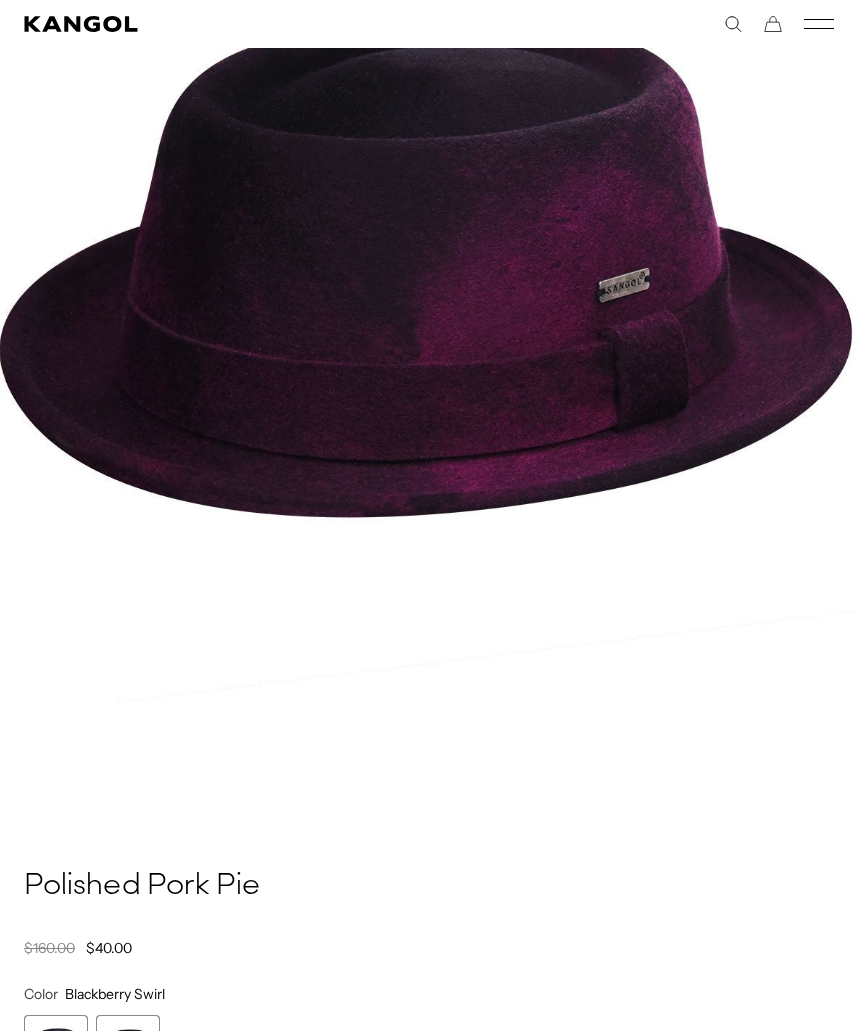 scroll, scrollTop: 0, scrollLeft: 0, axis: both 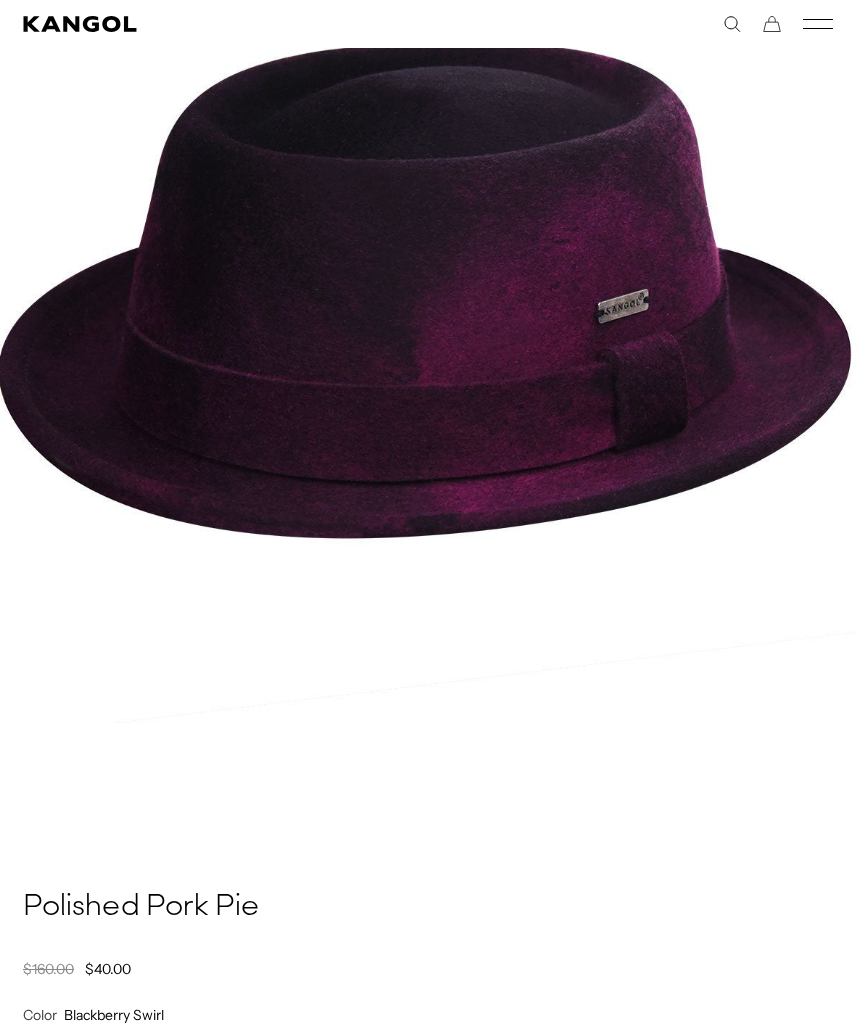click at bounding box center (55, 1068) 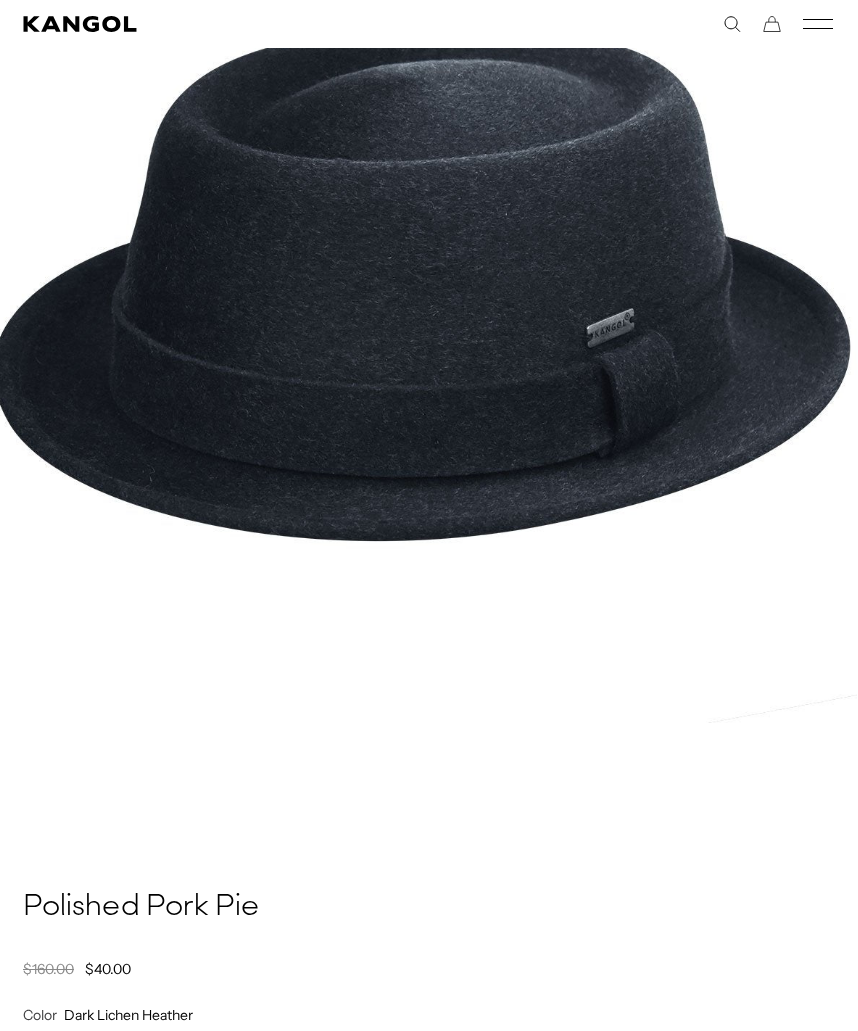 scroll, scrollTop: 0, scrollLeft: 412, axis: horizontal 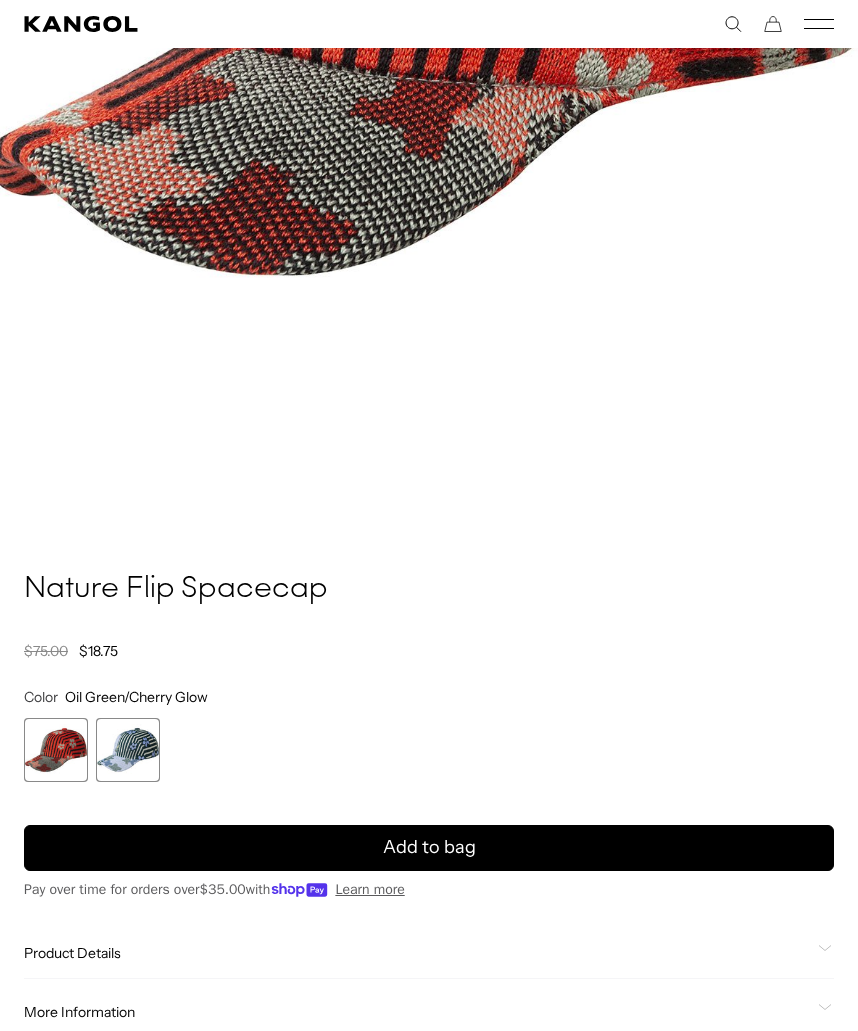 click at bounding box center [128, 750] 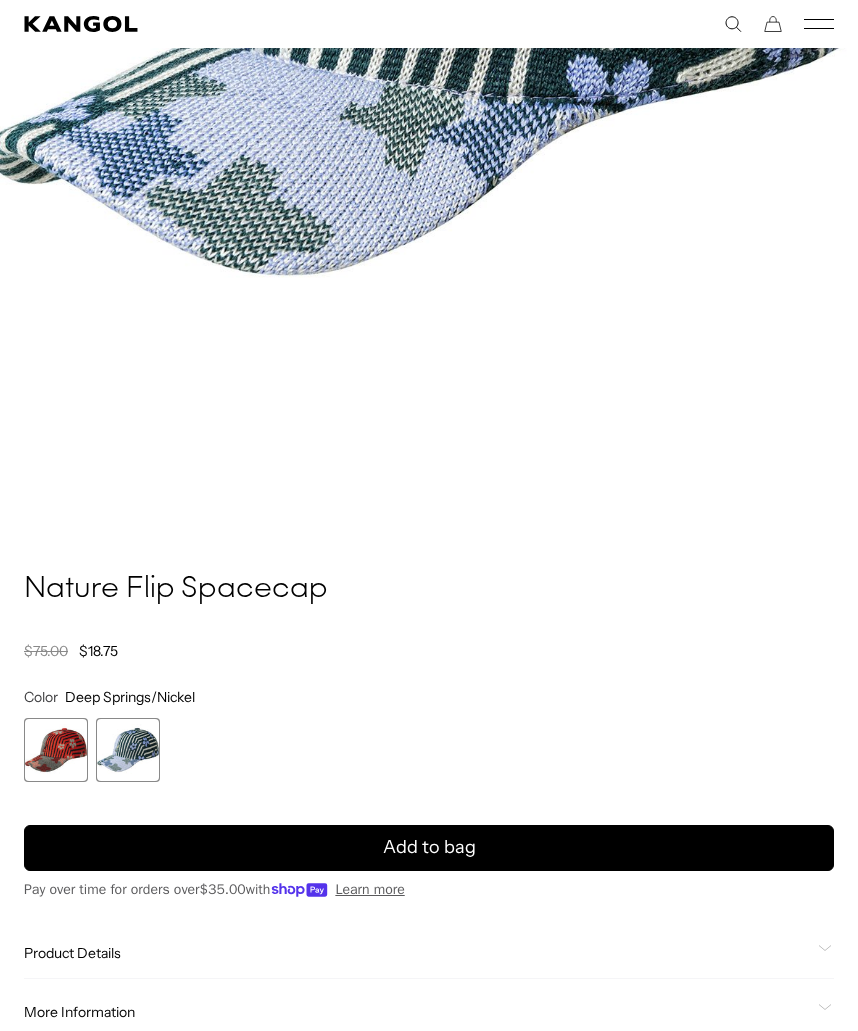 scroll, scrollTop: 0, scrollLeft: 412, axis: horizontal 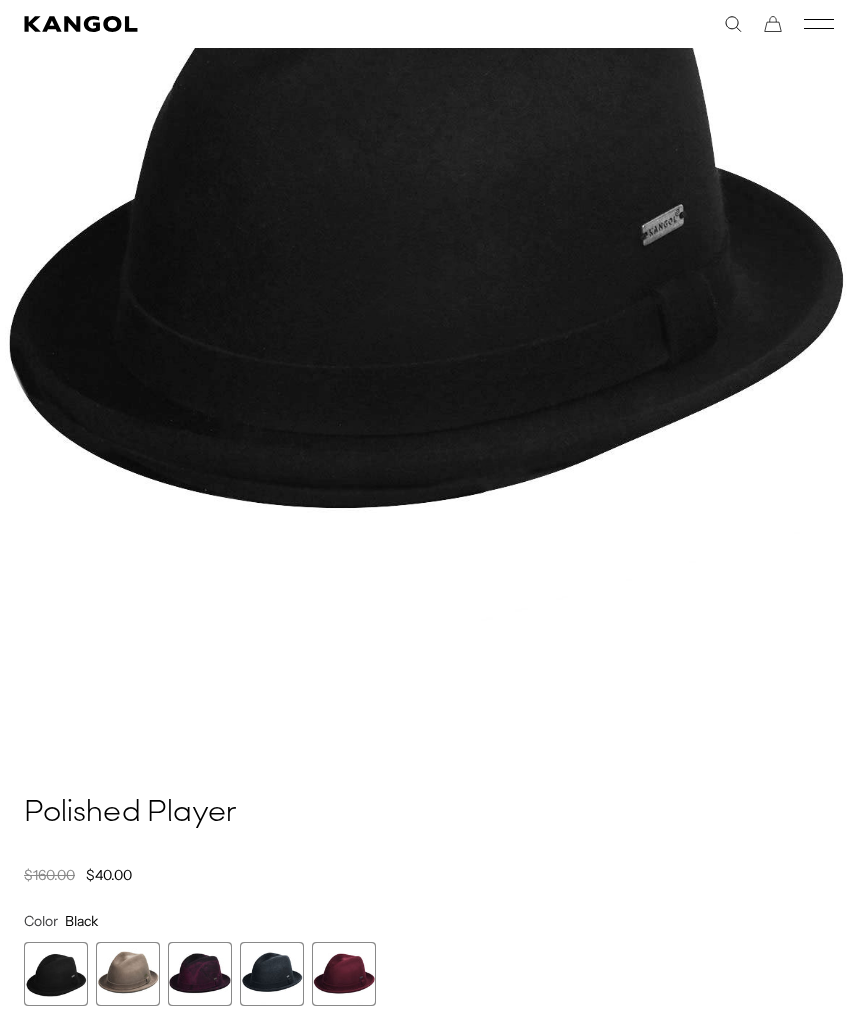 click at bounding box center [344, 974] 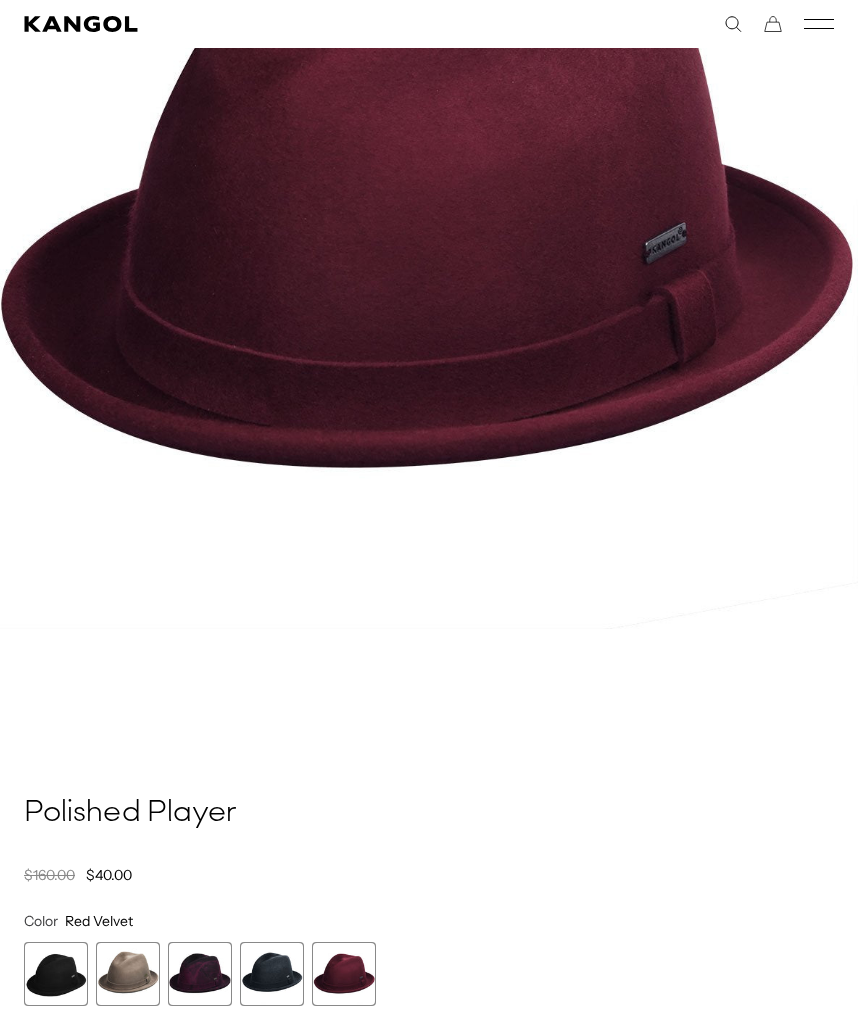 scroll, scrollTop: 0, scrollLeft: 0, axis: both 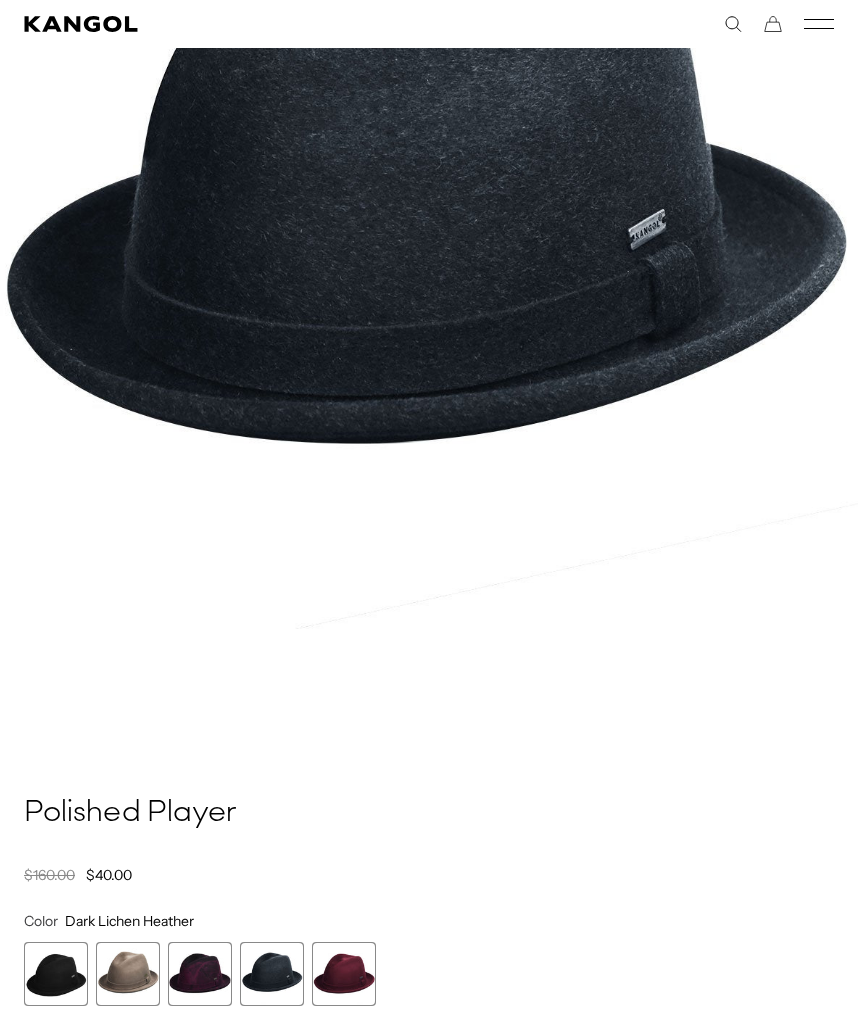 click at bounding box center [200, 974] 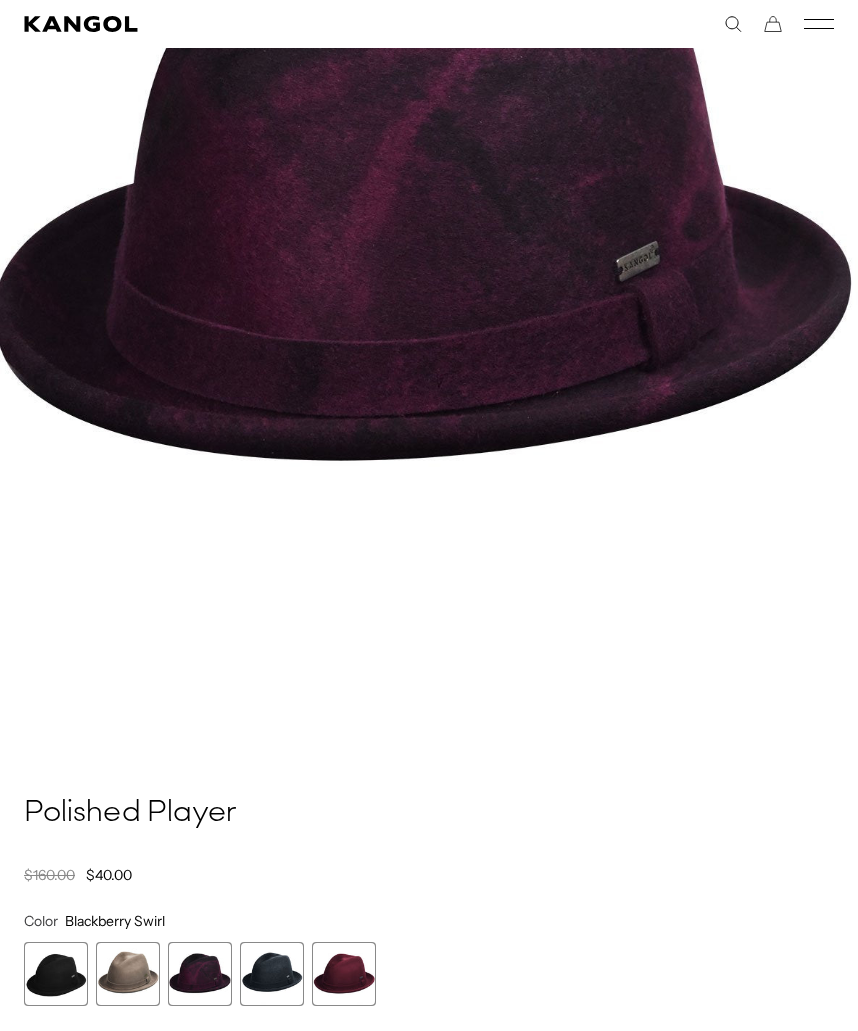 click at bounding box center (128, 974) 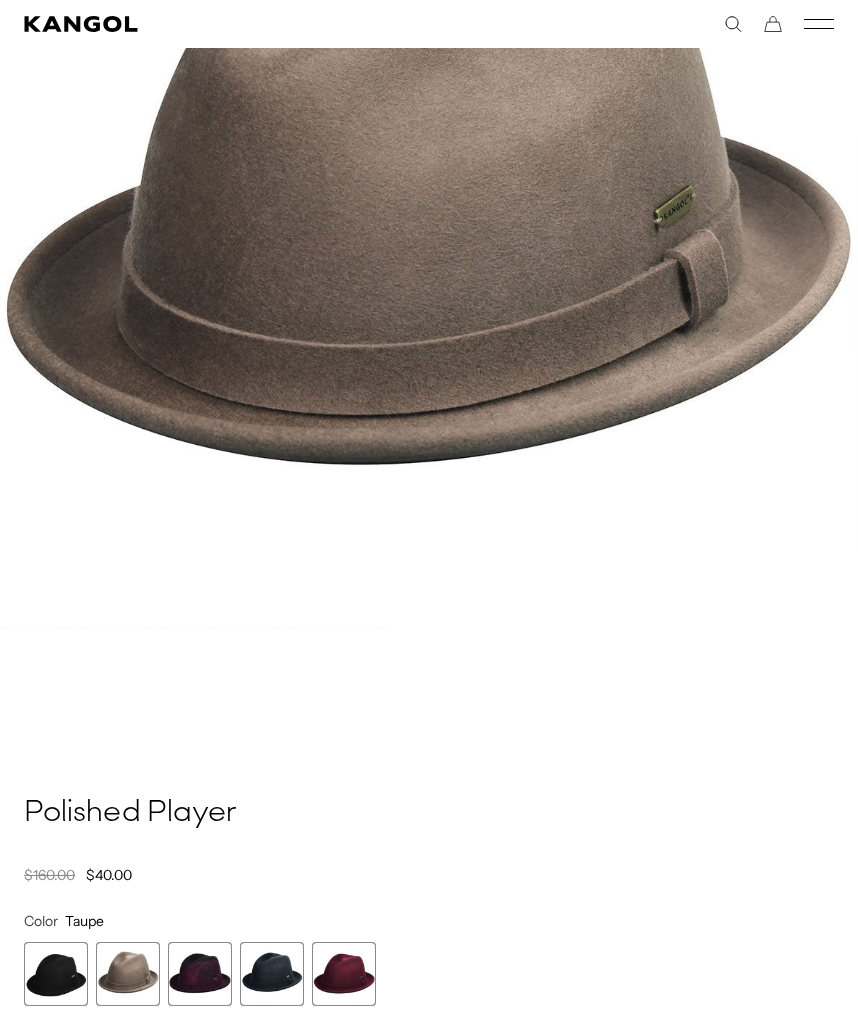 scroll, scrollTop: 0, scrollLeft: 0, axis: both 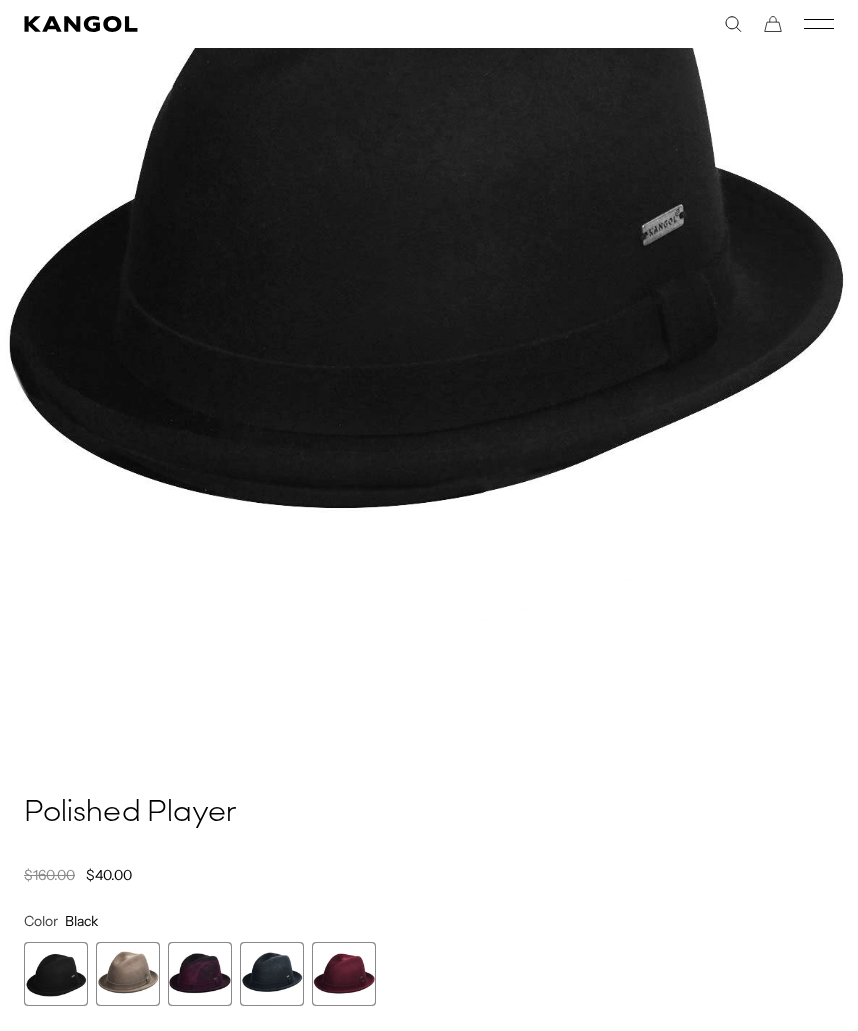 click at bounding box center [128, 974] 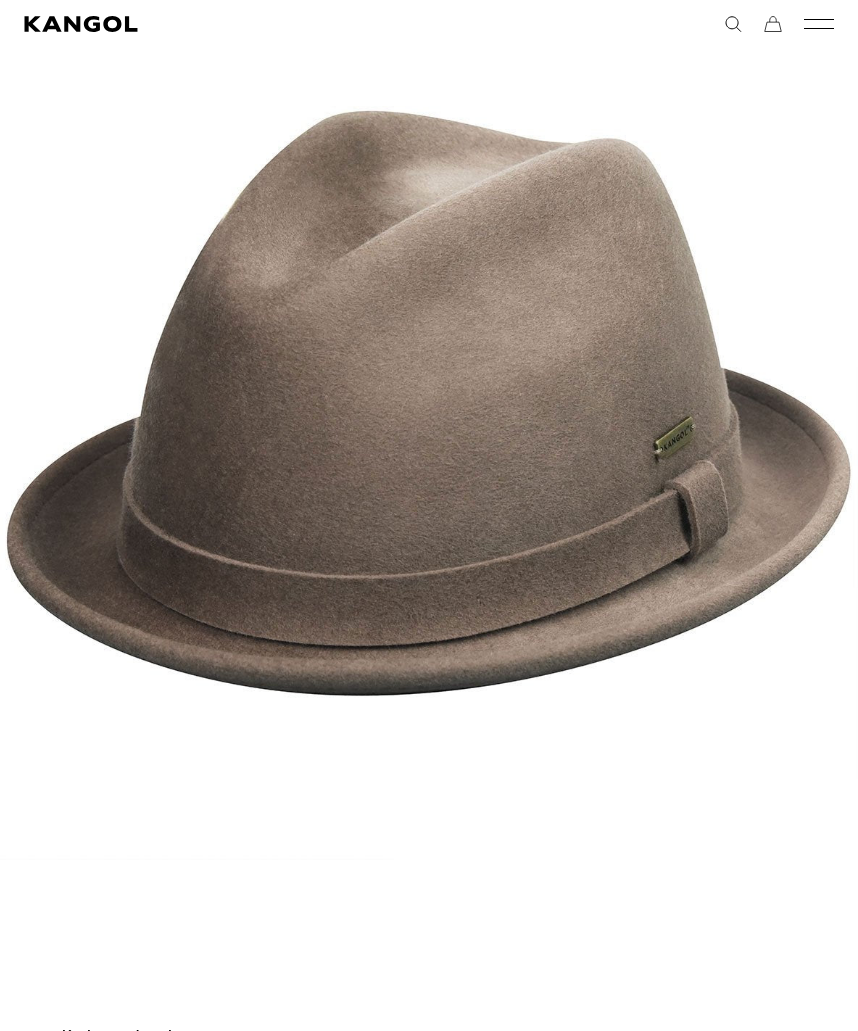scroll, scrollTop: 398, scrollLeft: 0, axis: vertical 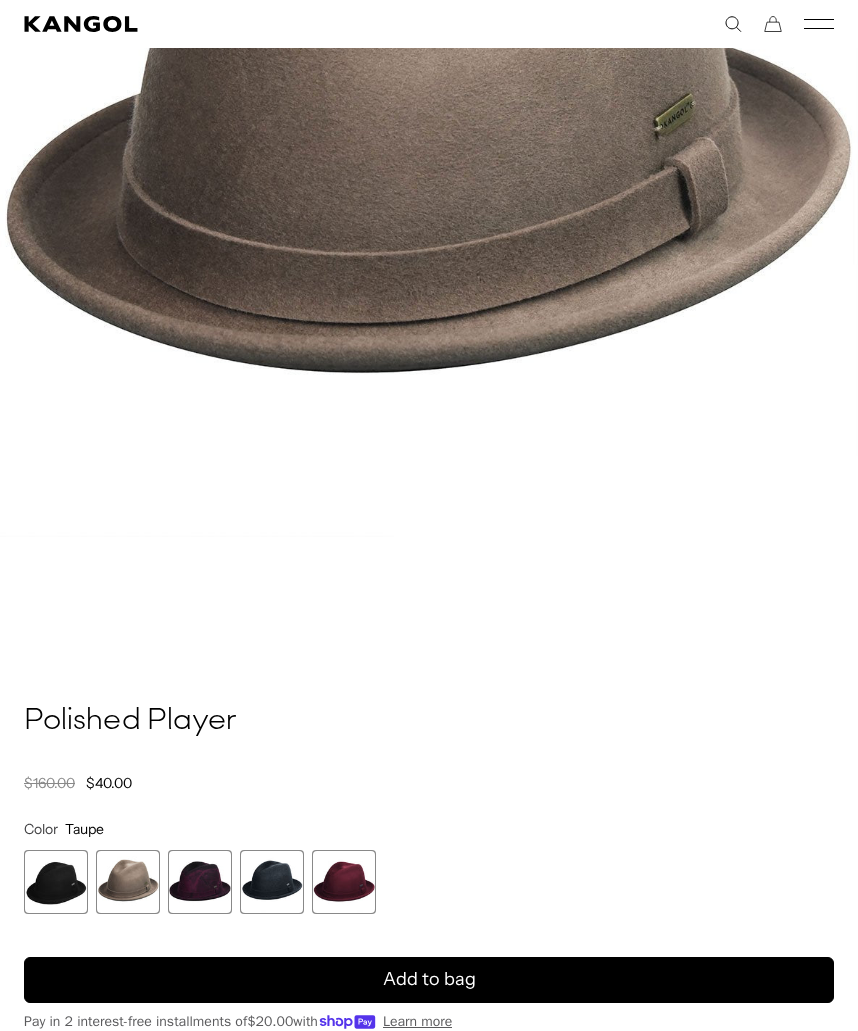 click at bounding box center [200, 882] 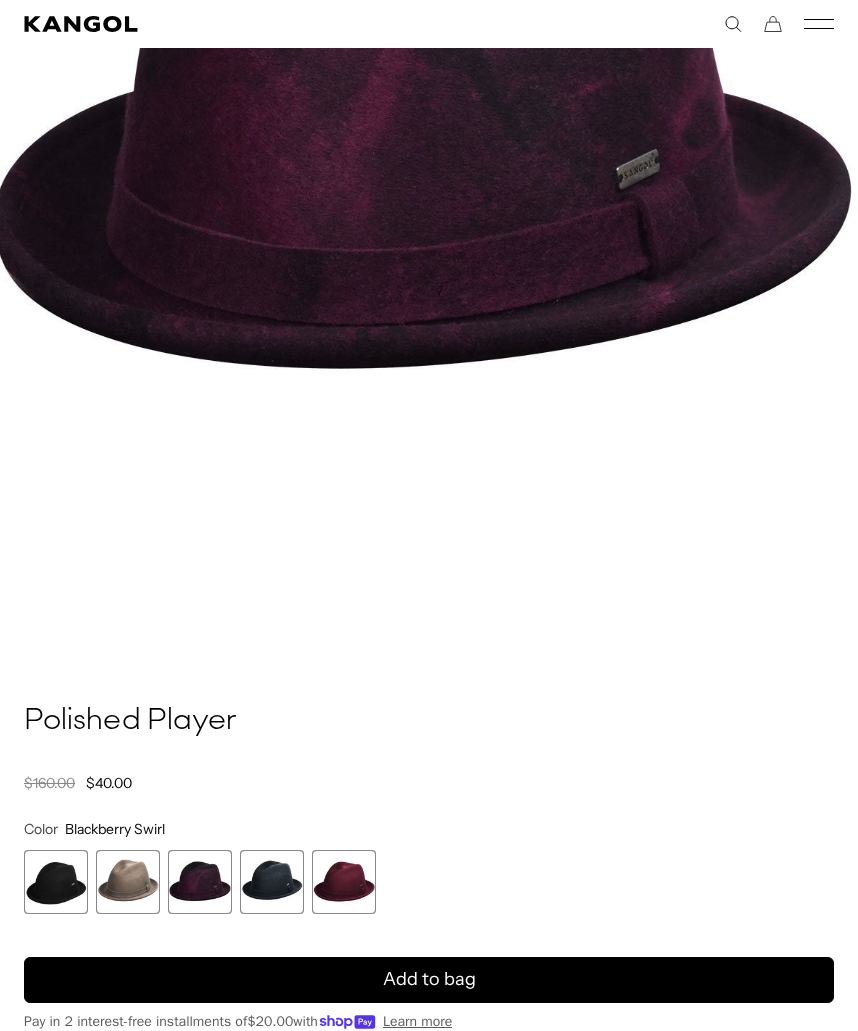 click at bounding box center [344, 882] 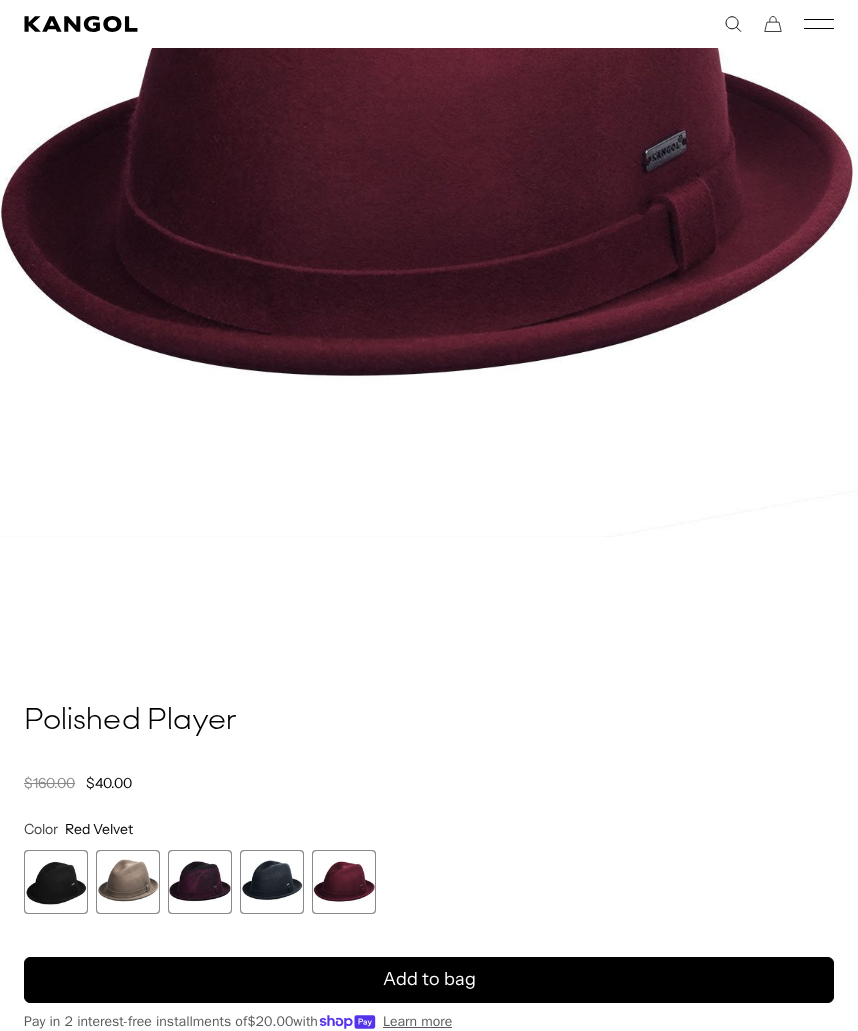 scroll, scrollTop: 0, scrollLeft: 412, axis: horizontal 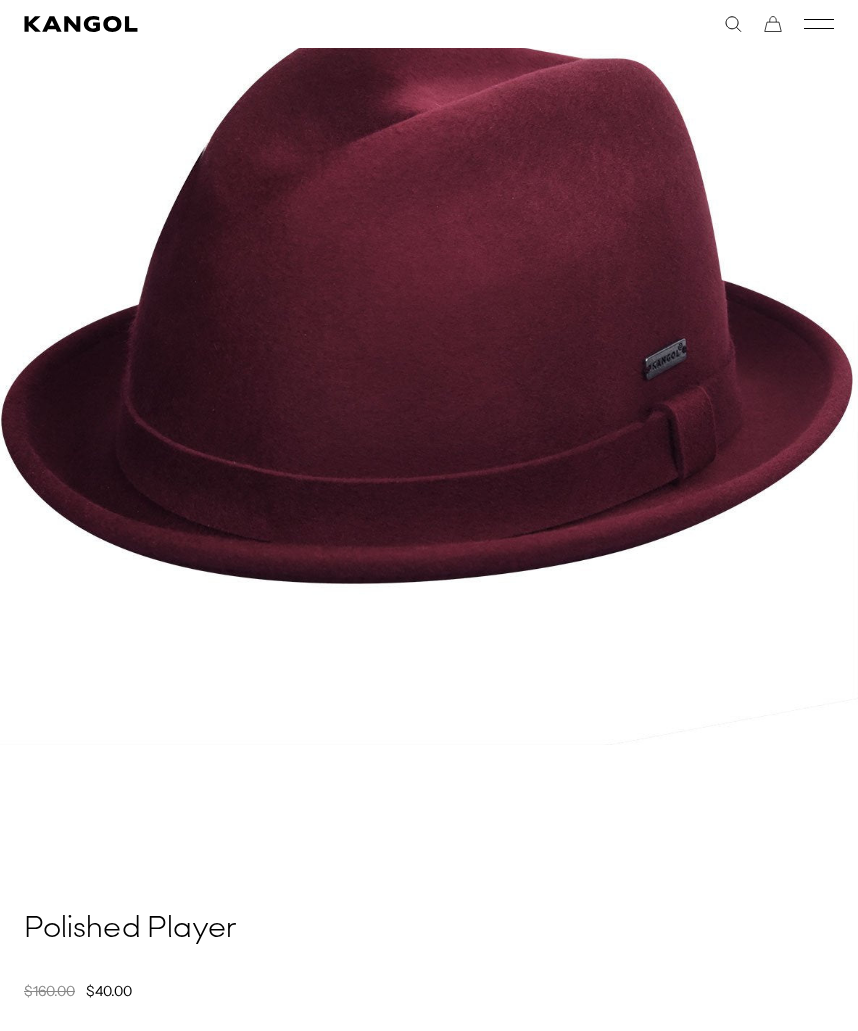 click at bounding box center (200, 1090) 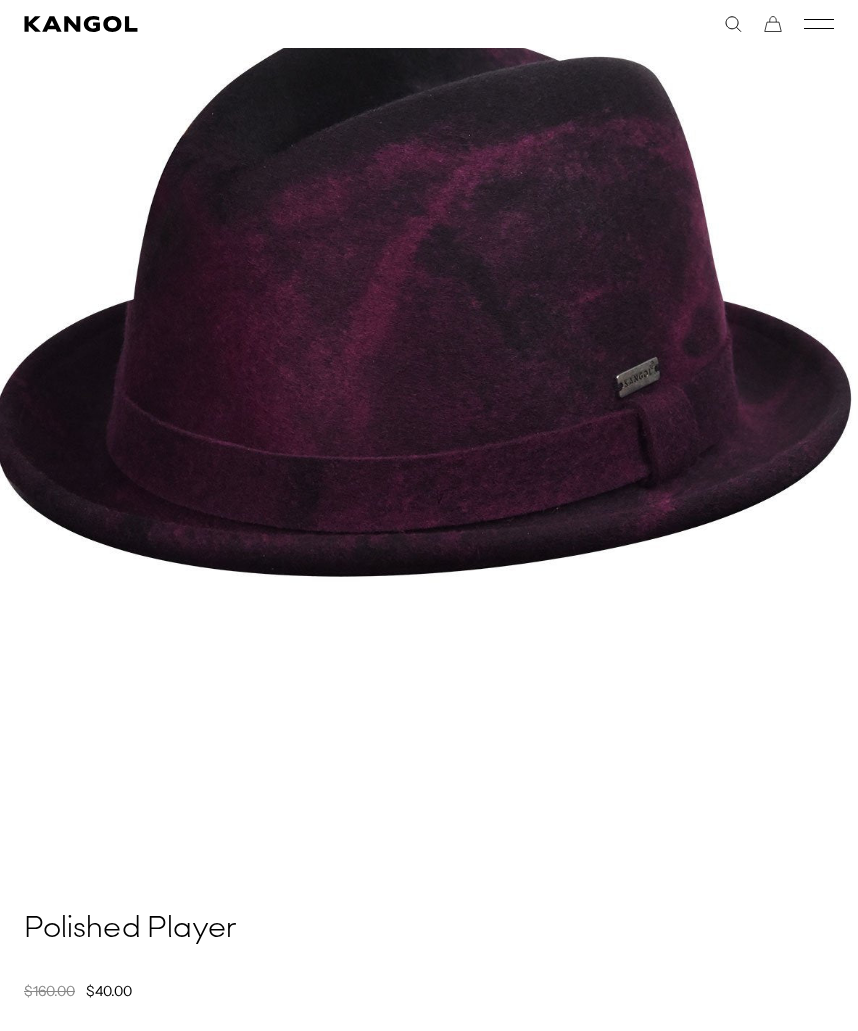 scroll, scrollTop: 0, scrollLeft: 0, axis: both 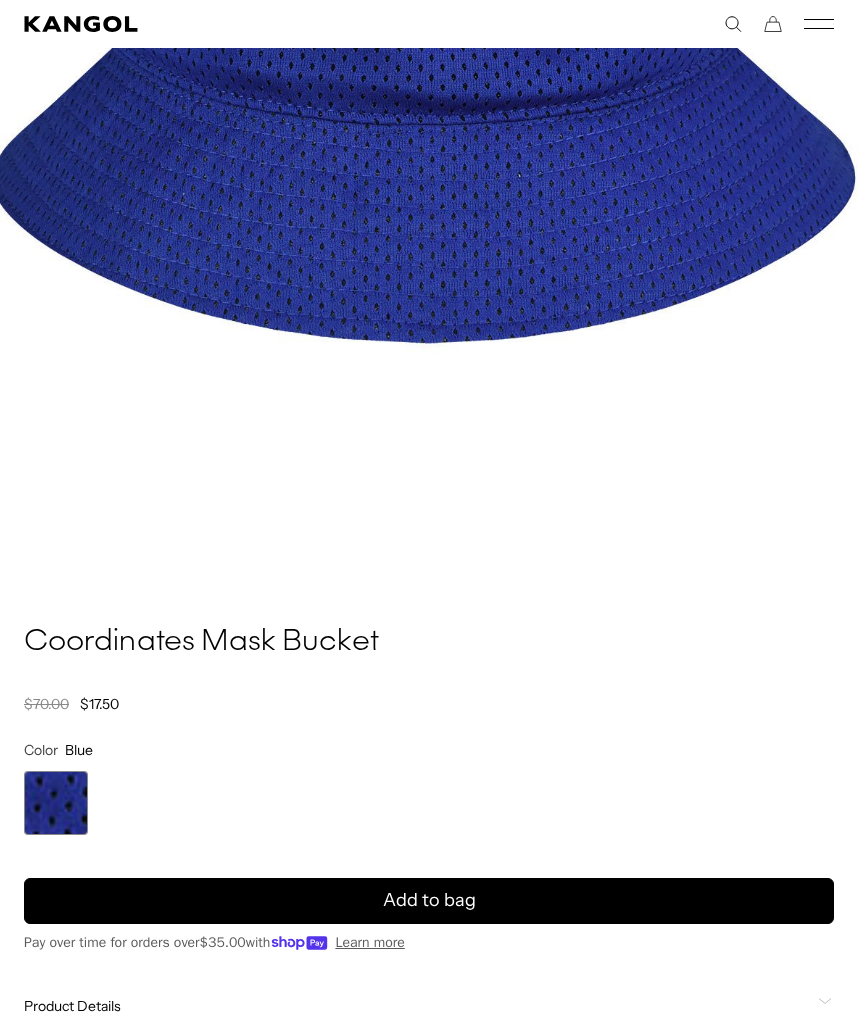 click on "Add to bag" at bounding box center [429, 901] 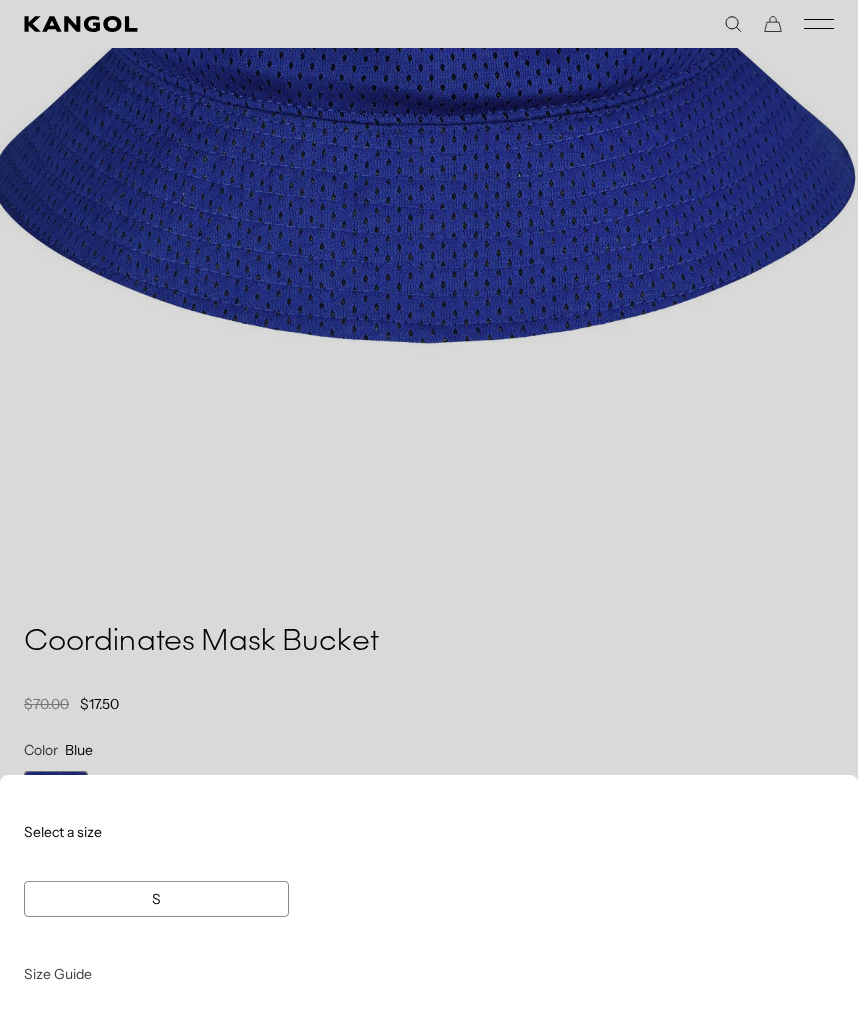 scroll, scrollTop: 0, scrollLeft: 0, axis: both 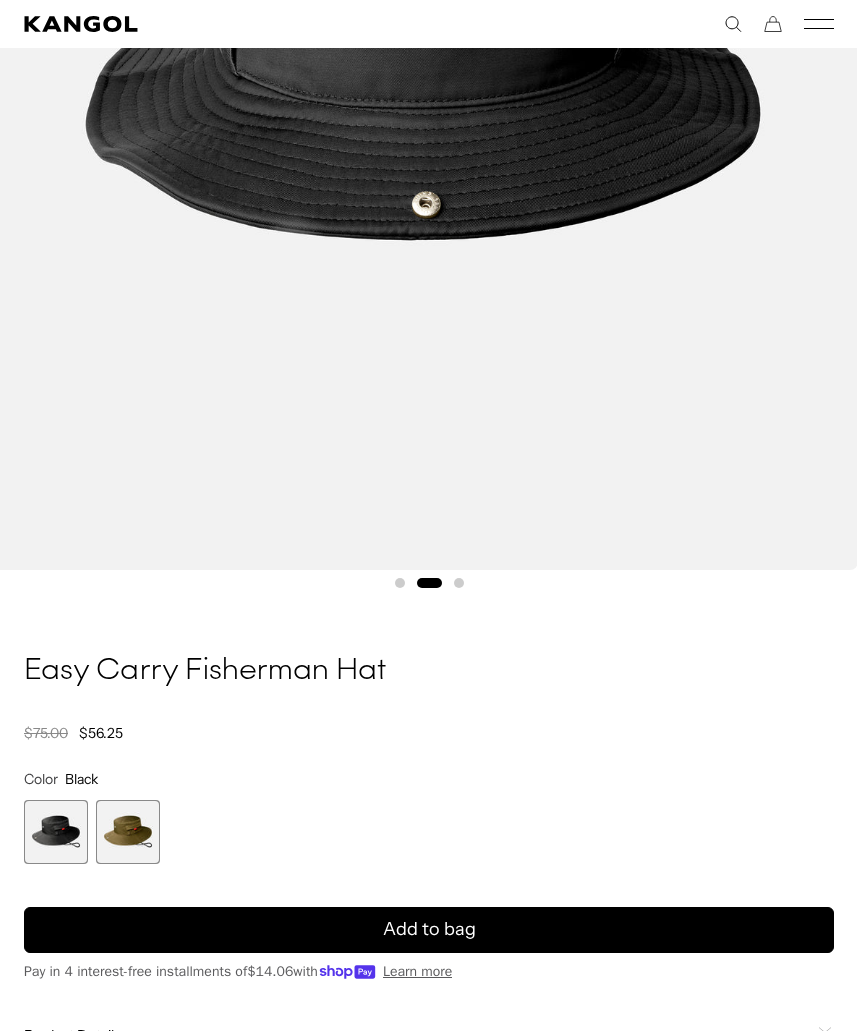 click at bounding box center (128, 832) 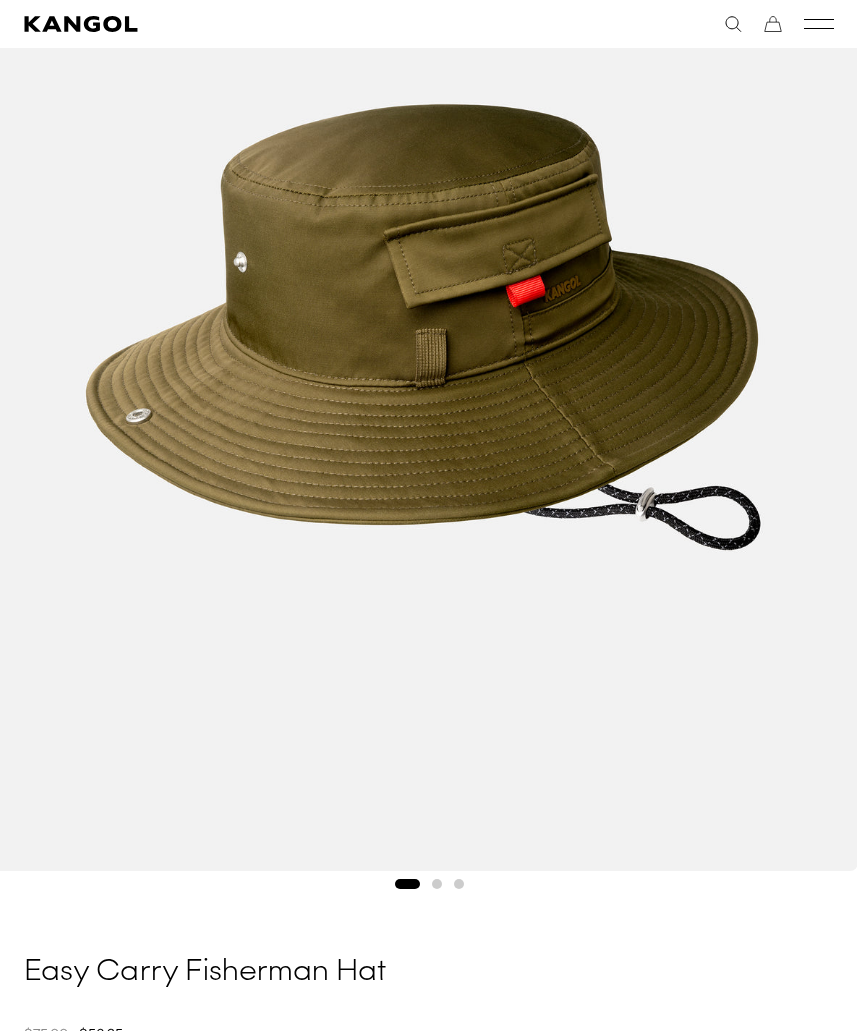 scroll, scrollTop: 372, scrollLeft: 0, axis: vertical 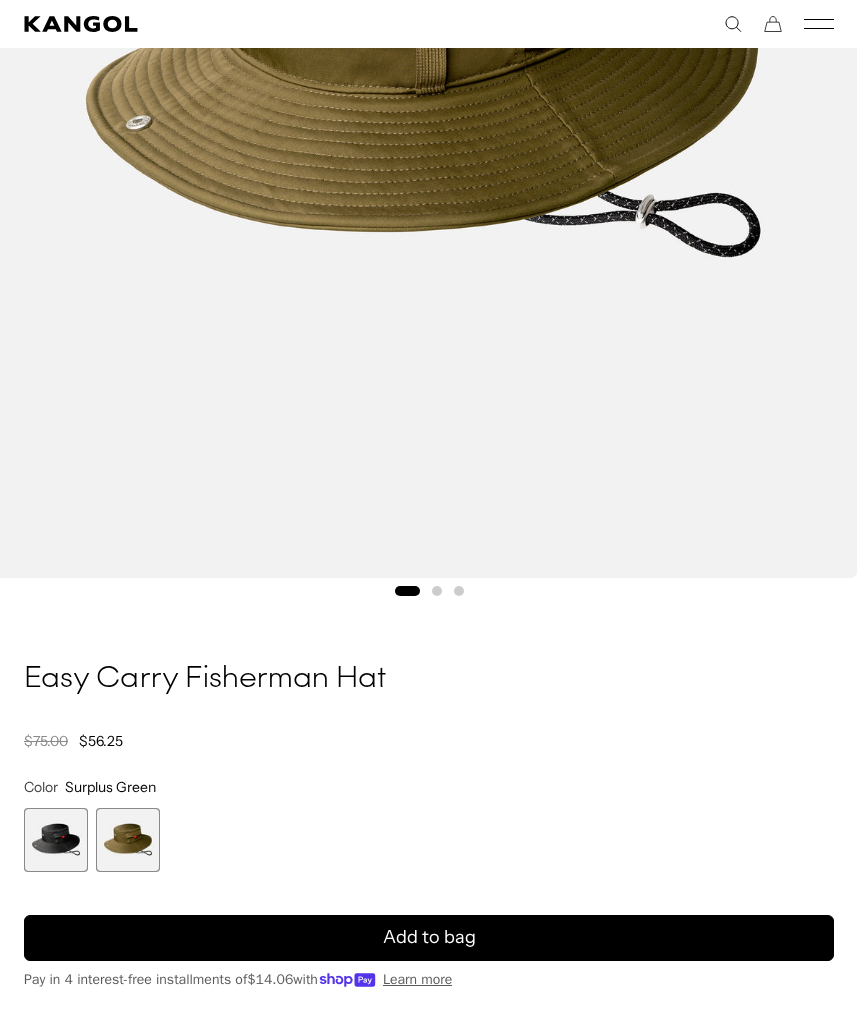 click at bounding box center [56, 840] 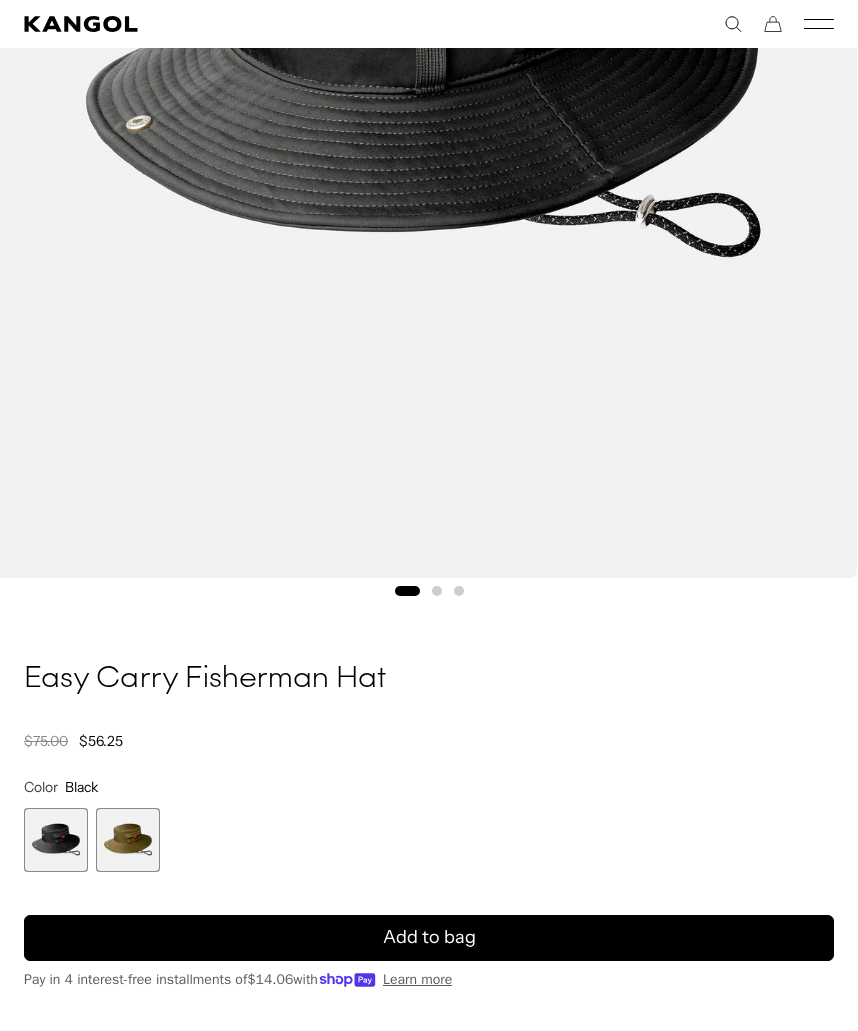 scroll, scrollTop: 0, scrollLeft: 0, axis: both 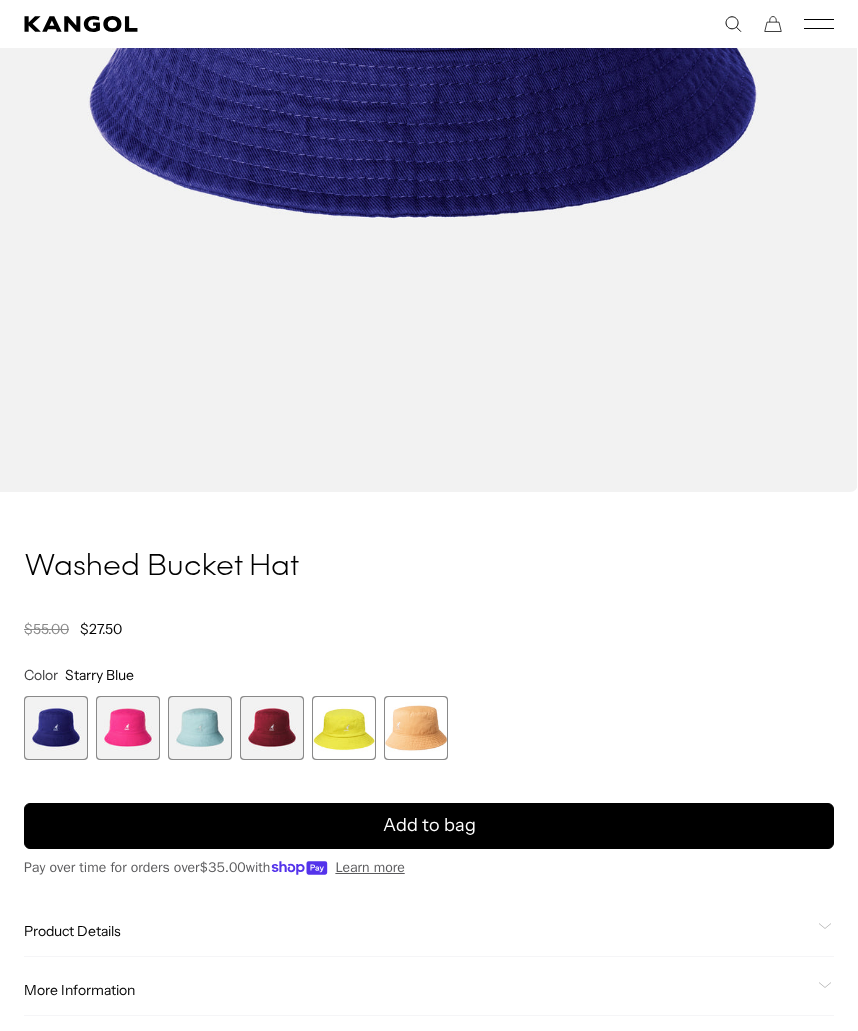 click on "Add to bag" at bounding box center (429, 826) 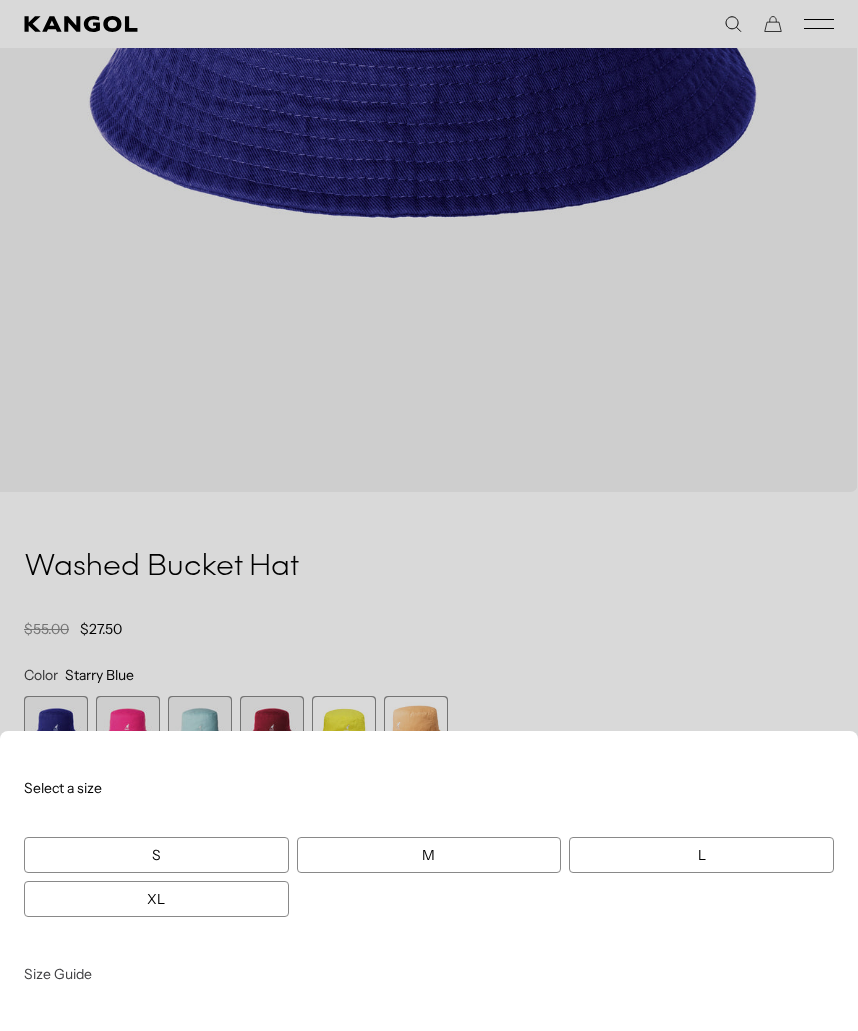 click at bounding box center [429, 515] 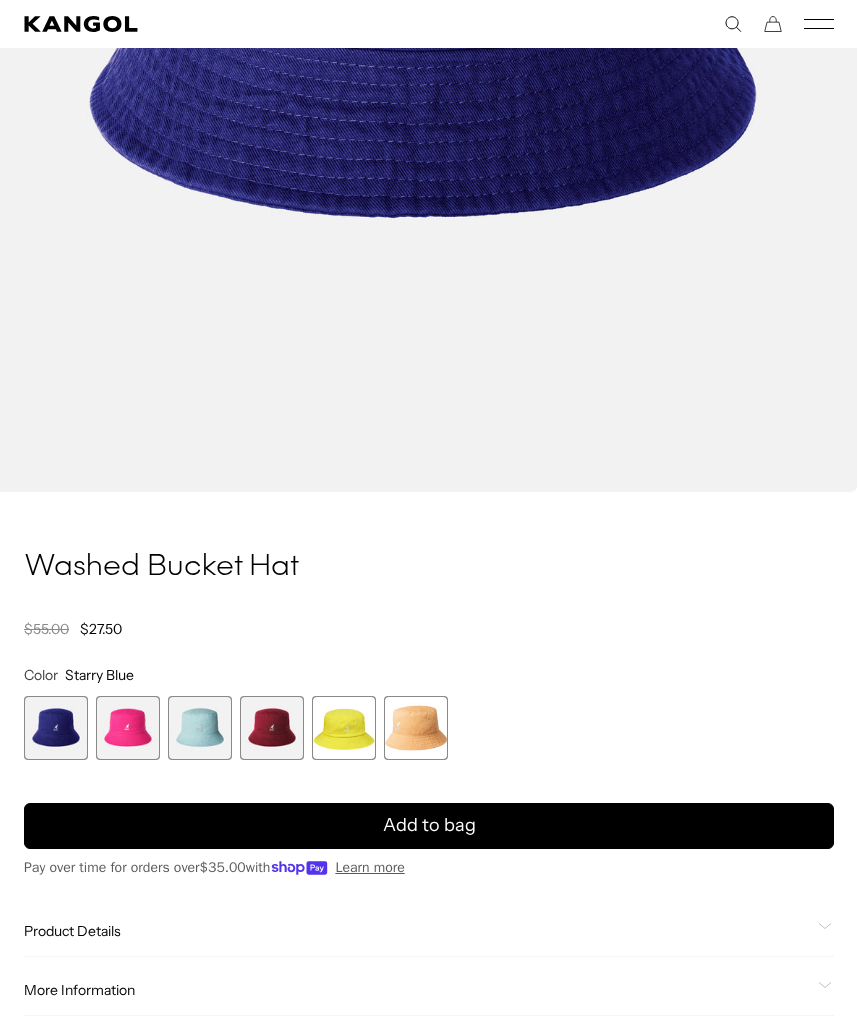 scroll, scrollTop: 0, scrollLeft: 0, axis: both 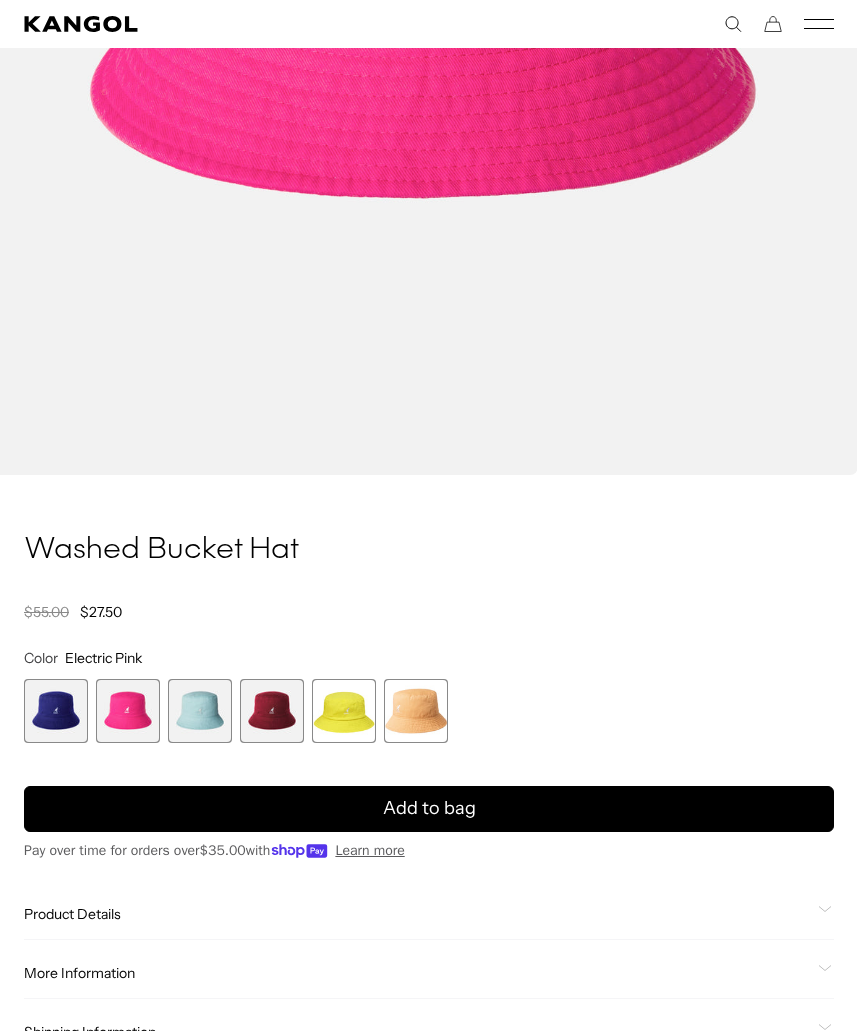 click at bounding box center (272, 711) 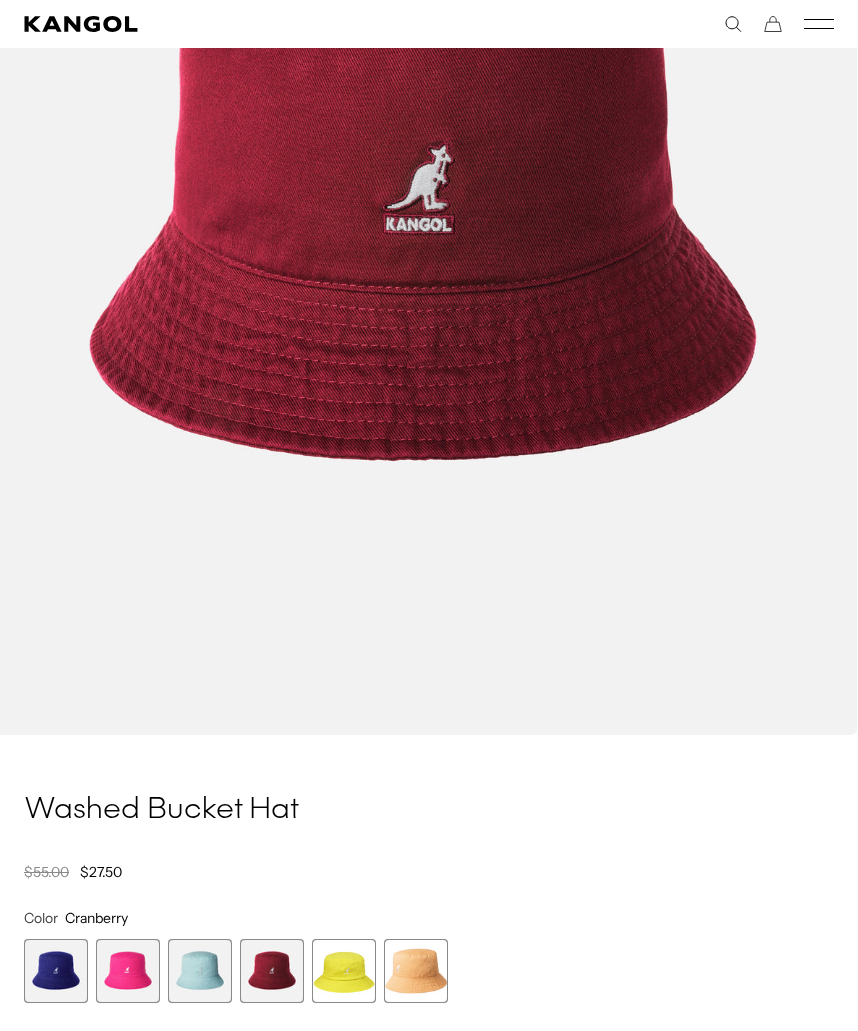 scroll, scrollTop: 522, scrollLeft: 0, axis: vertical 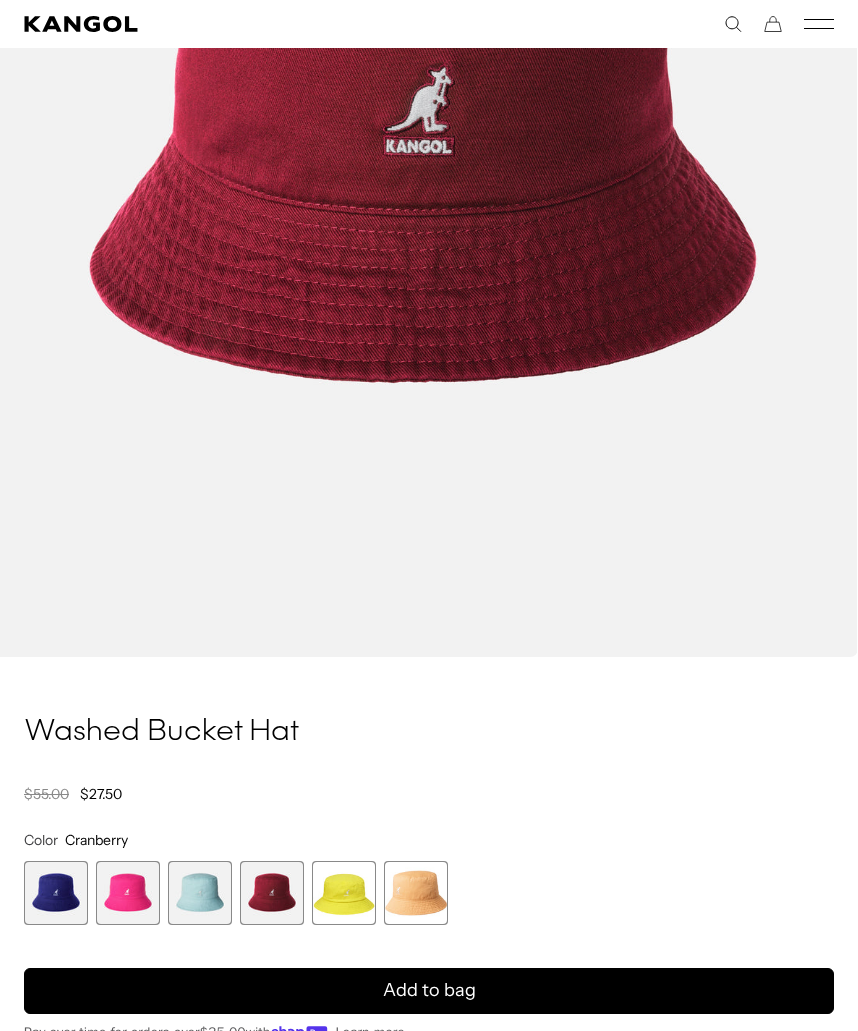 click at bounding box center (416, 893) 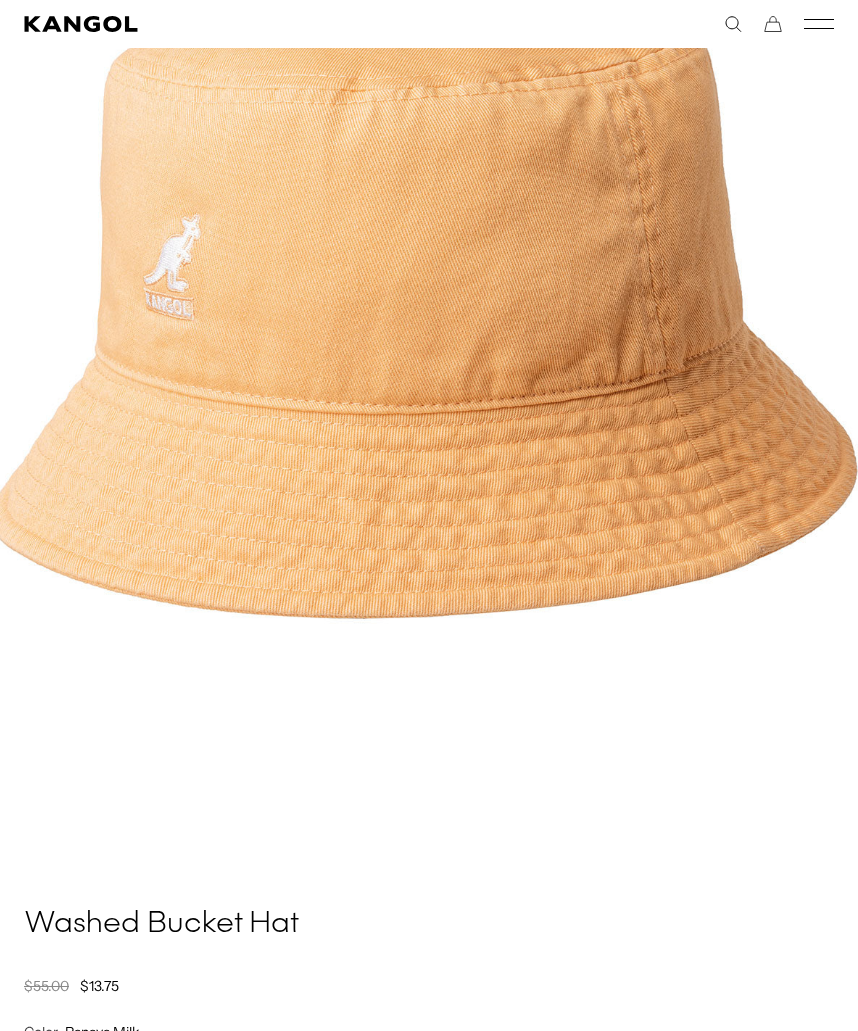 scroll, scrollTop: 364, scrollLeft: 0, axis: vertical 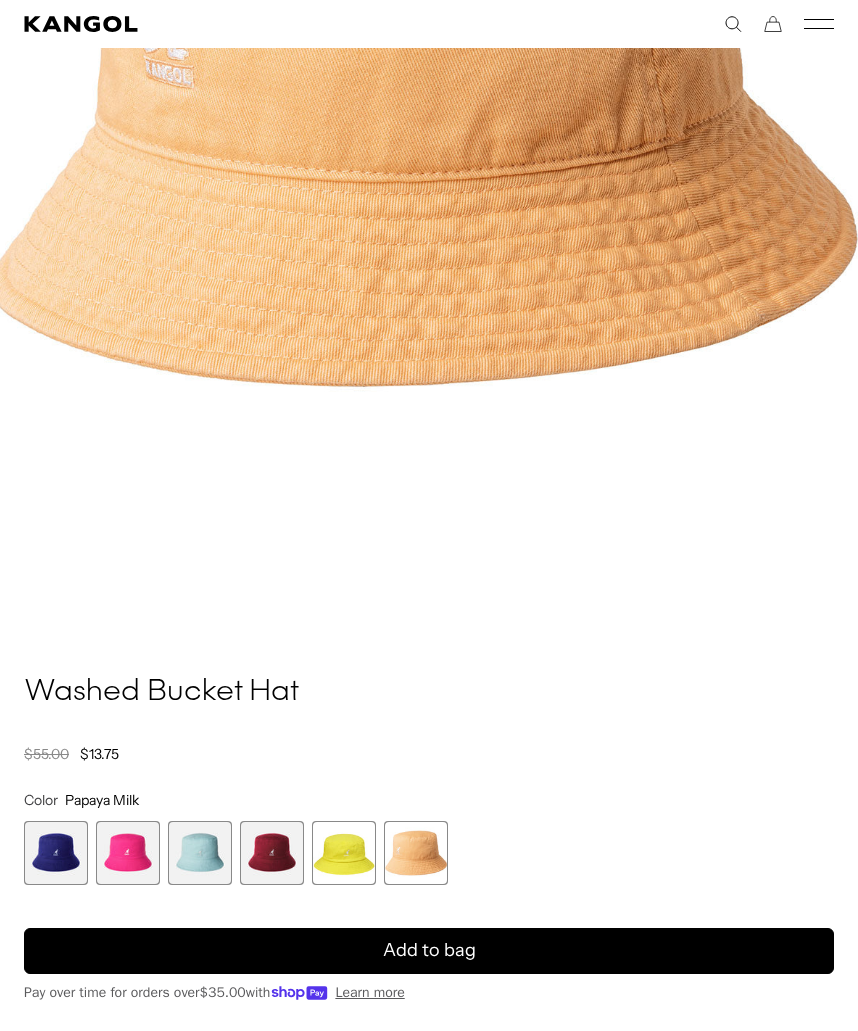 click on "Add to bag" at bounding box center (429, 951) 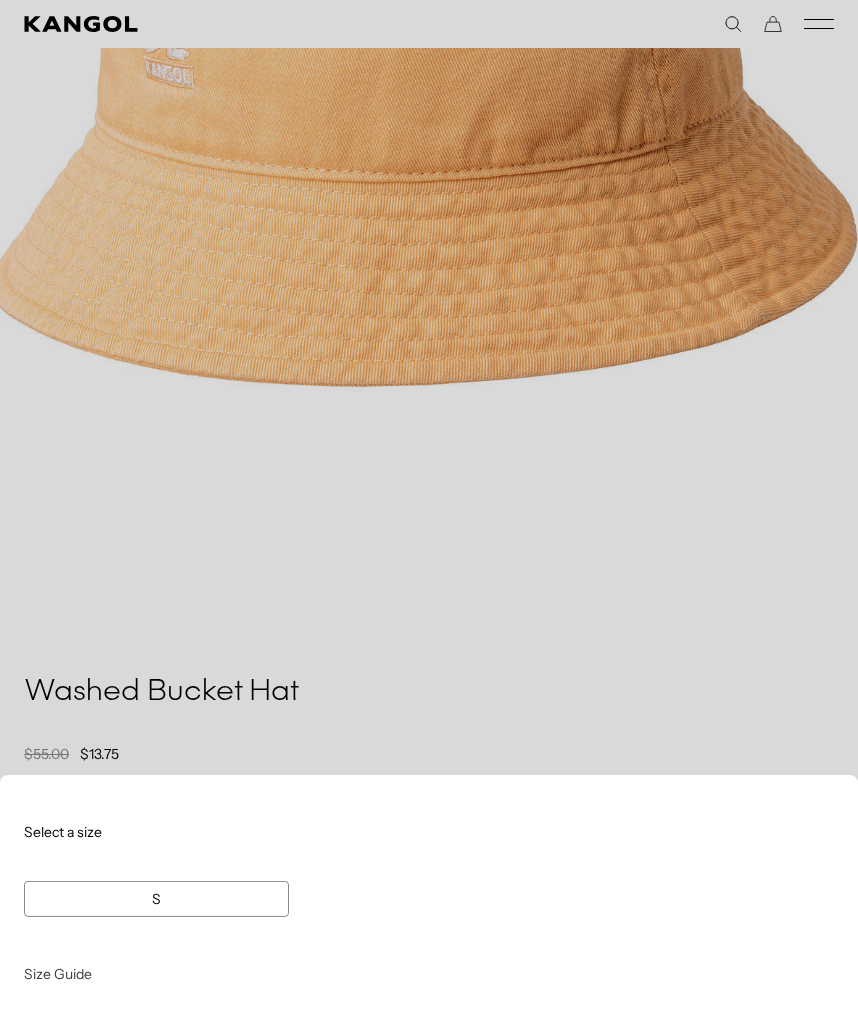 click at bounding box center (429, 515) 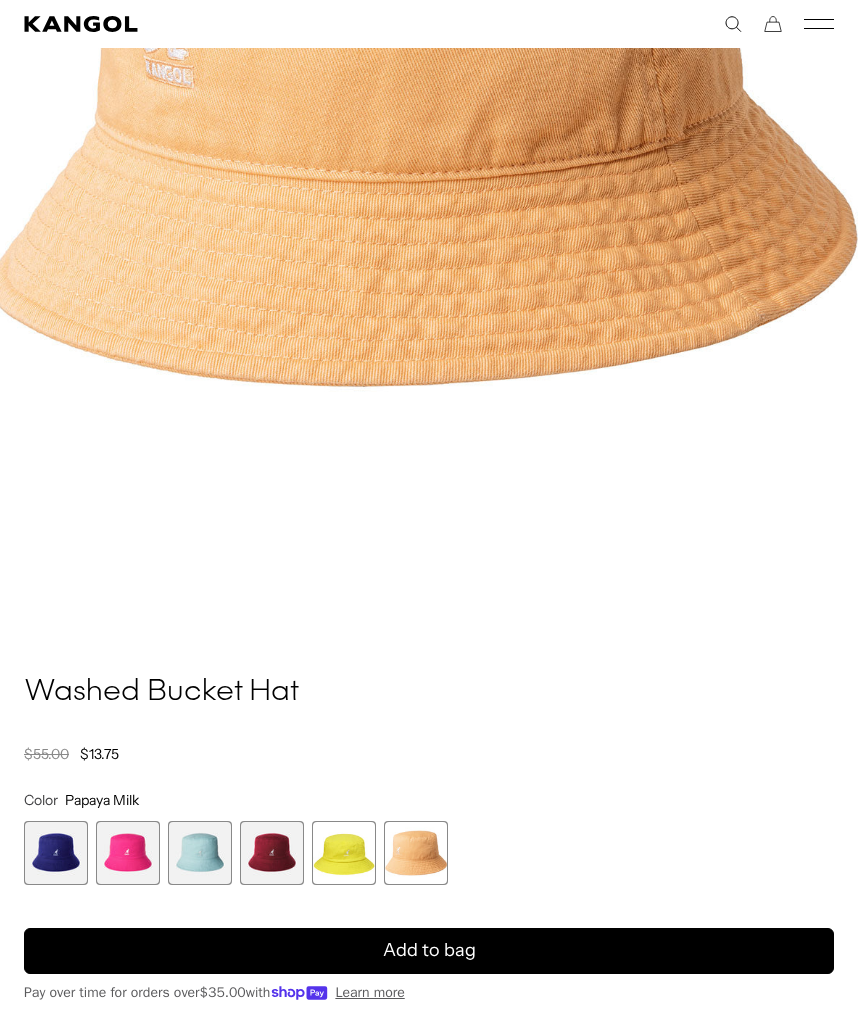 click at bounding box center (56, 853) 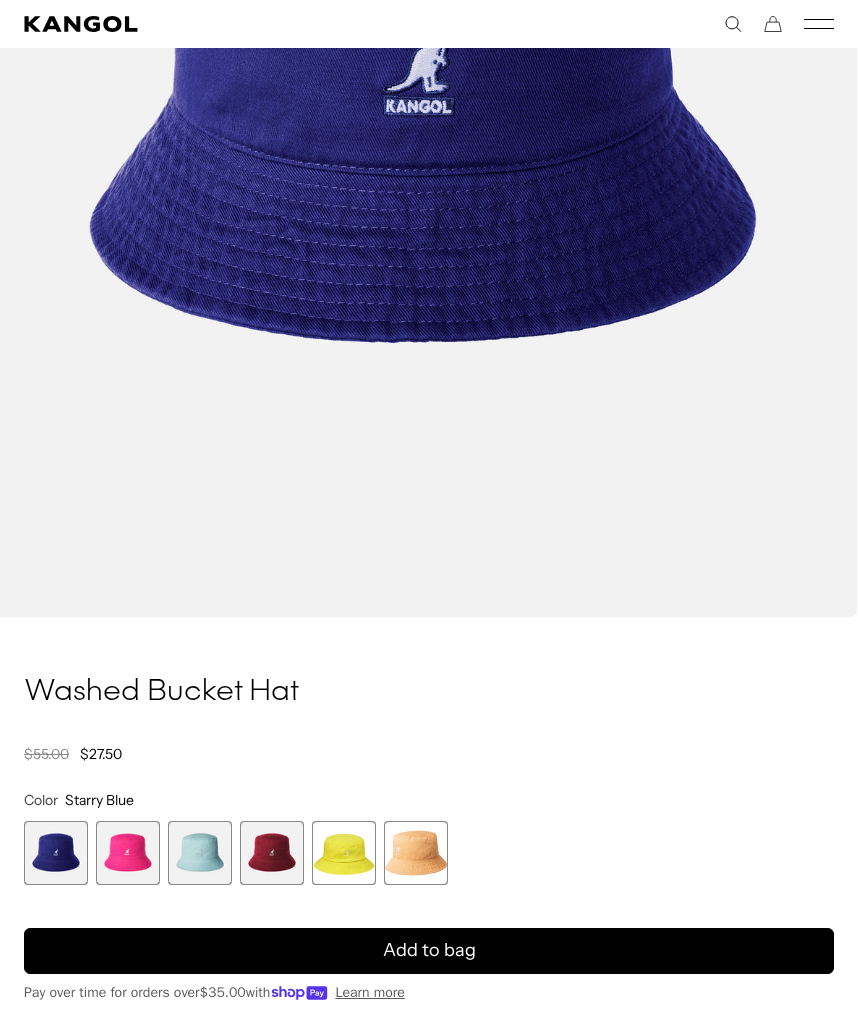 scroll, scrollTop: 0, scrollLeft: 412, axis: horizontal 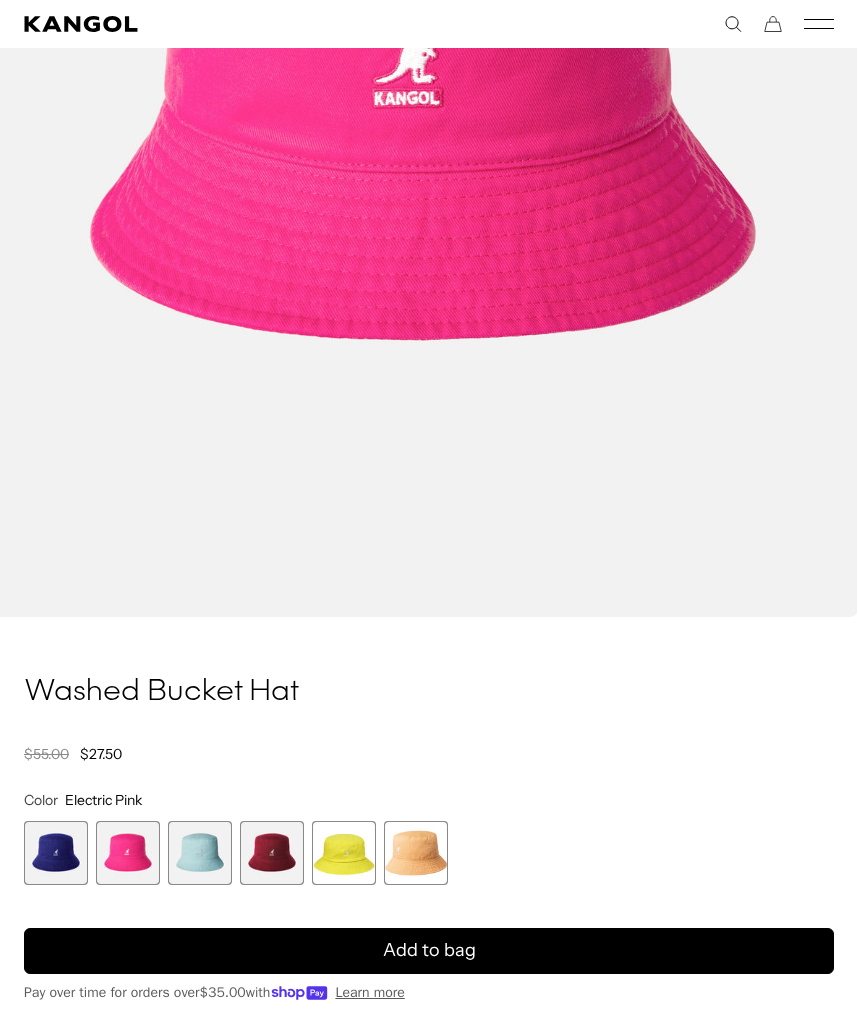click on "Add to bag" at bounding box center [429, 951] 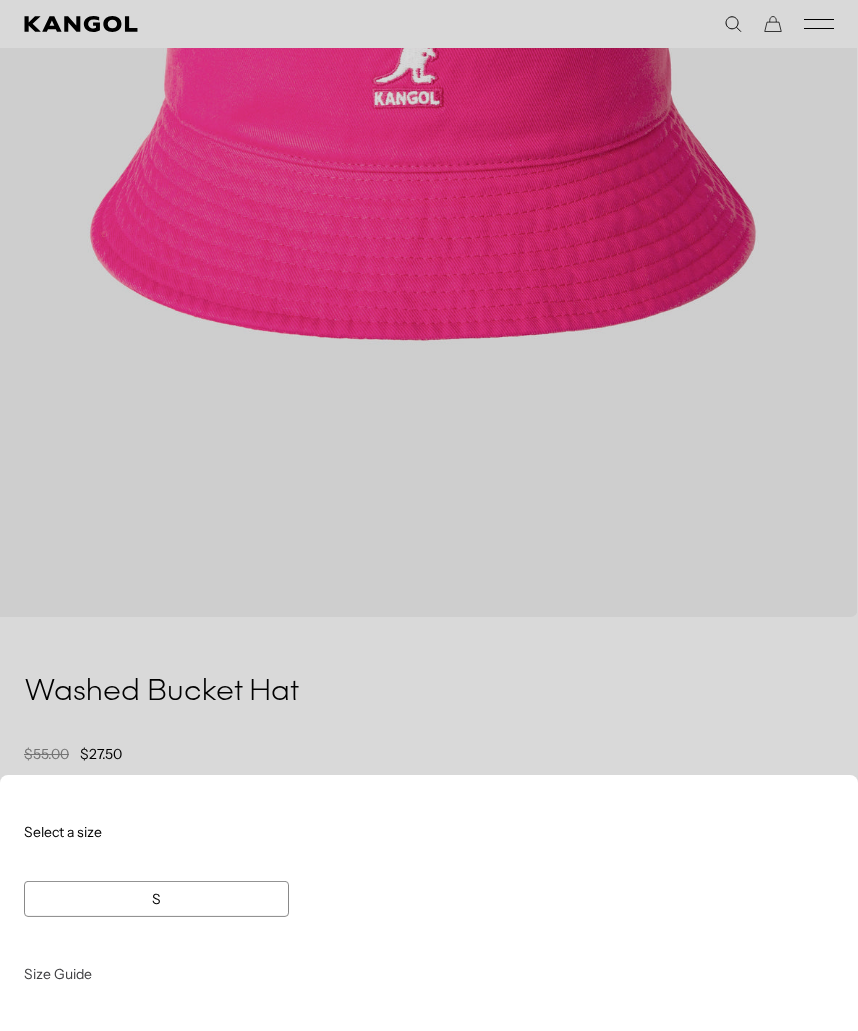 click at bounding box center [429, 515] 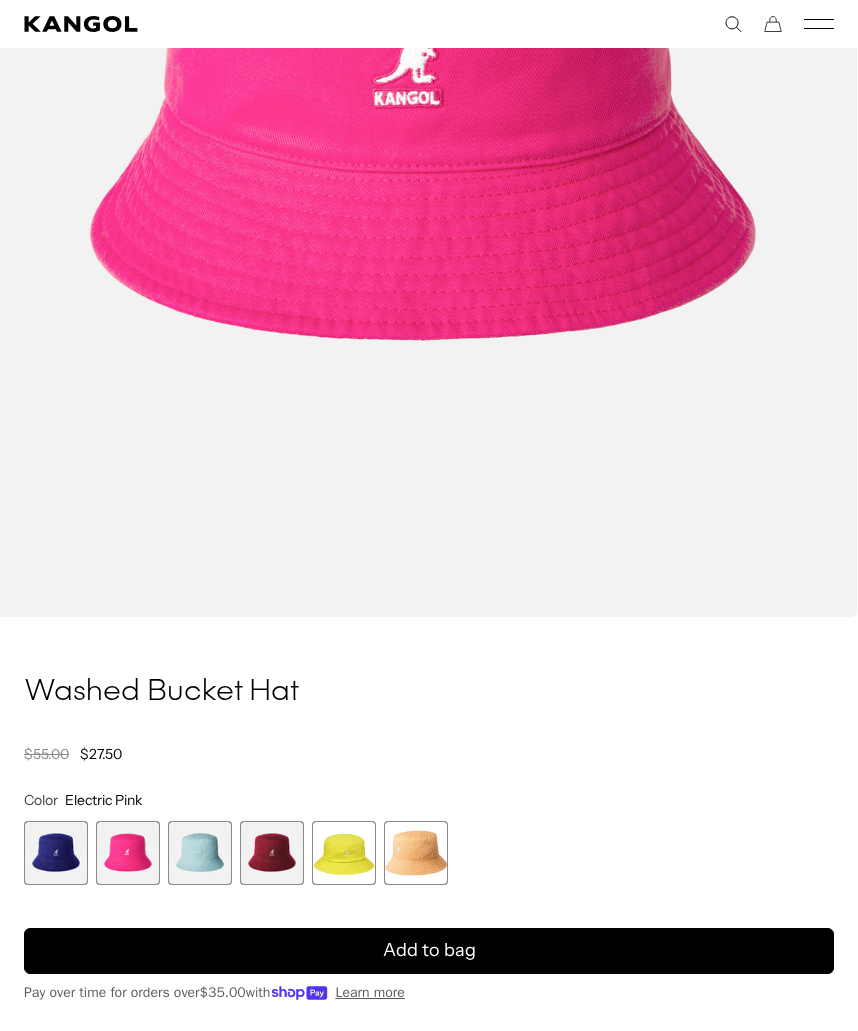 click at bounding box center (272, 853) 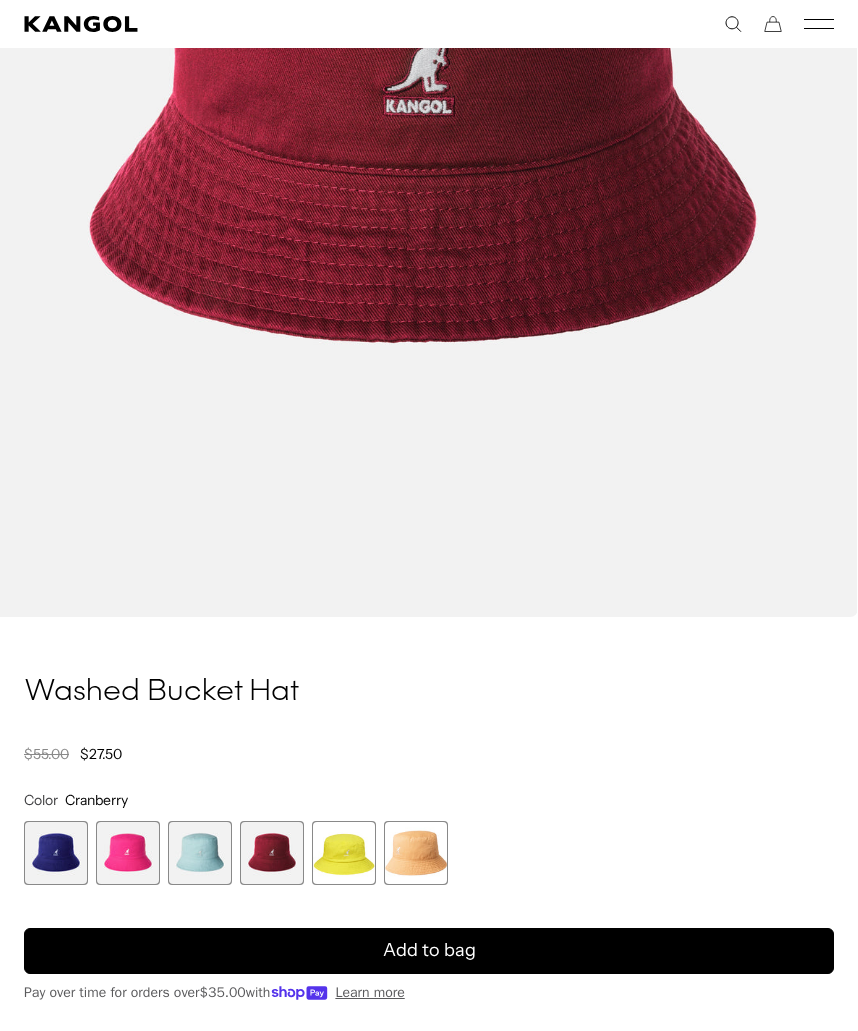 click on "Add to bag" at bounding box center (429, 951) 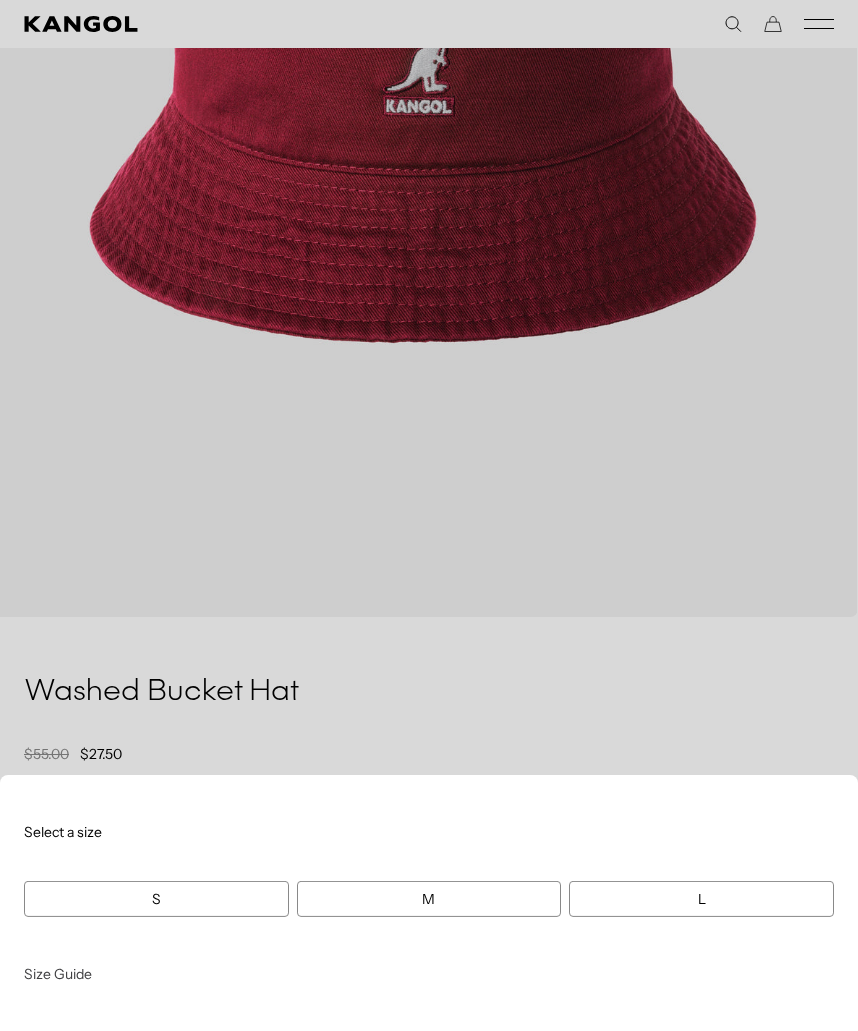 scroll, scrollTop: 0, scrollLeft: 412, axis: horizontal 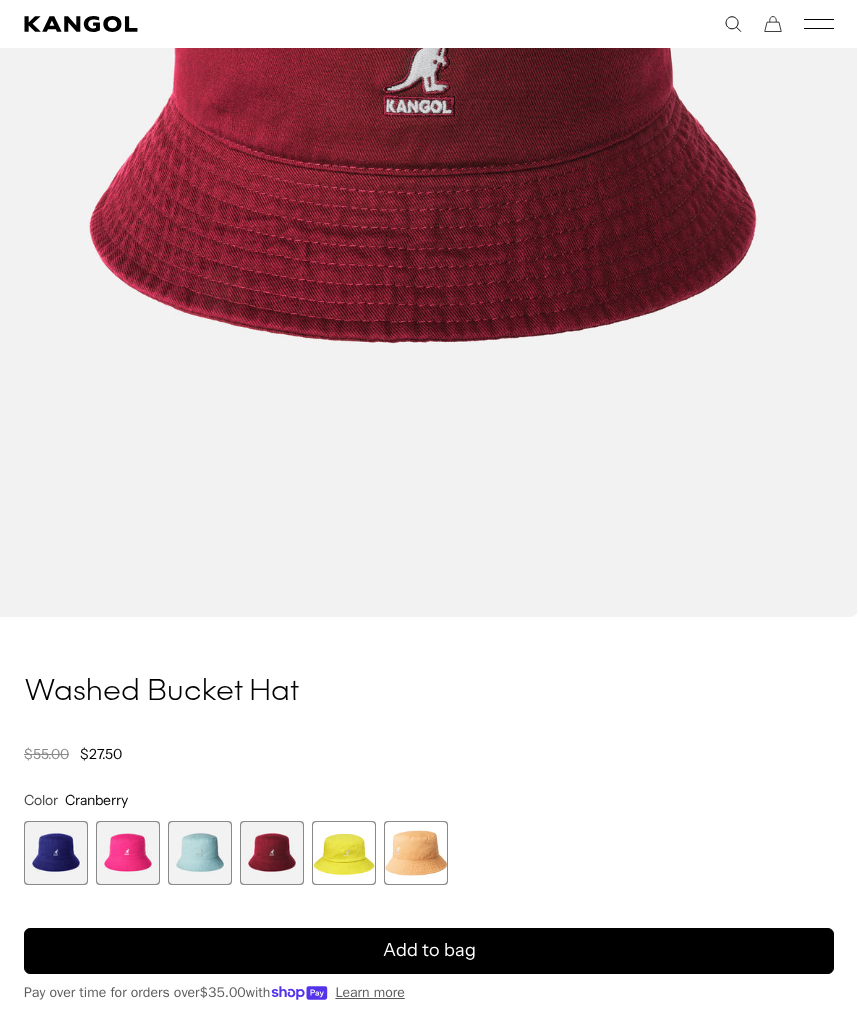 click at bounding box center (56, 853) 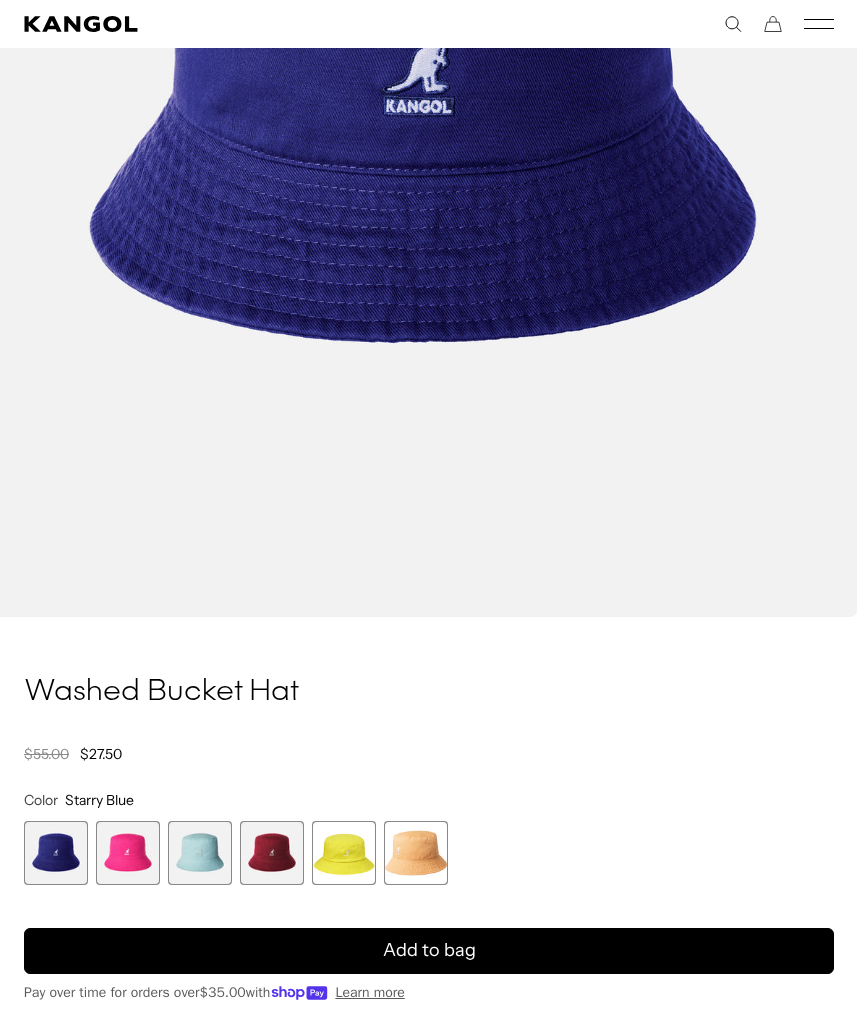 scroll, scrollTop: 0, scrollLeft: 0, axis: both 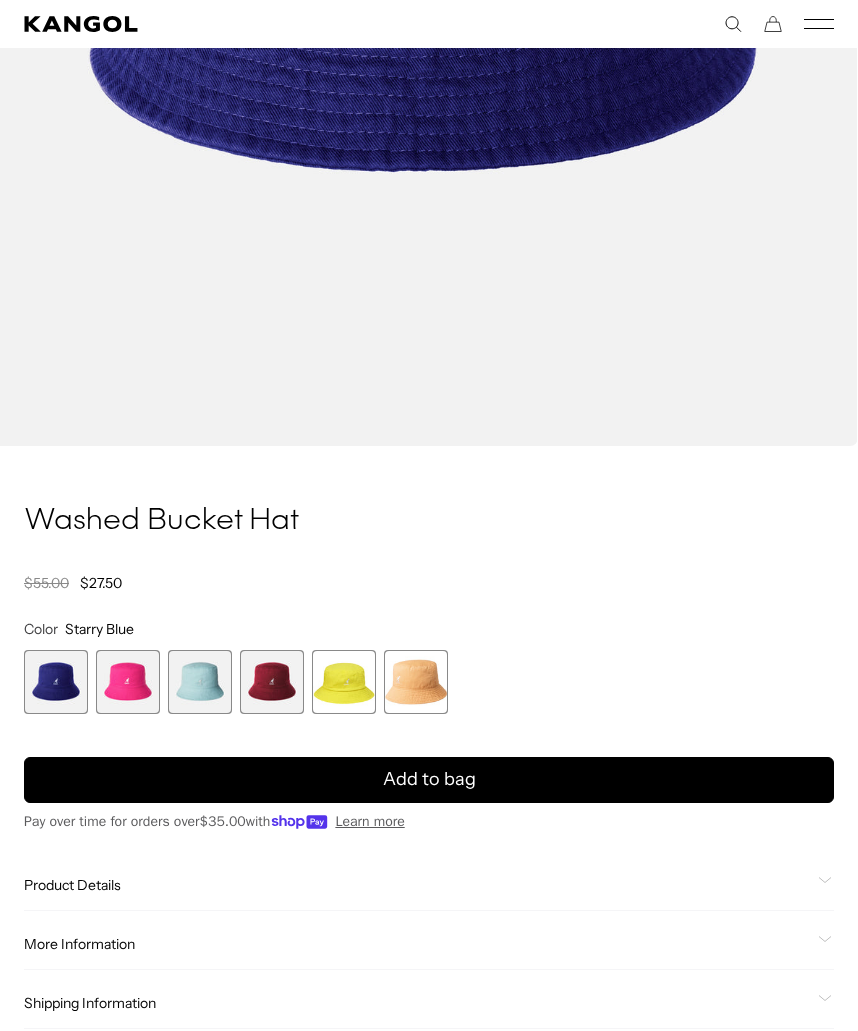 click on "Add to bag" at bounding box center [429, 780] 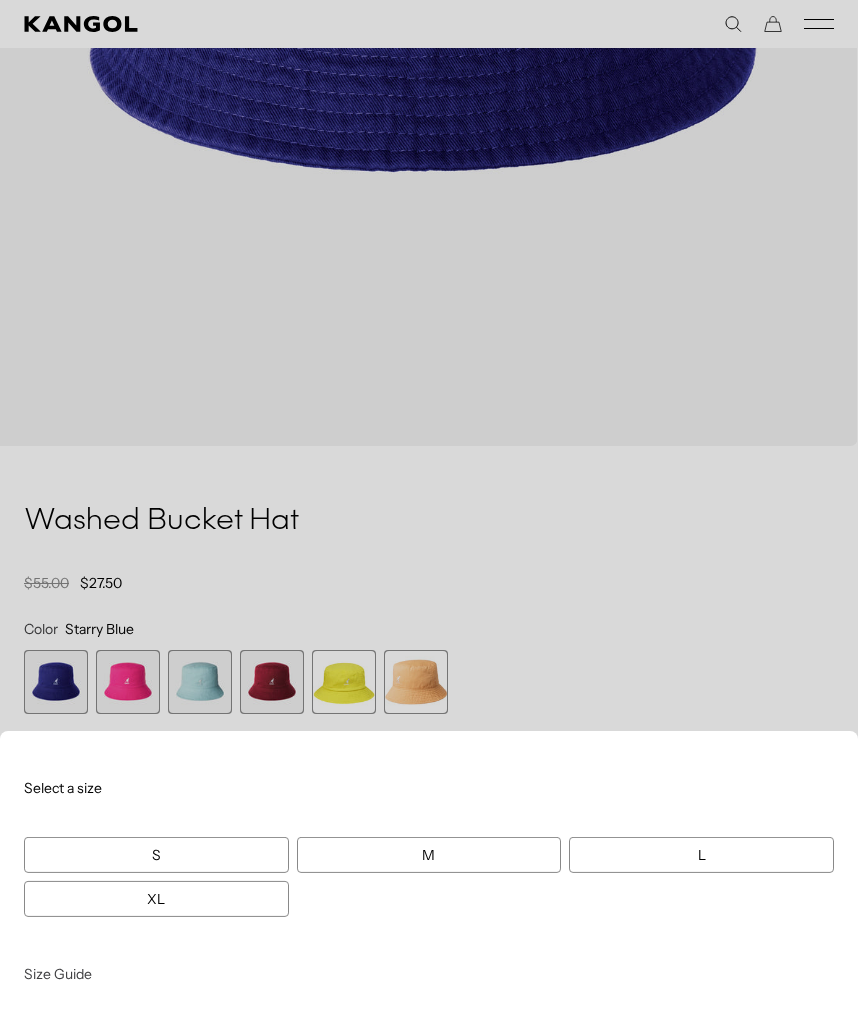click on "XL" at bounding box center [156, 899] 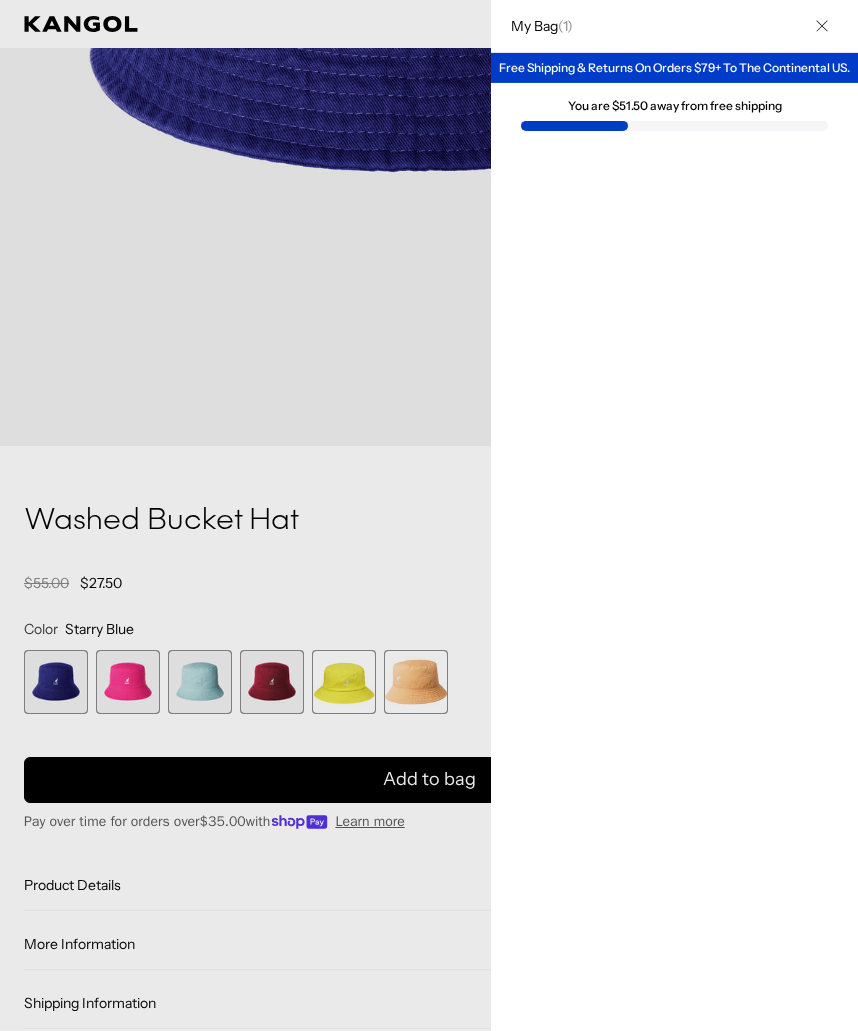 scroll, scrollTop: 0, scrollLeft: 412, axis: horizontal 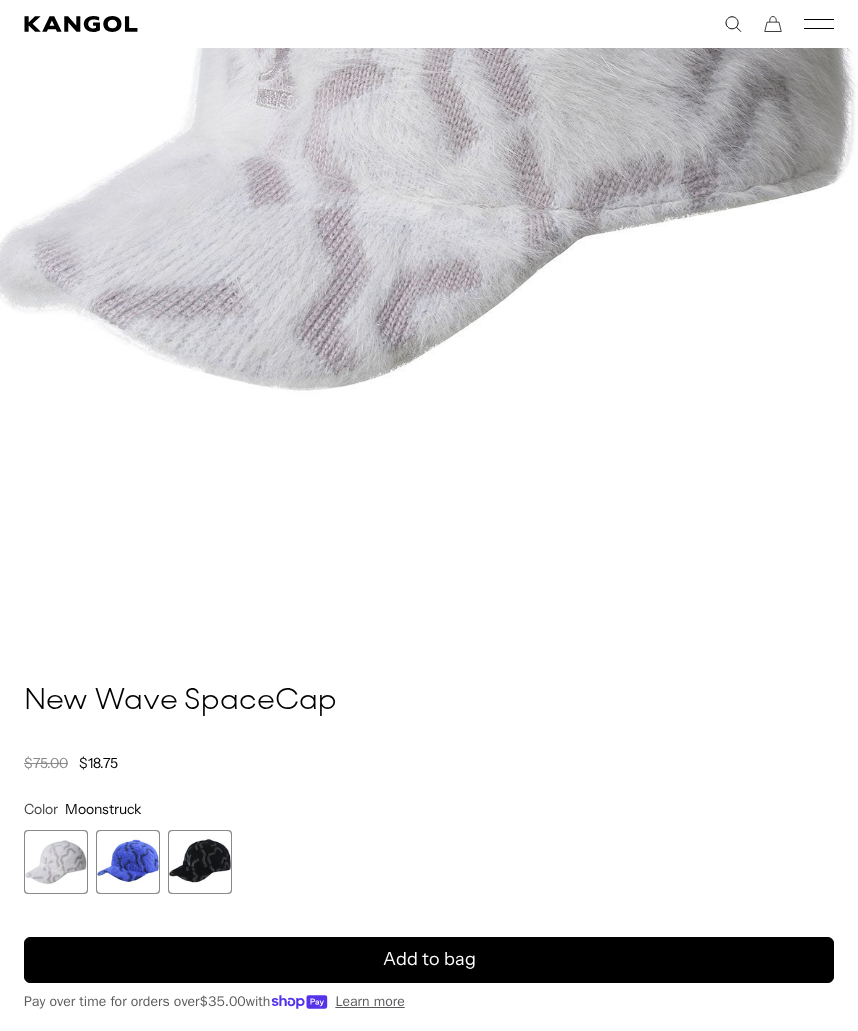 click on "Add to bag" at bounding box center [429, 960] 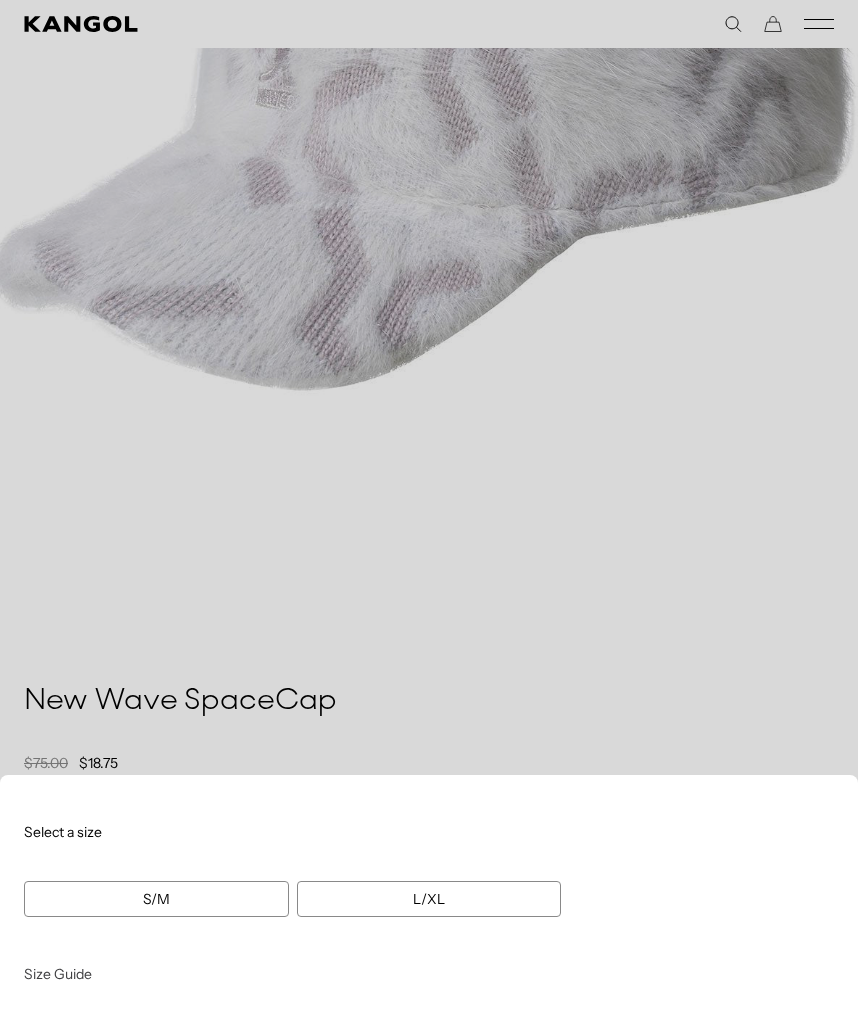 scroll, scrollTop: 0, scrollLeft: 412, axis: horizontal 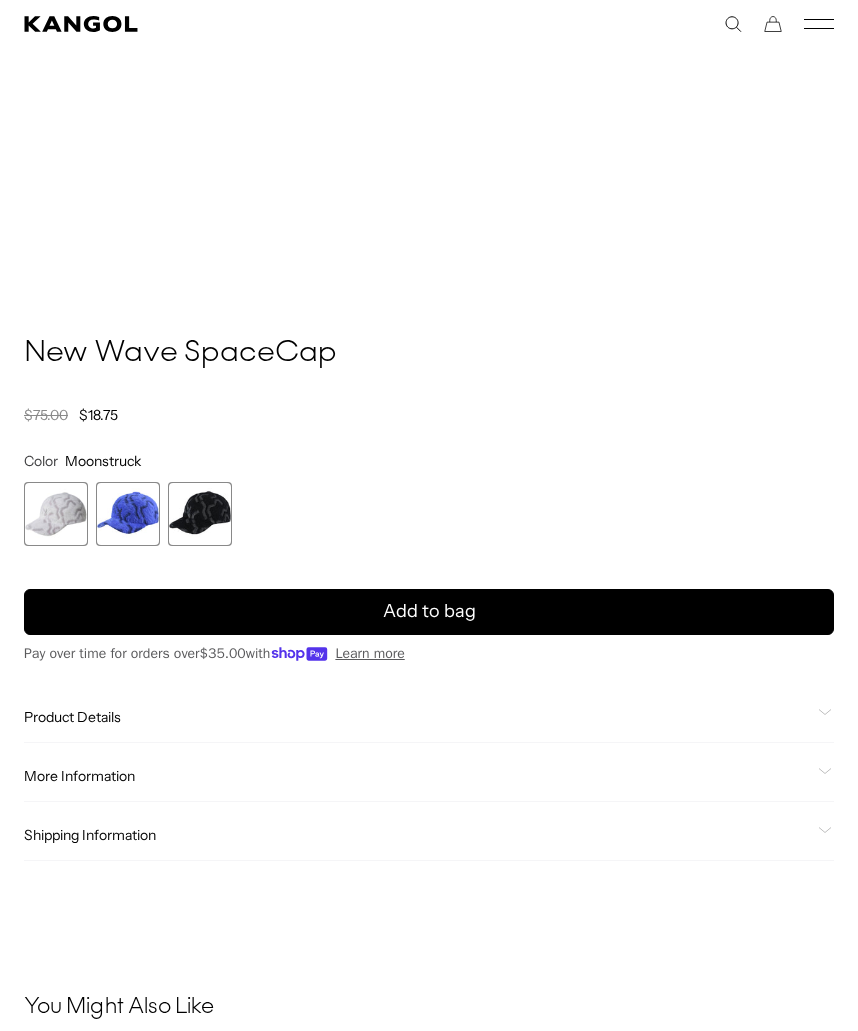 click on "Product Details" 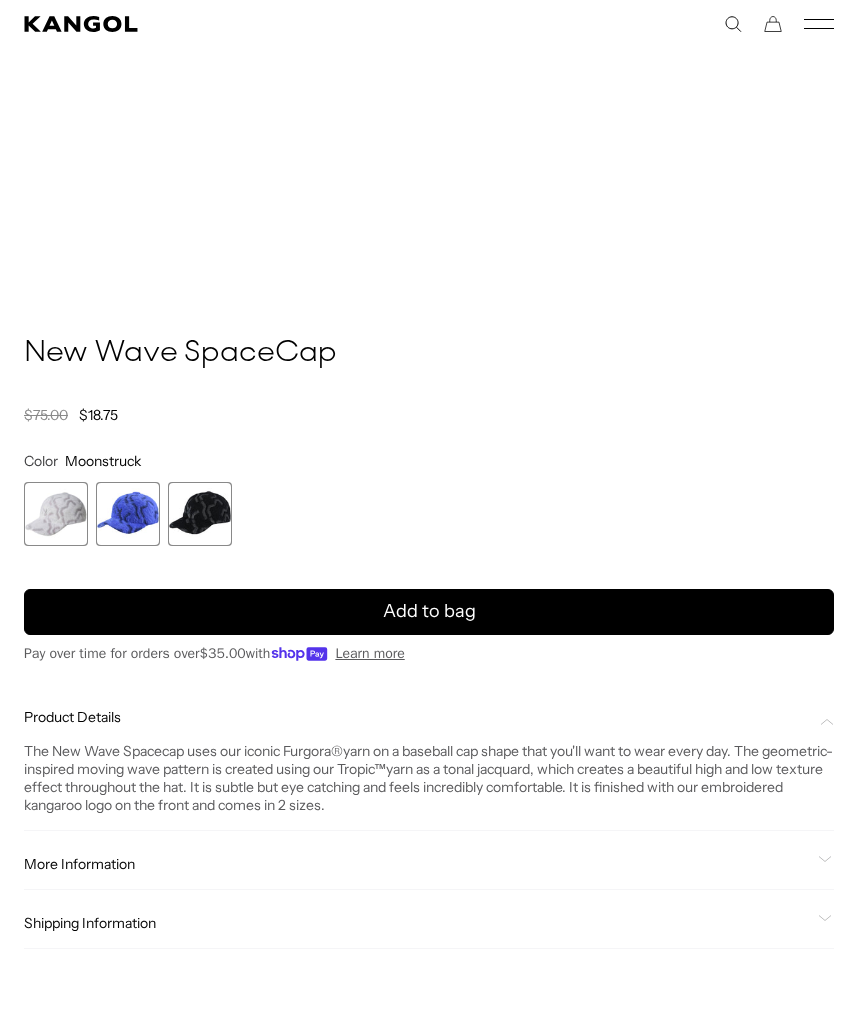 scroll, scrollTop: 0, scrollLeft: 412, axis: horizontal 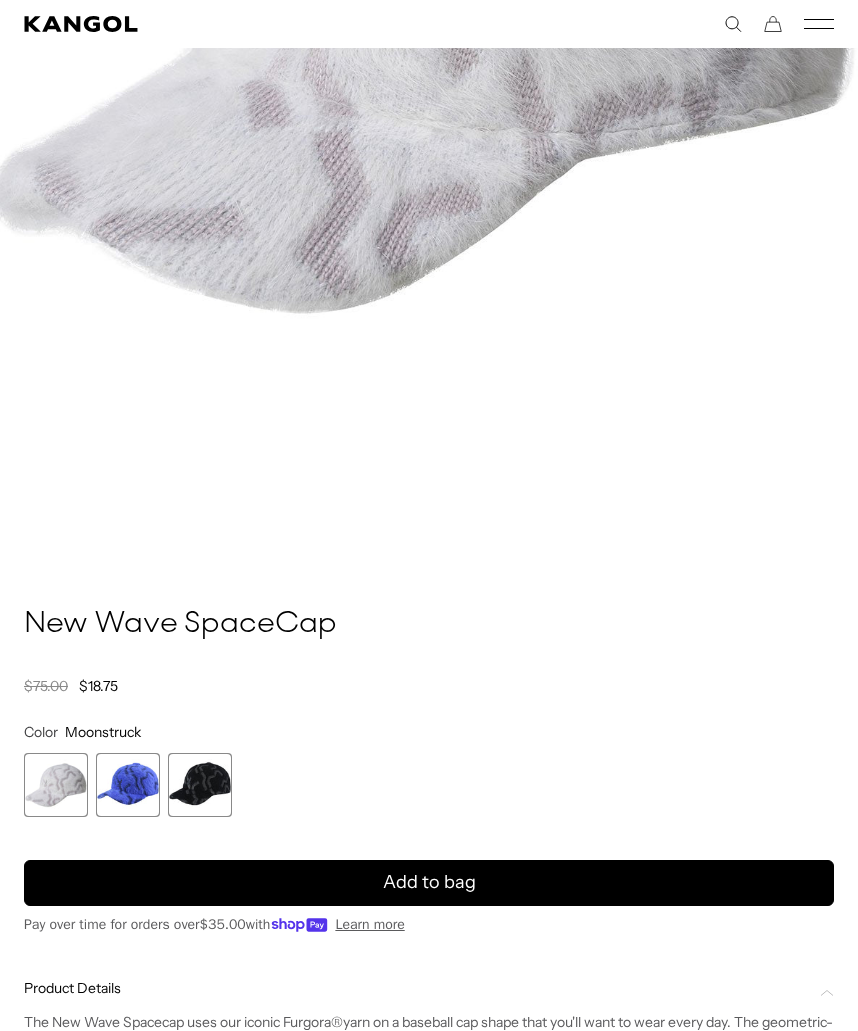 click at bounding box center (200, 785) 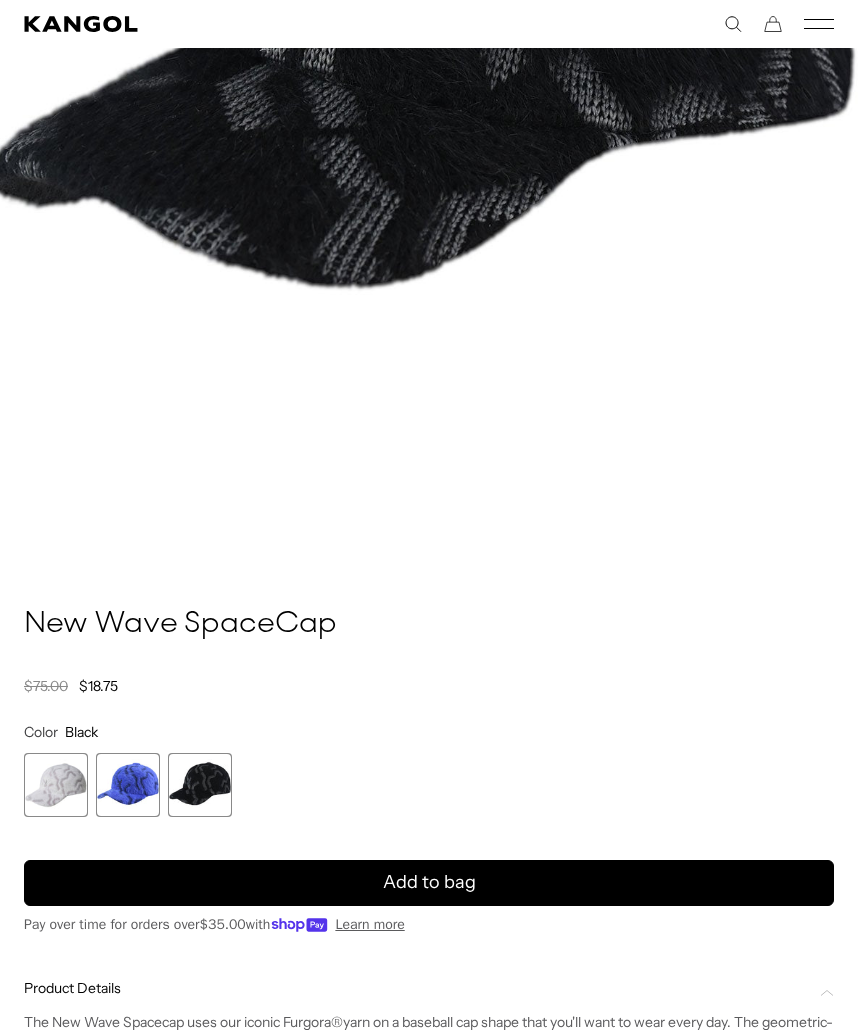 scroll, scrollTop: 0, scrollLeft: 0, axis: both 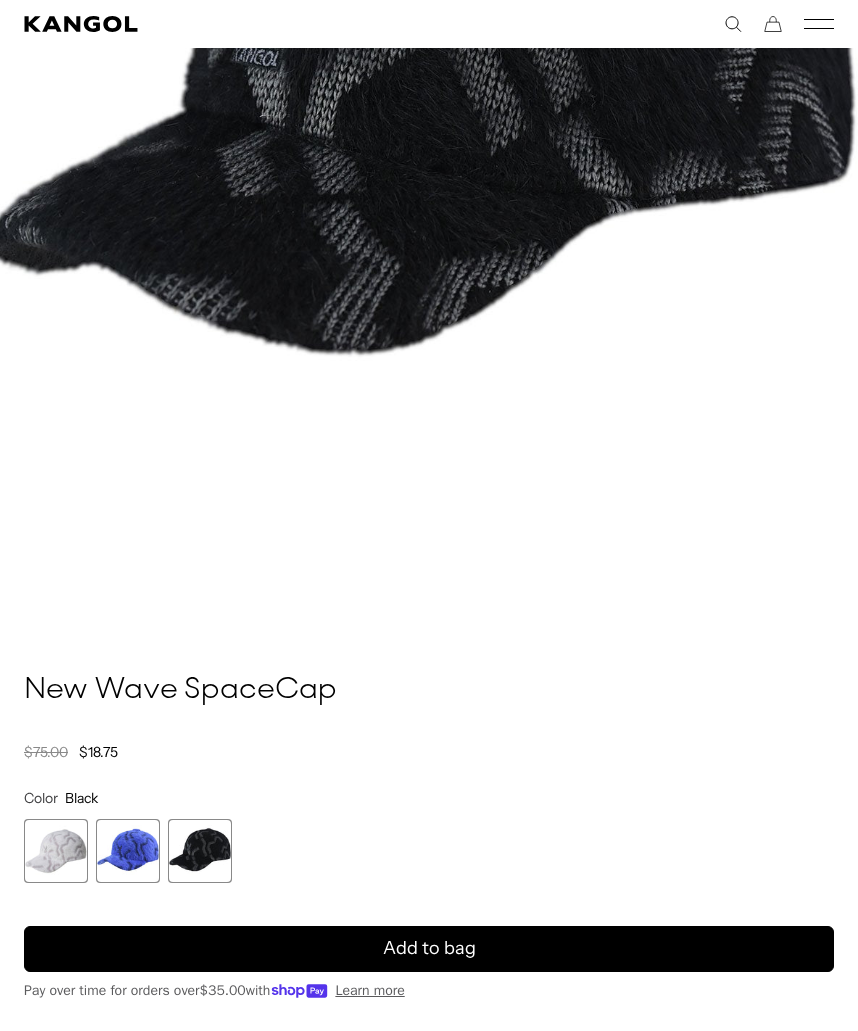 click at bounding box center (128, 851) 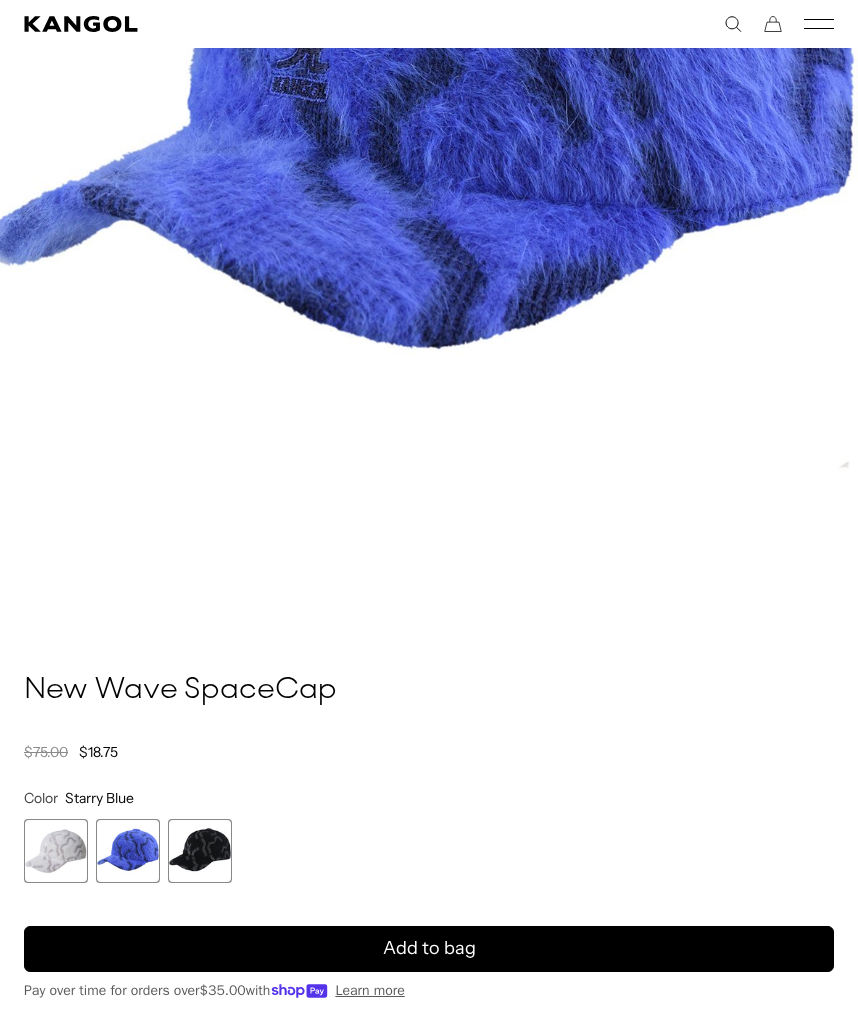 scroll, scrollTop: 0, scrollLeft: 0, axis: both 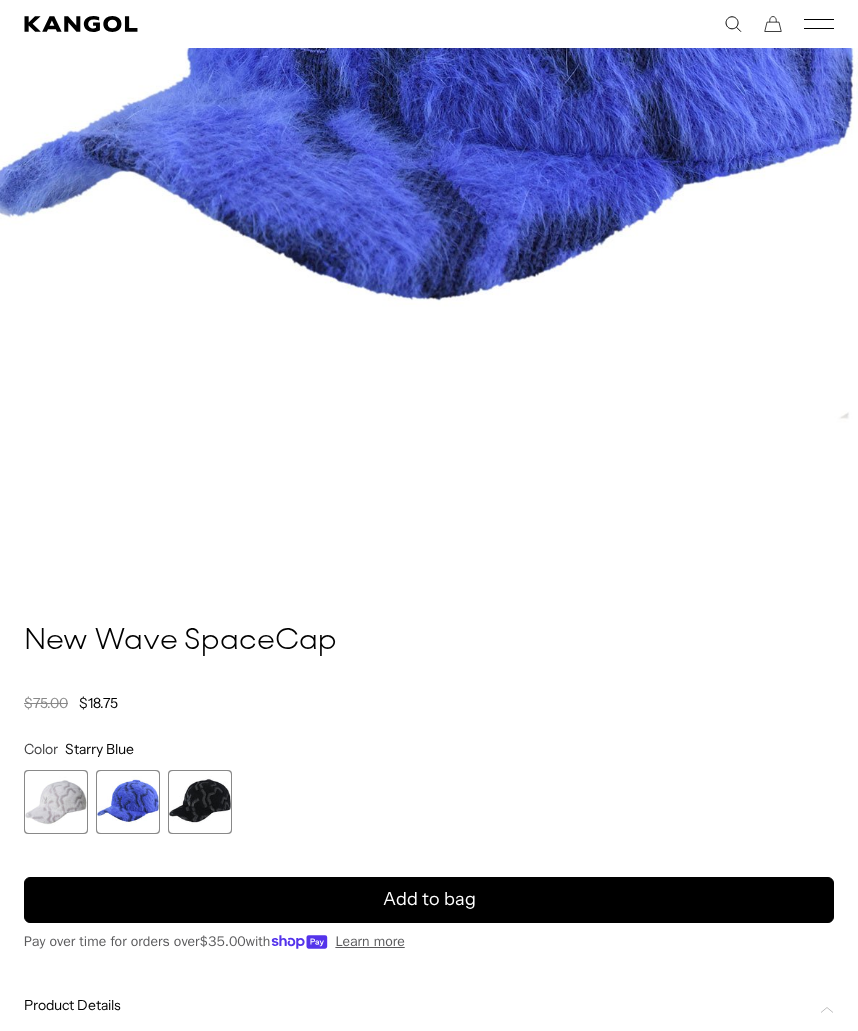 click at bounding box center [56, 802] 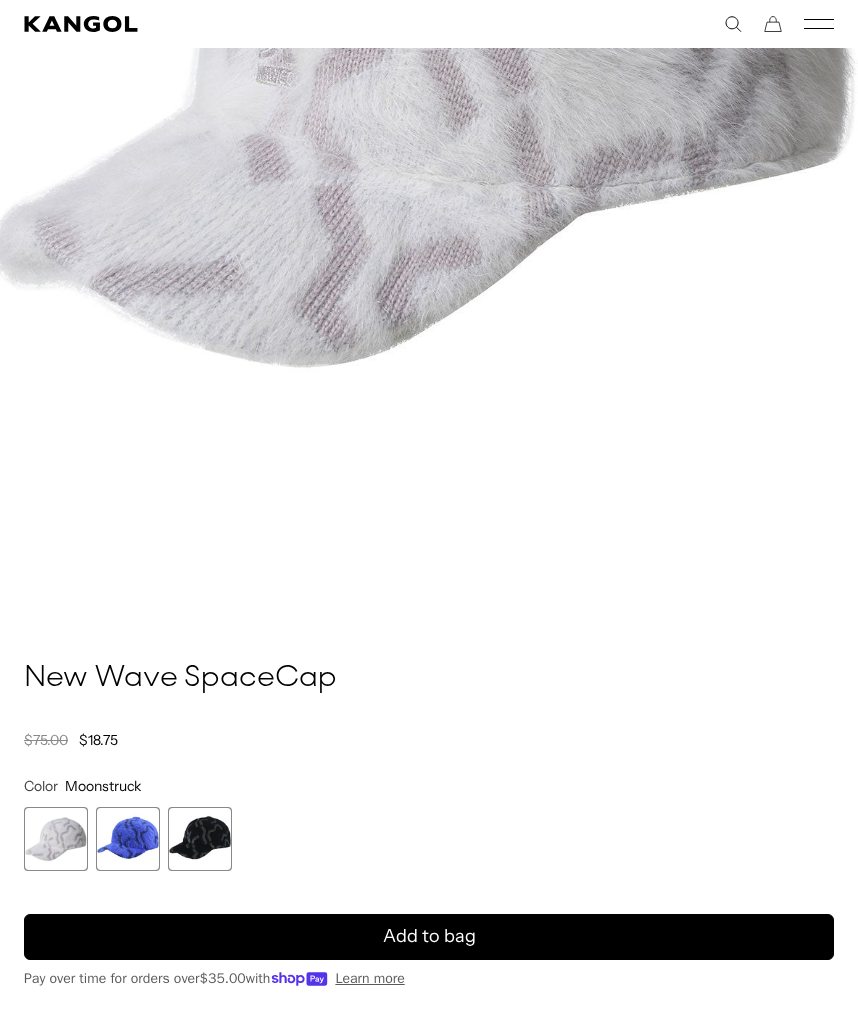 scroll, scrollTop: 489, scrollLeft: 0, axis: vertical 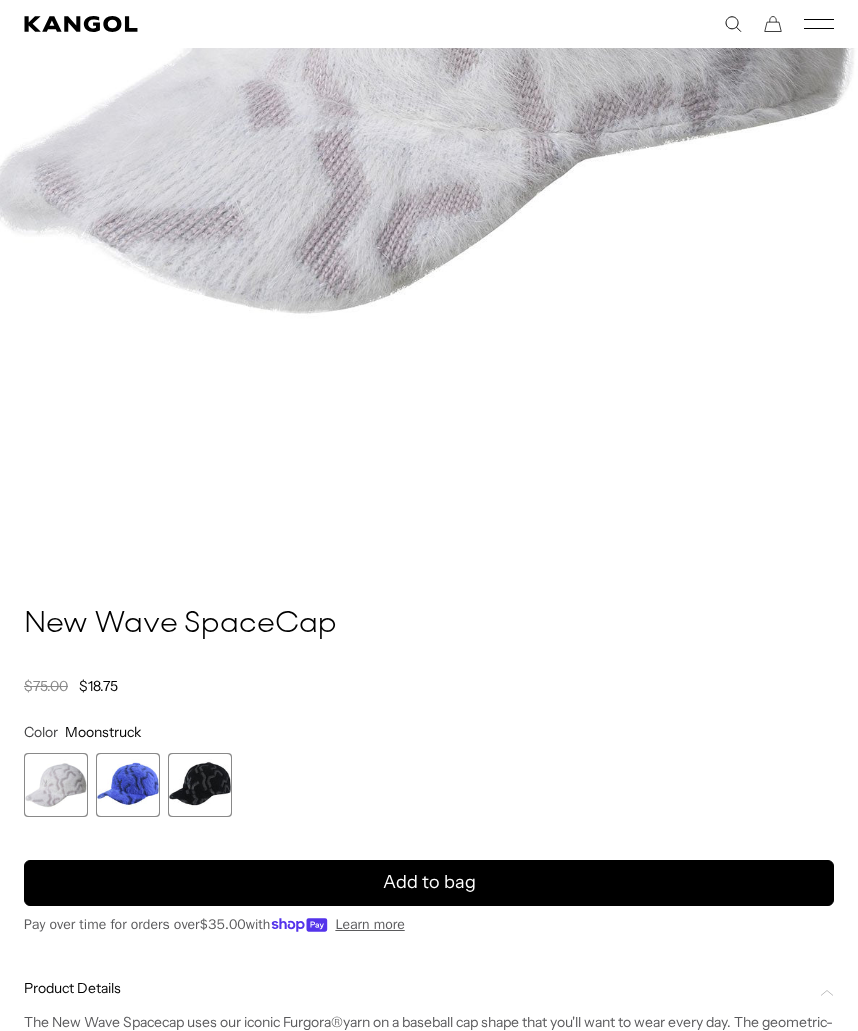 click on "Add to bag" at bounding box center (429, 883) 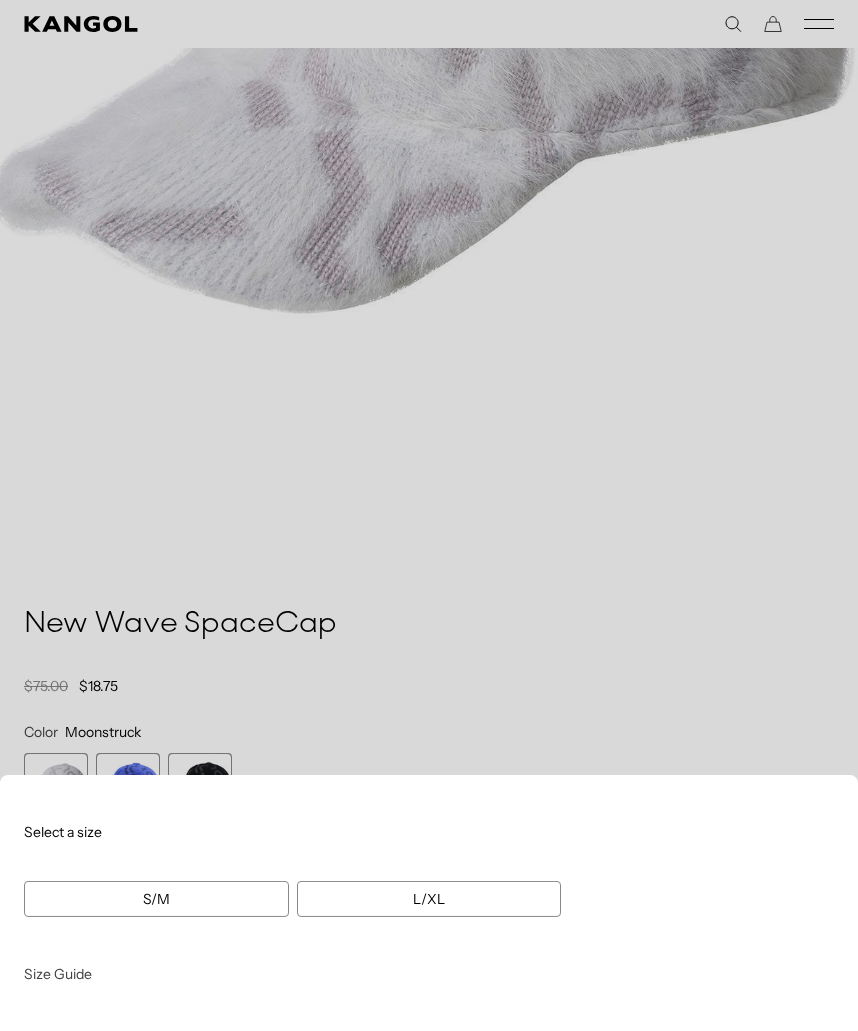 click on "L/XL" at bounding box center [429, 899] 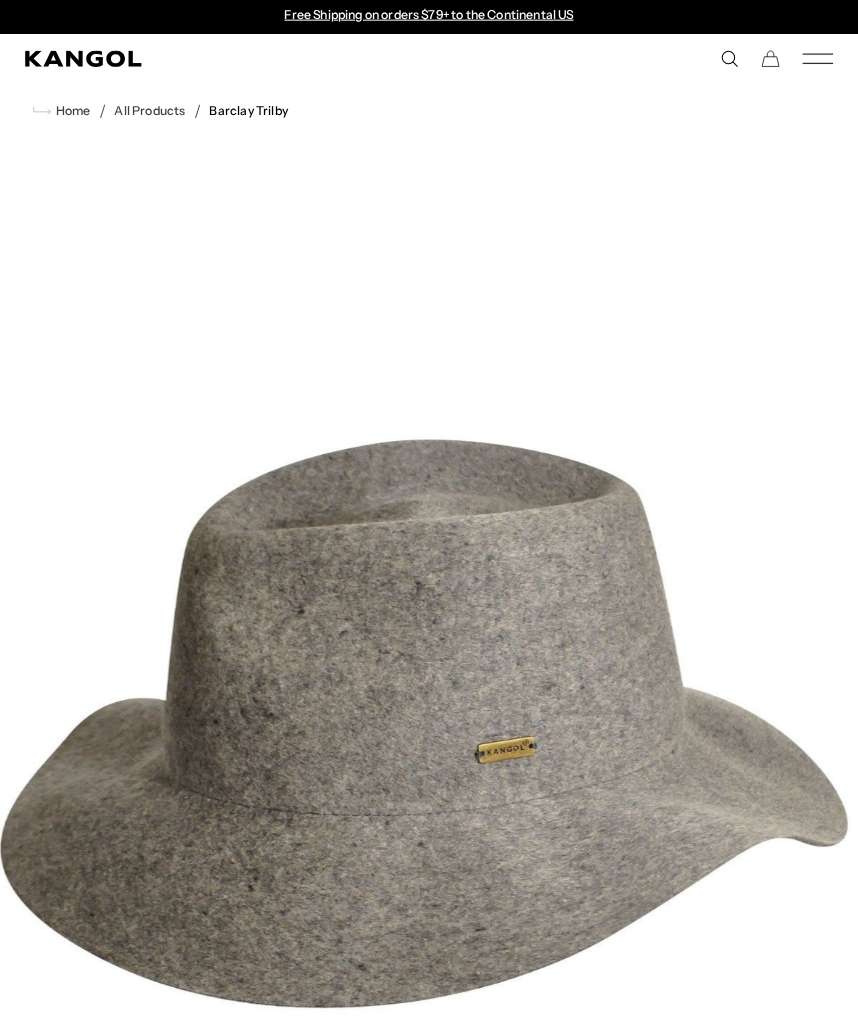 scroll, scrollTop: 6, scrollLeft: 0, axis: vertical 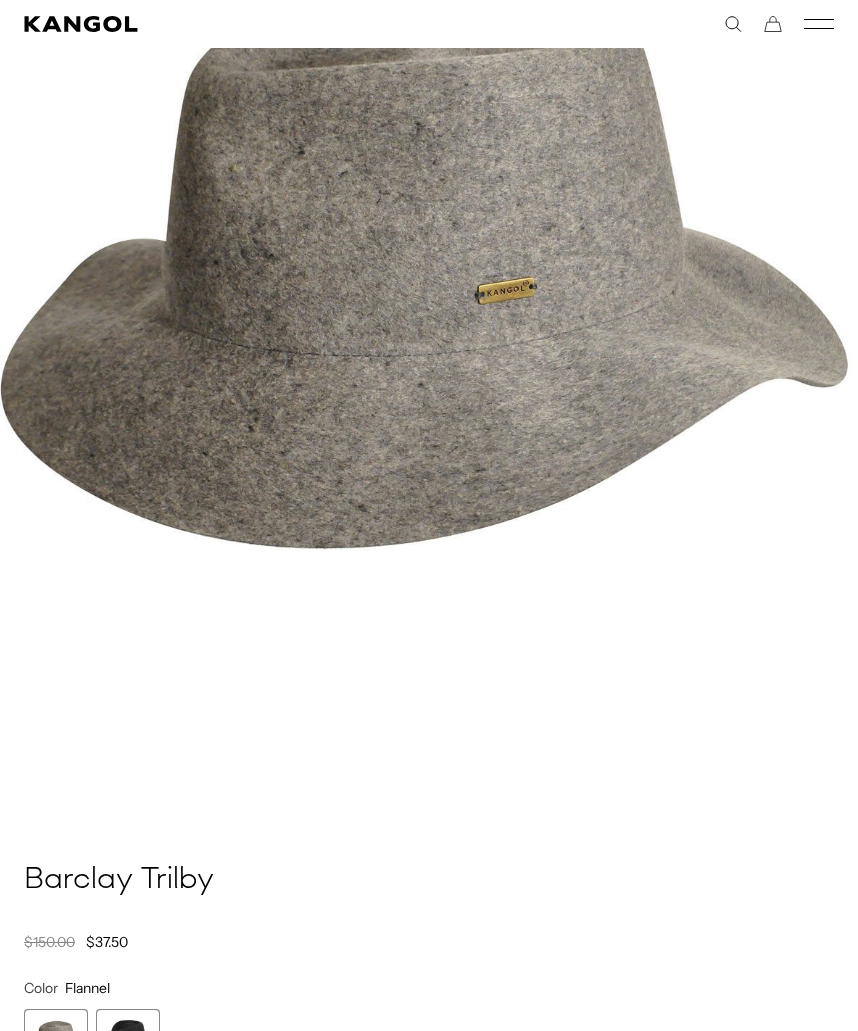 click at bounding box center (128, 1041) 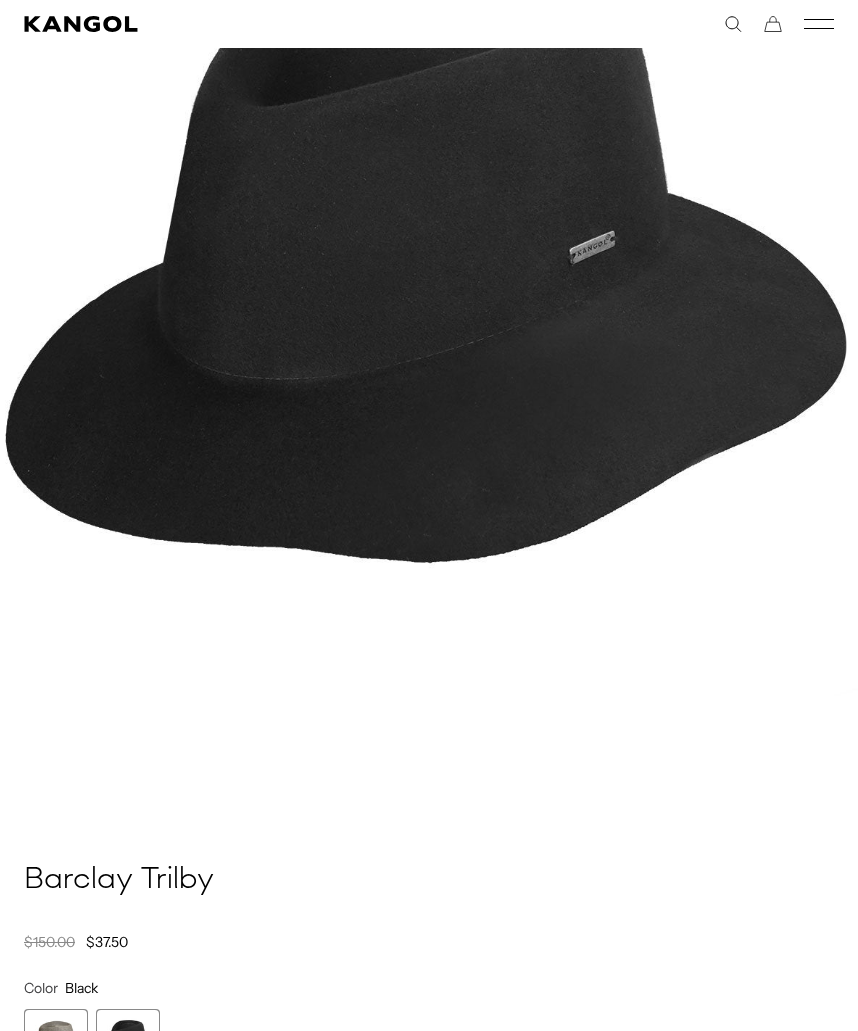 scroll, scrollTop: 0, scrollLeft: 0, axis: both 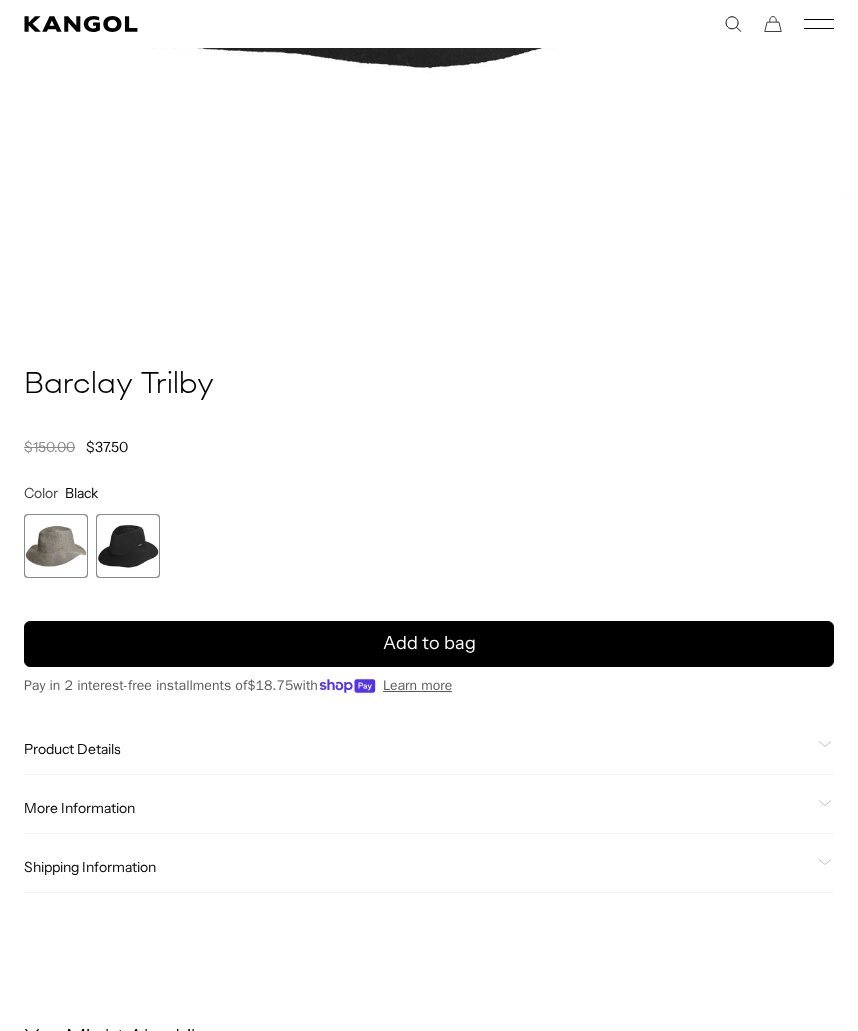 click on "Add to bag" at bounding box center (429, 644) 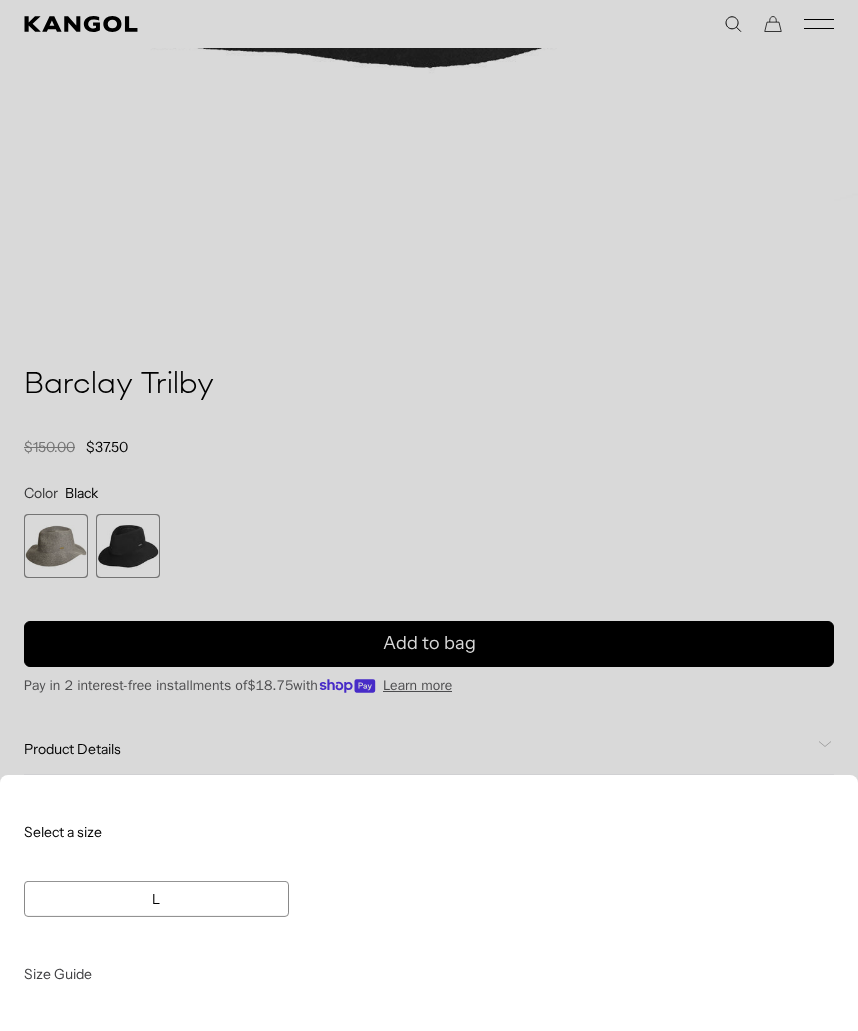 click at bounding box center (429, 515) 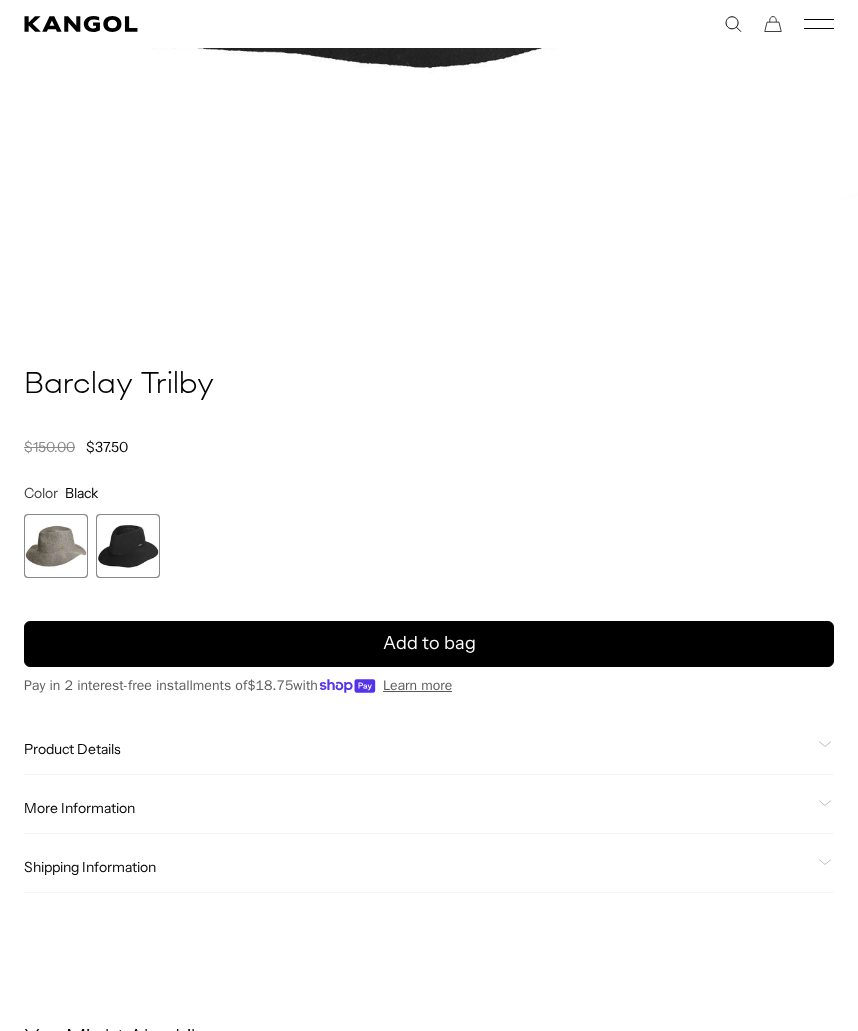 scroll, scrollTop: 0, scrollLeft: 412, axis: horizontal 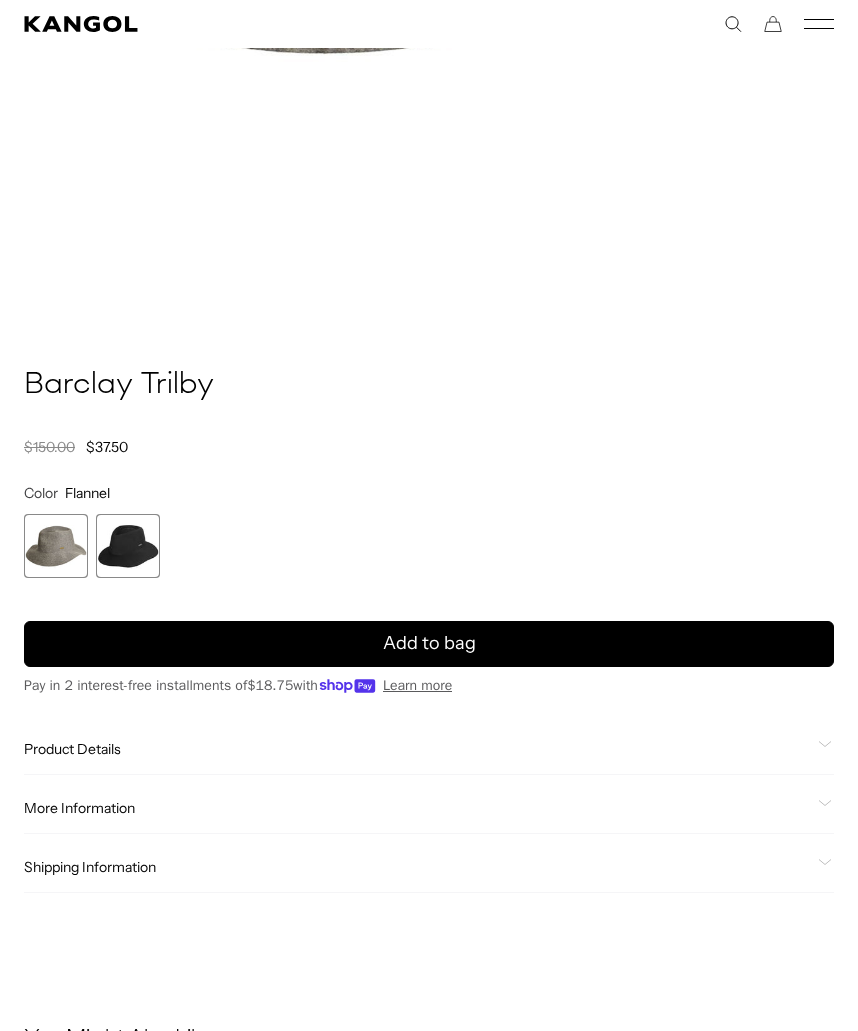 click at bounding box center [56, 546] 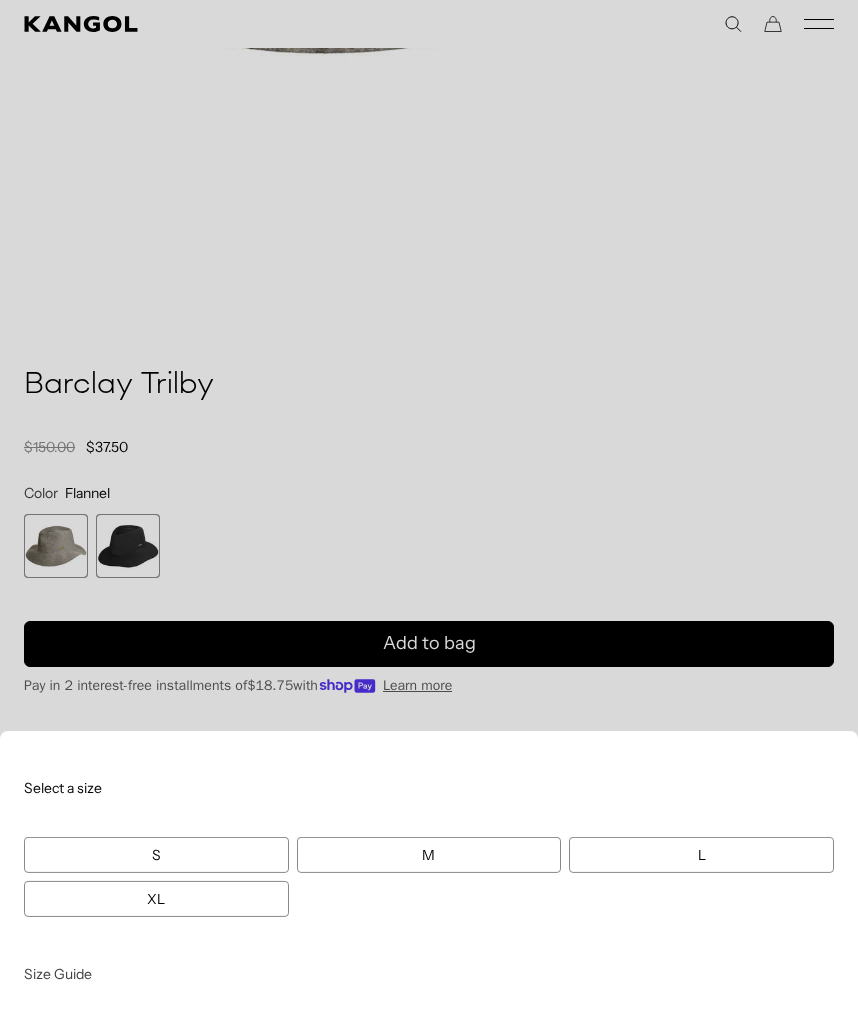 scroll, scrollTop: 0, scrollLeft: 0, axis: both 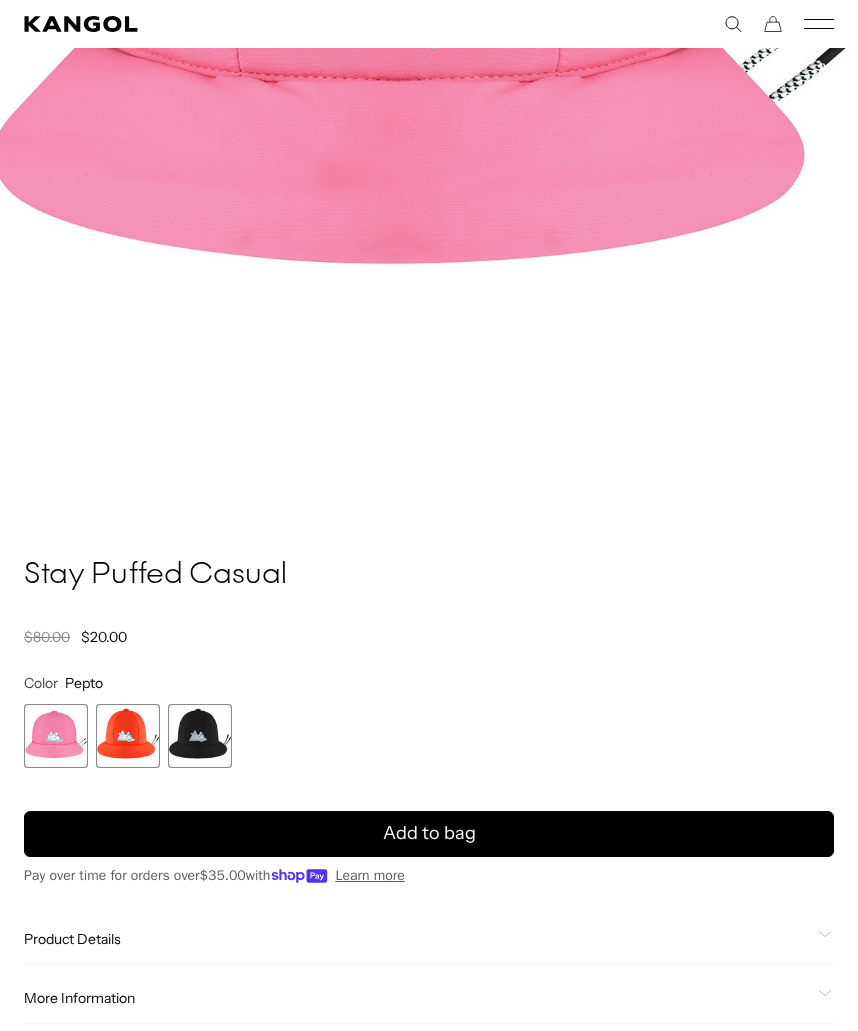 click at bounding box center [200, 736] 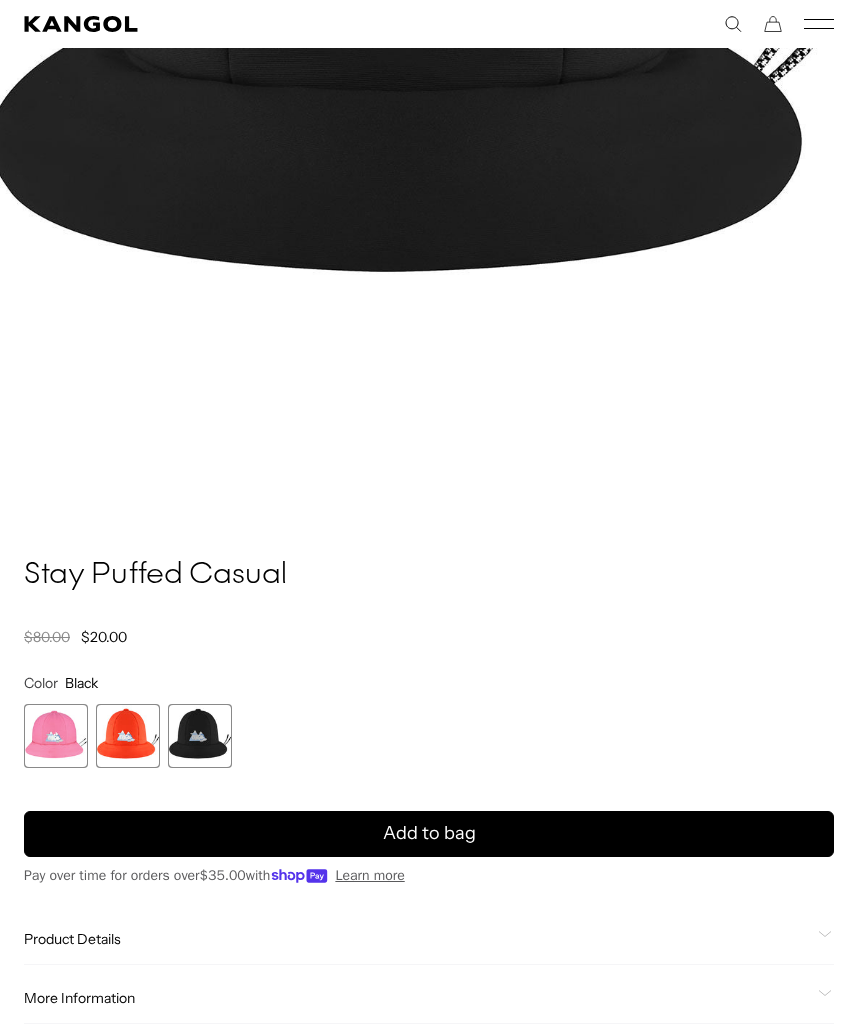 click on "Add to bag" at bounding box center [429, 834] 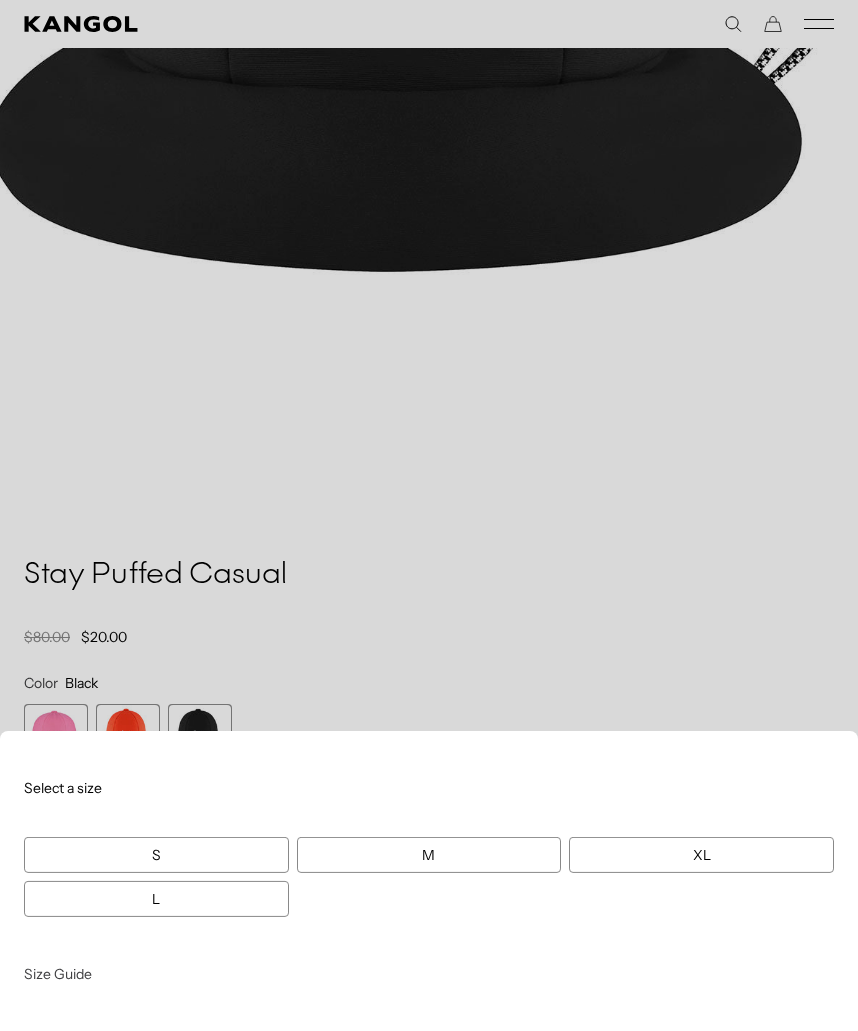 scroll, scrollTop: 0, scrollLeft: 412, axis: horizontal 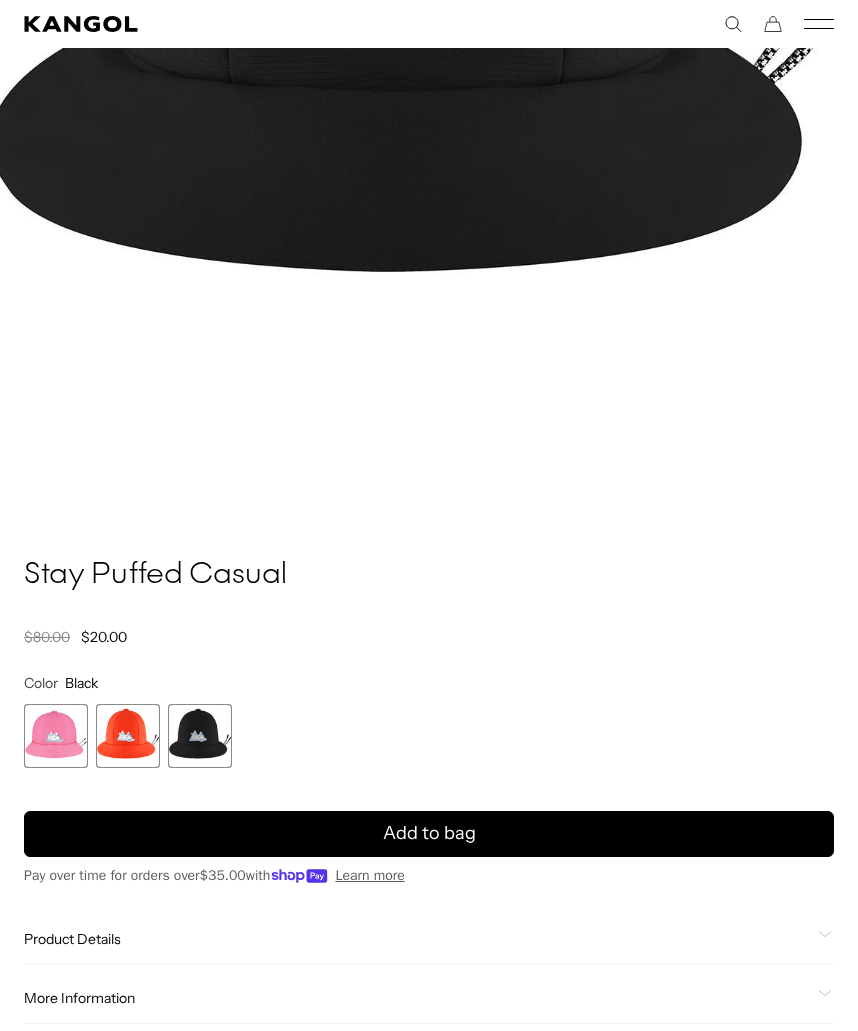 click on "Add to bag" at bounding box center [429, 834] 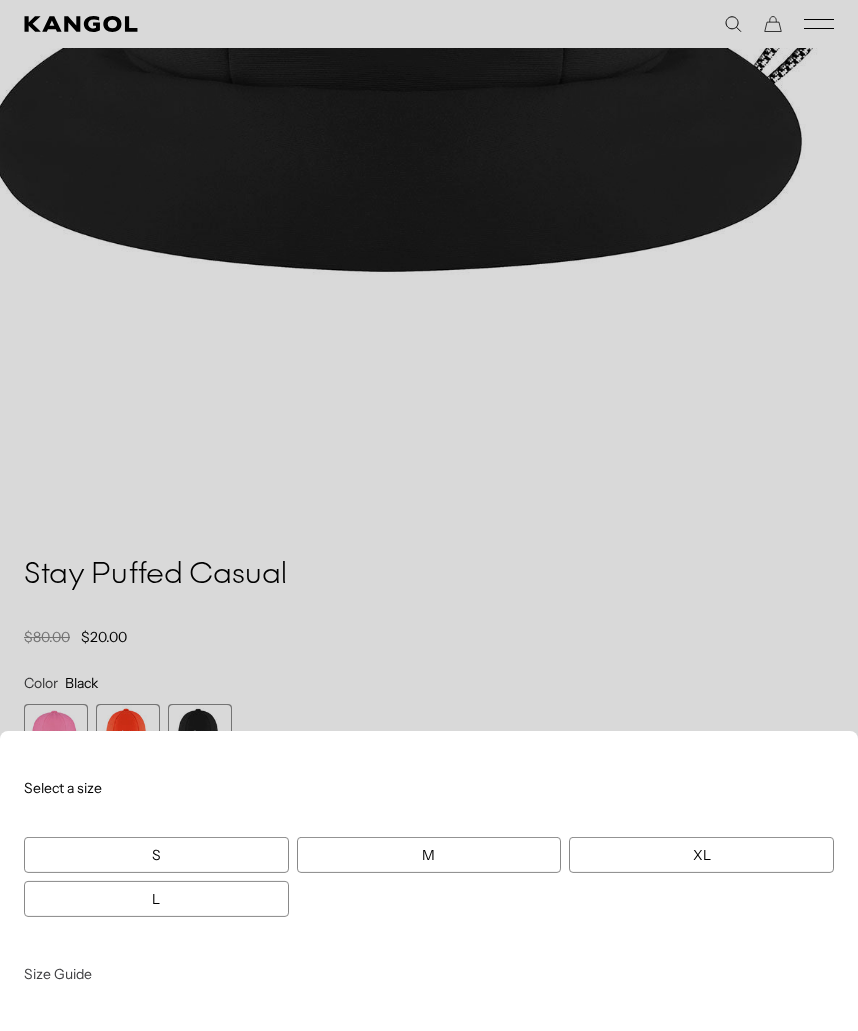 click at bounding box center (429, 515) 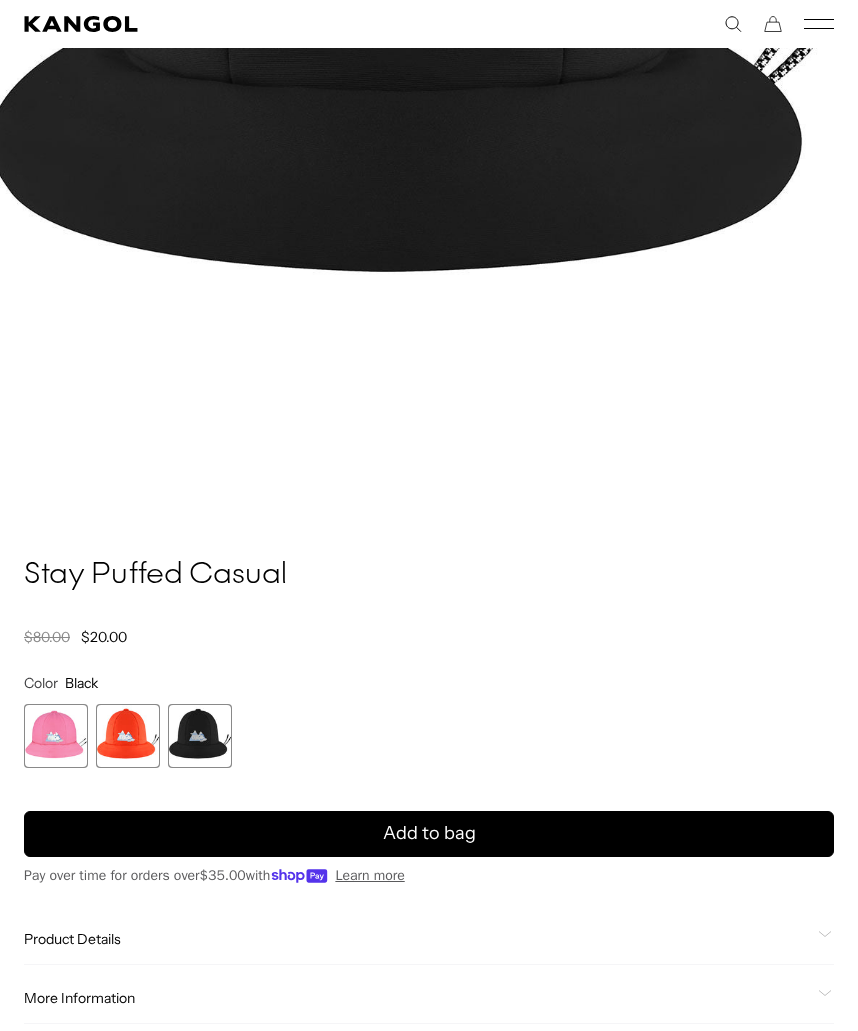 scroll, scrollTop: 0, scrollLeft: 412, axis: horizontal 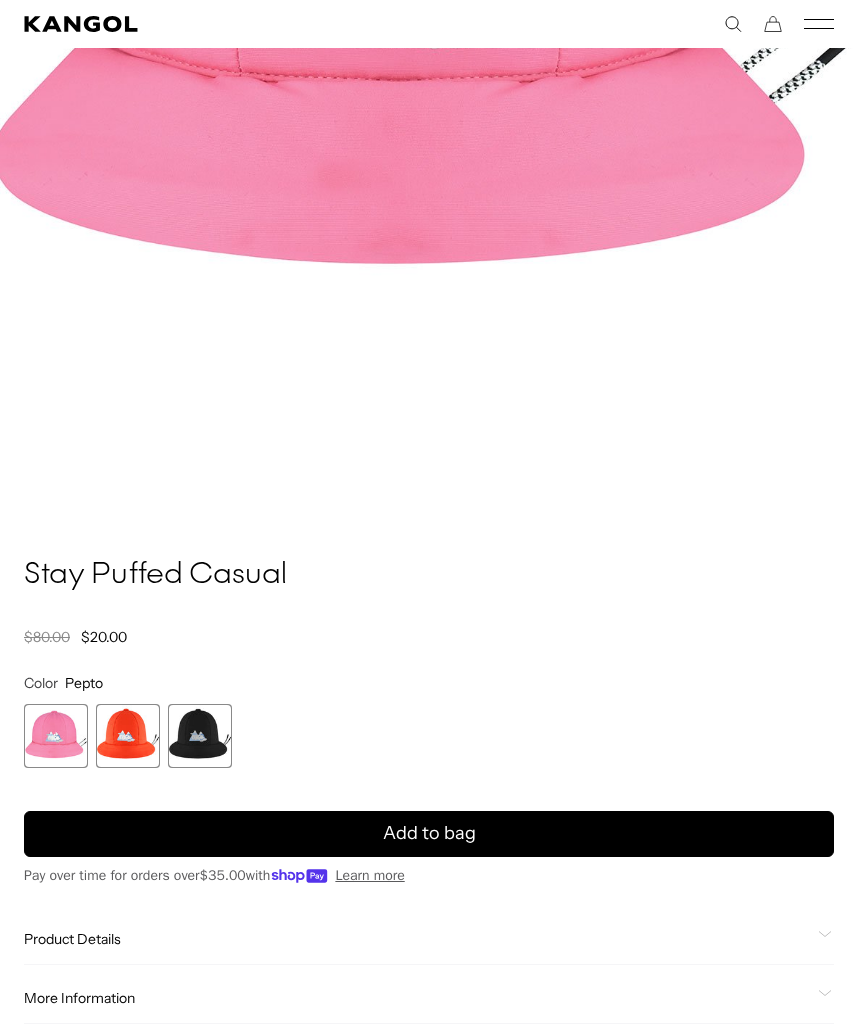 click on "Add to bag" at bounding box center [429, 834] 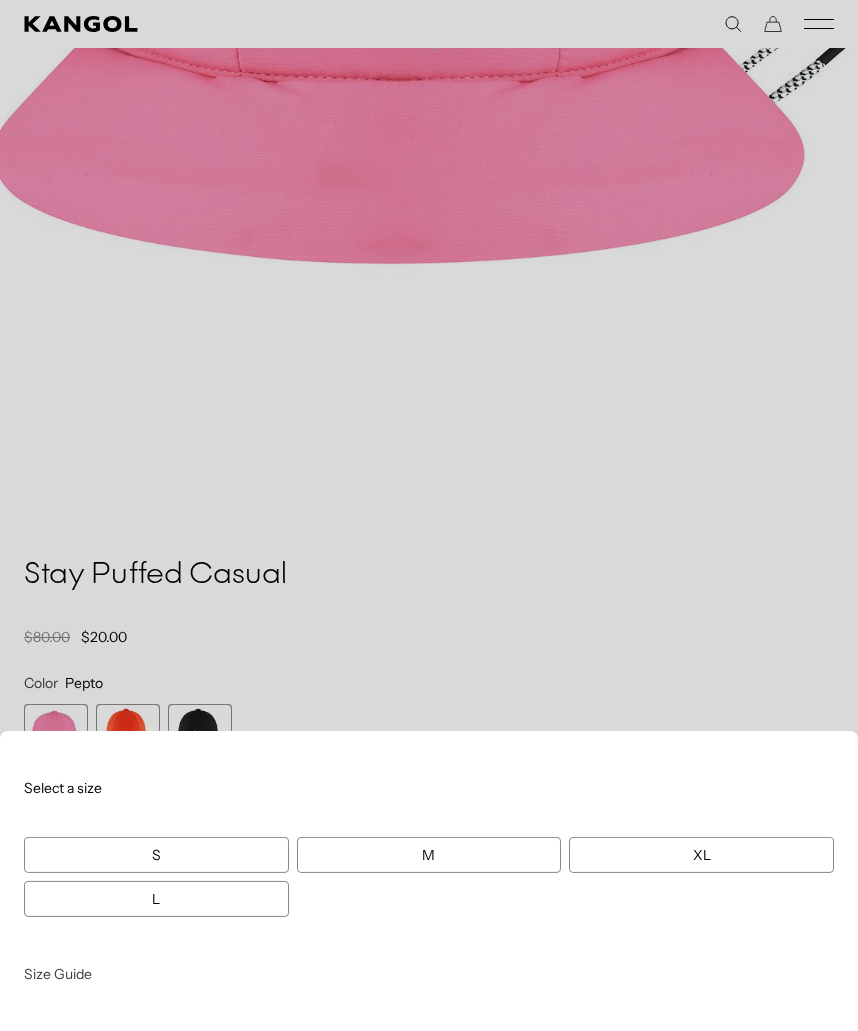 scroll, scrollTop: 0, scrollLeft: 0, axis: both 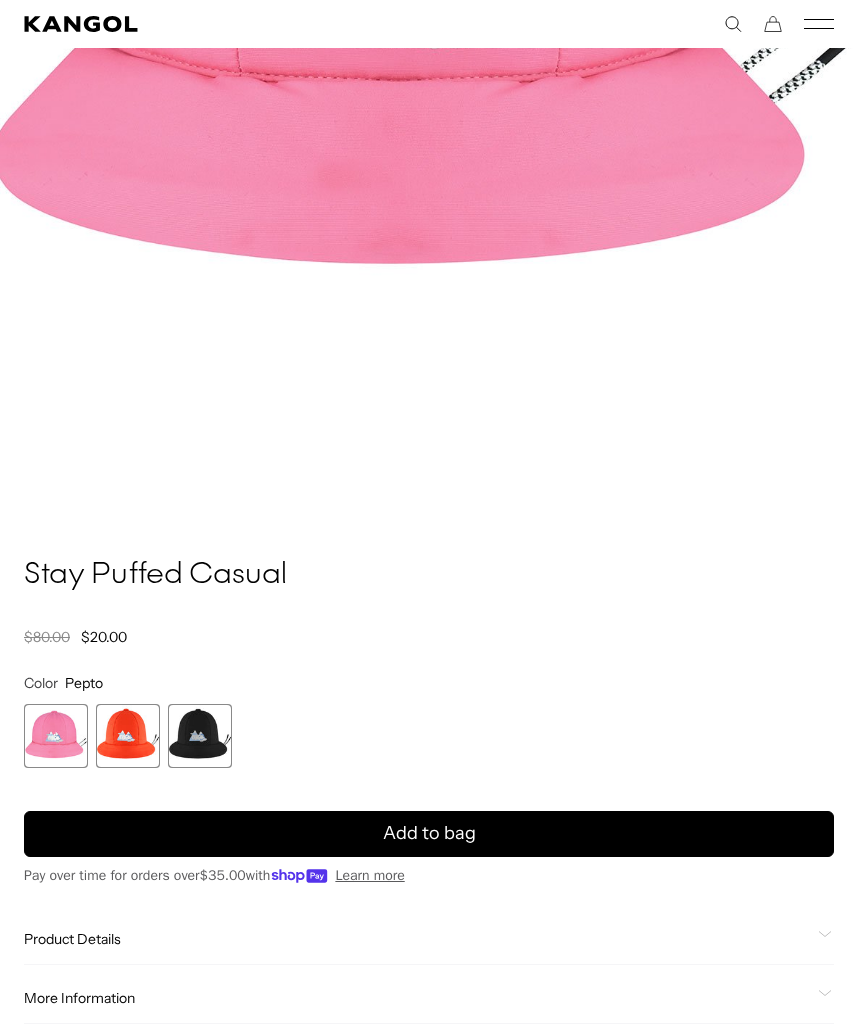 click at bounding box center [200, 736] 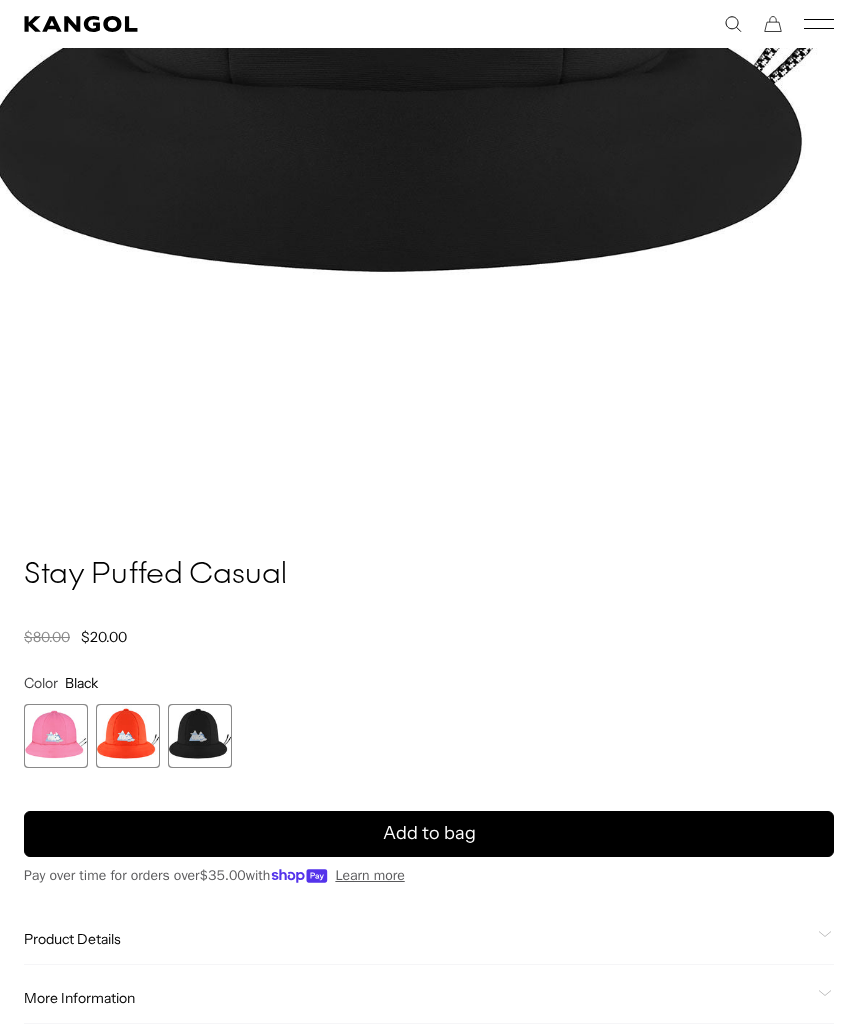 click at bounding box center (200, 736) 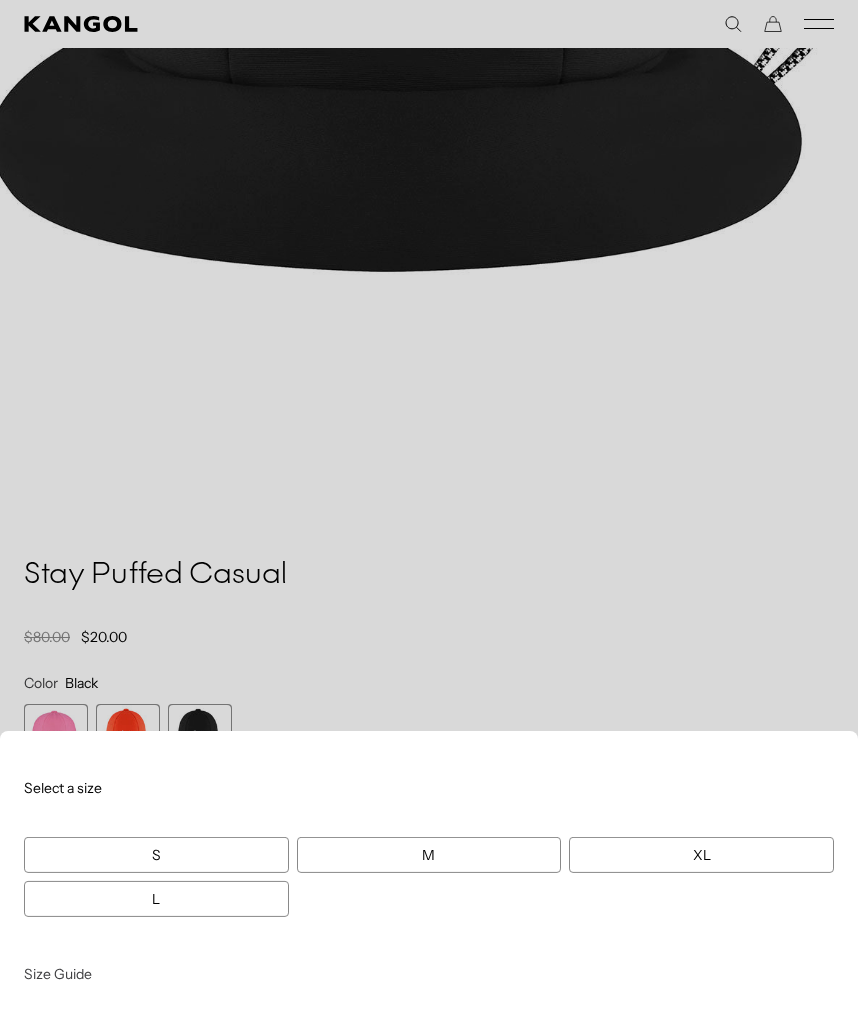 click on "XL" at bounding box center (701, 855) 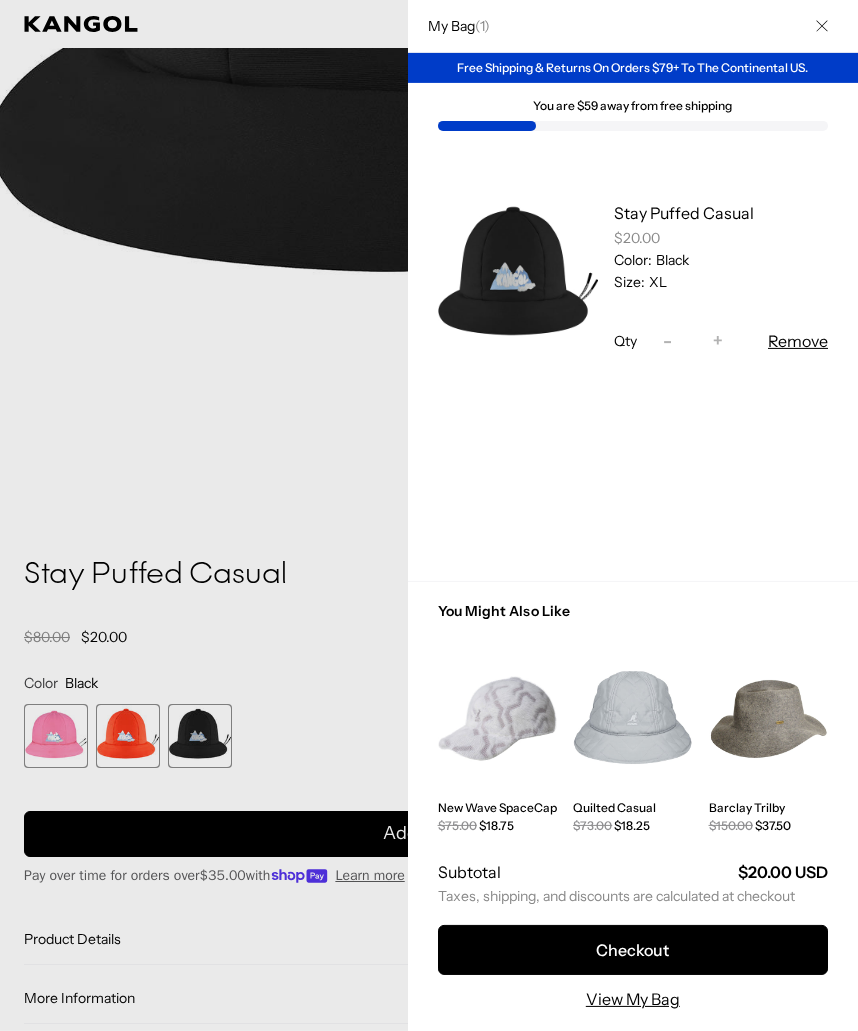 scroll, scrollTop: 0, scrollLeft: 412, axis: horizontal 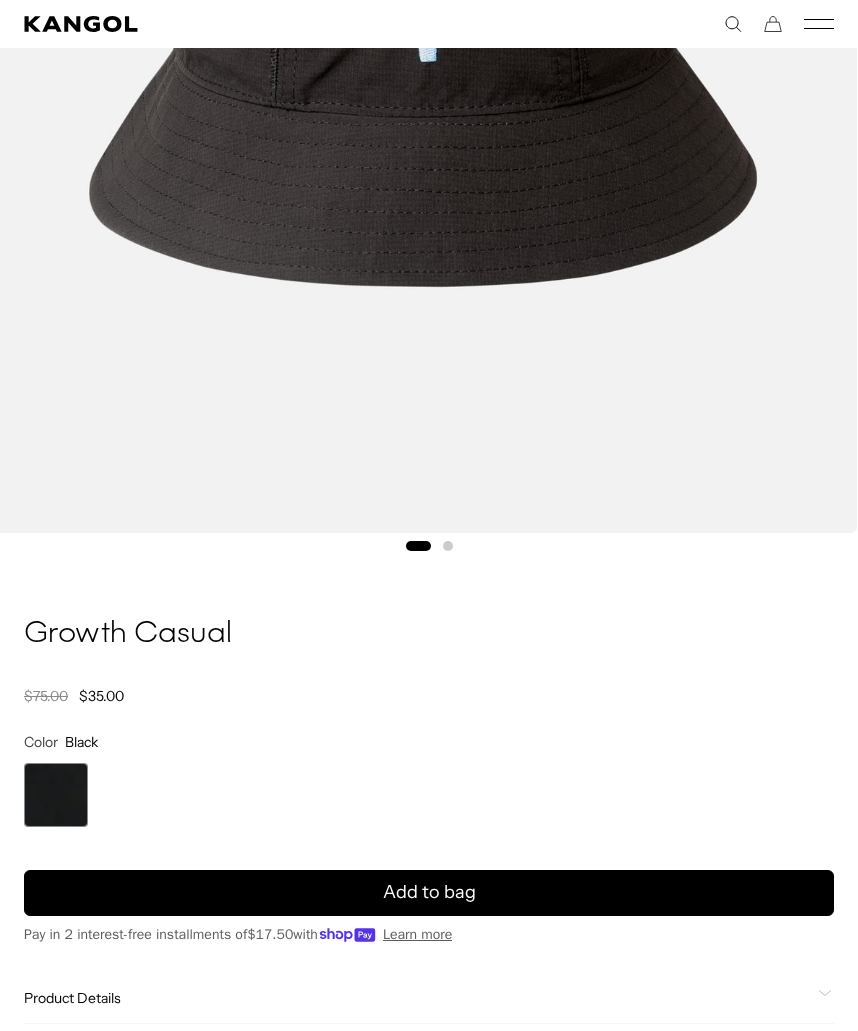 click on "Add to bag" at bounding box center [429, 893] 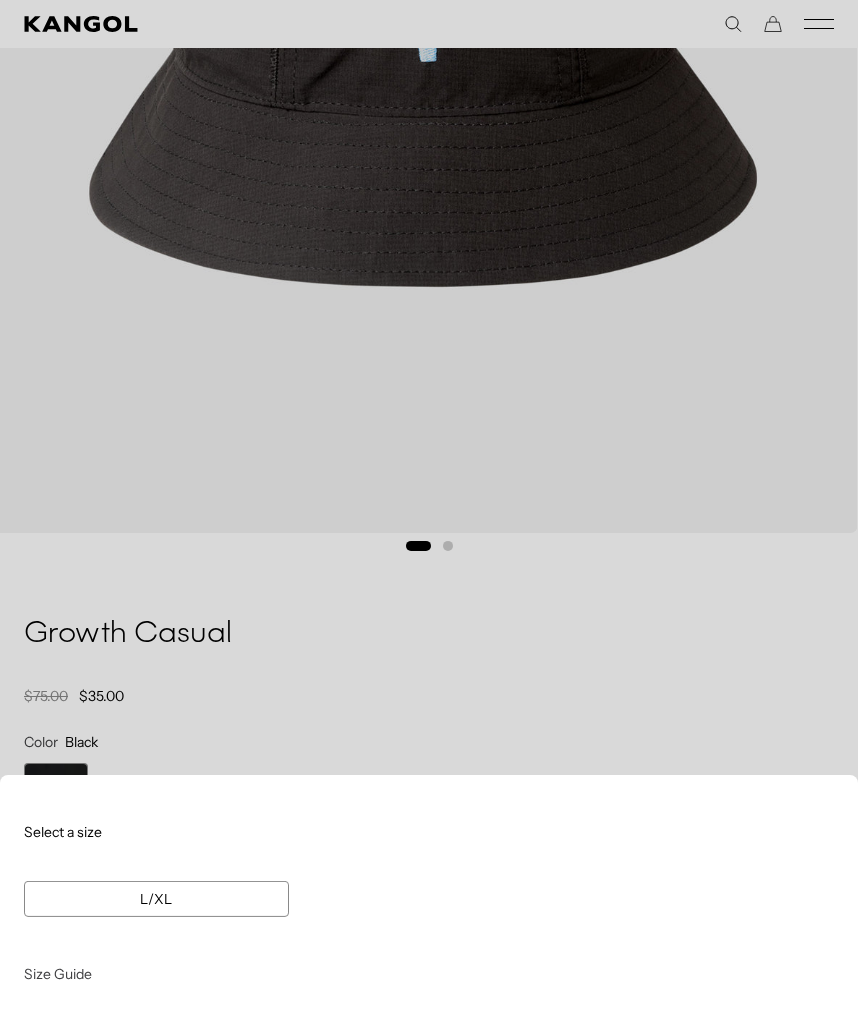 scroll, scrollTop: 0, scrollLeft: 412, axis: horizontal 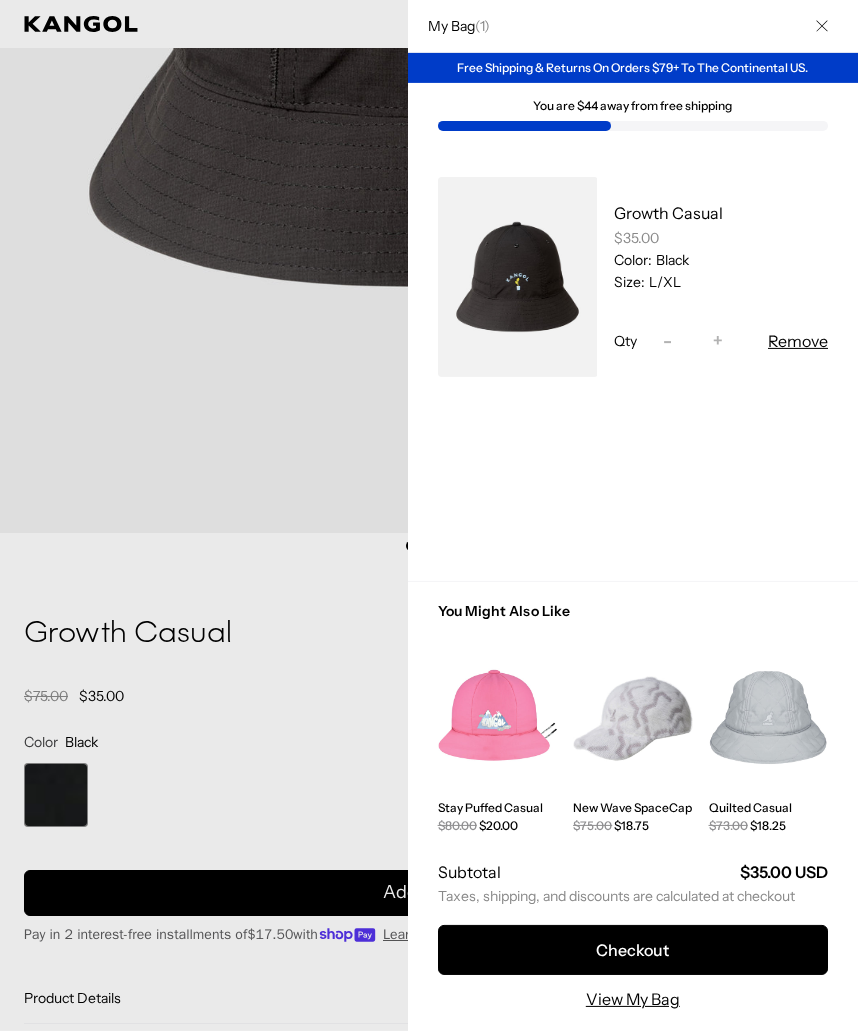click on "View My Bag" at bounding box center [633, 999] 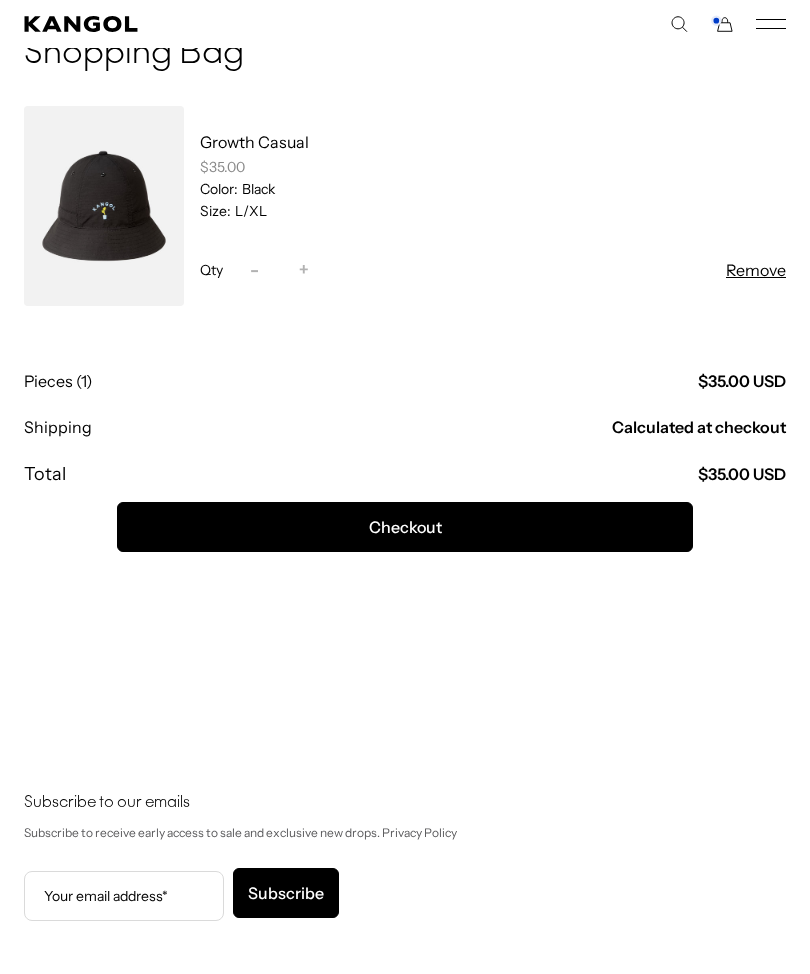scroll, scrollTop: 0, scrollLeft: 0, axis: both 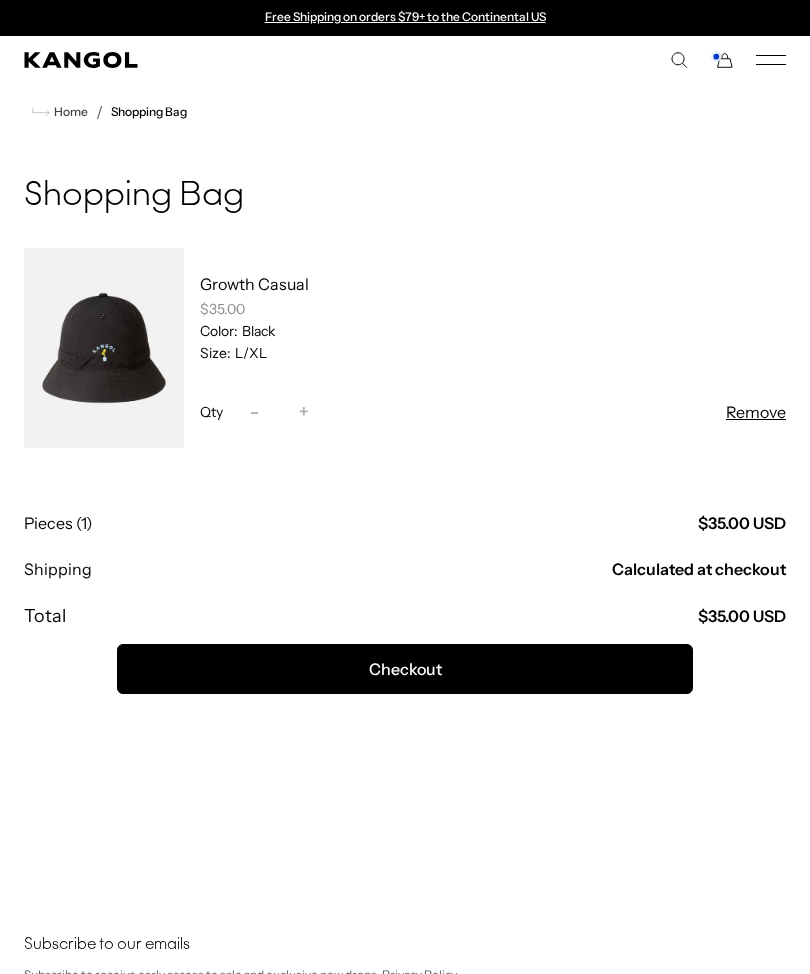click on "Remove" at bounding box center [756, 412] 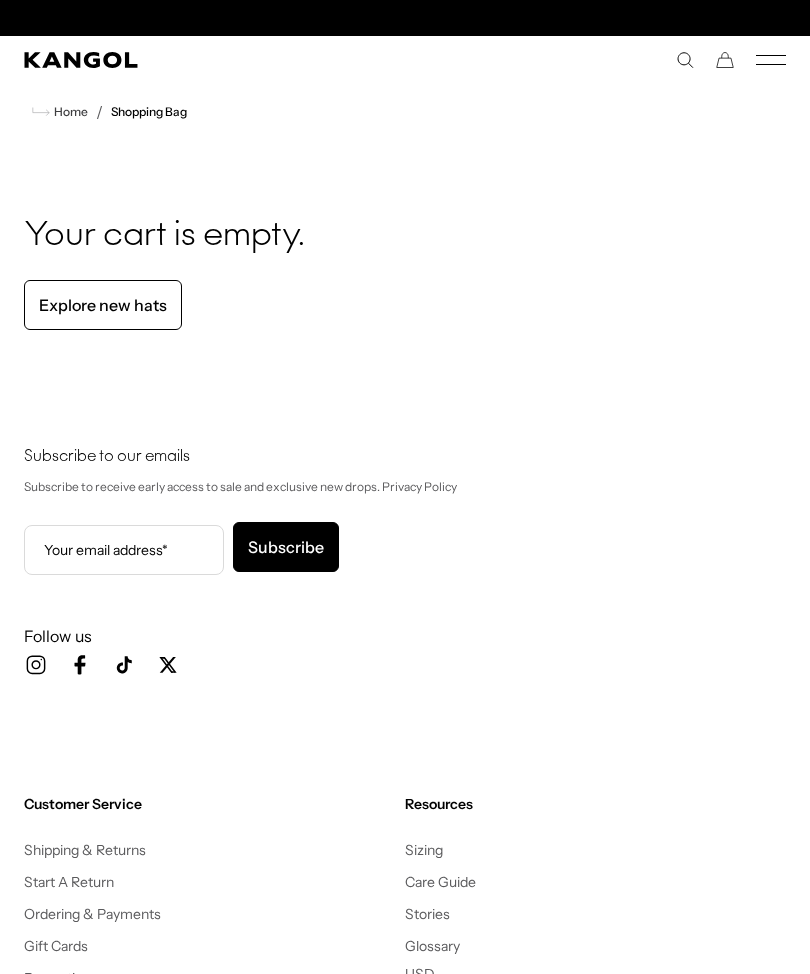 scroll, scrollTop: 0, scrollLeft: 412, axis: horizontal 